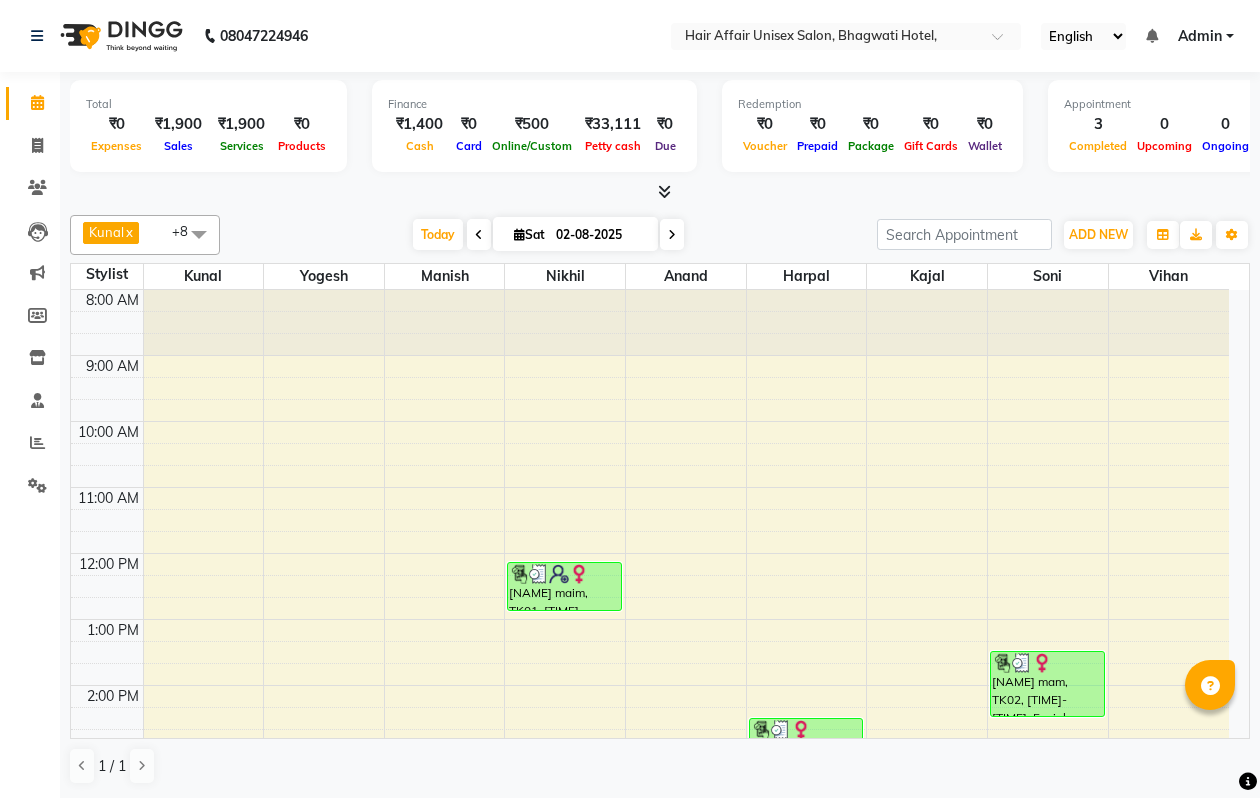 scroll, scrollTop: 0, scrollLeft: 0, axis: both 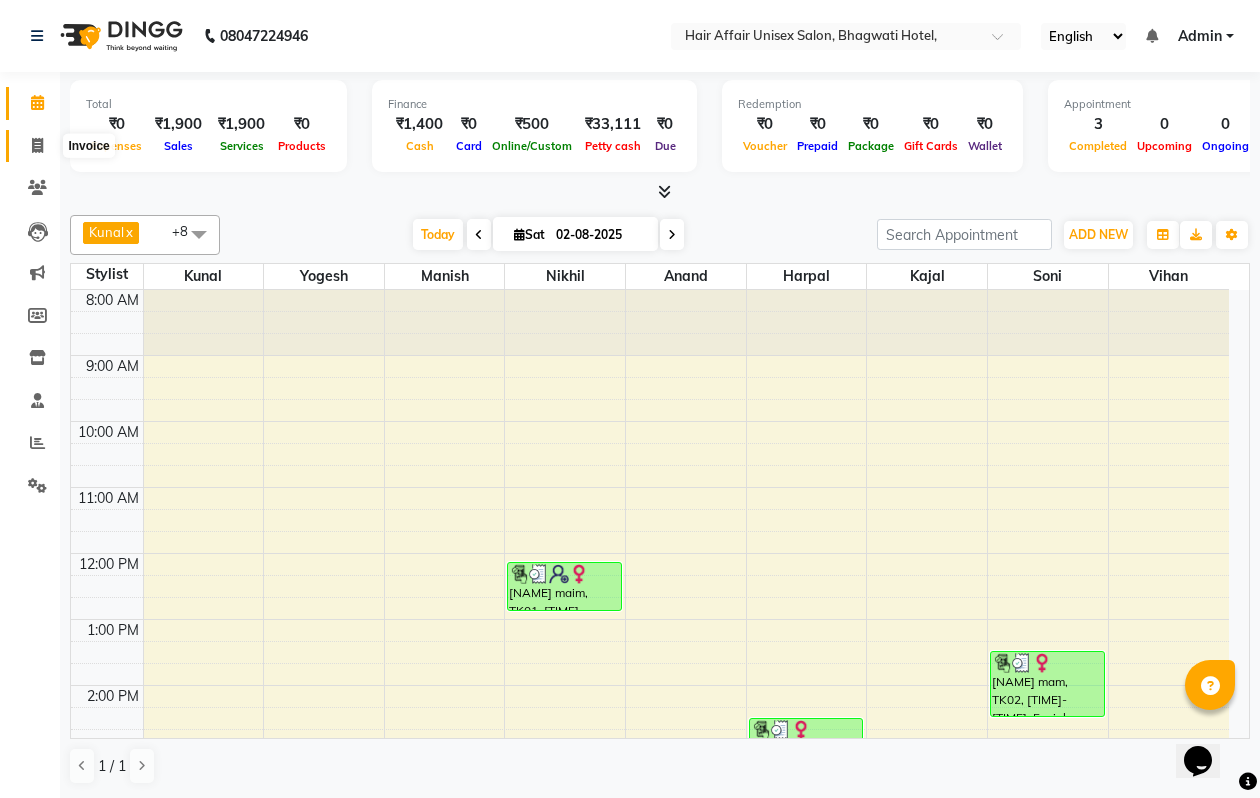 click 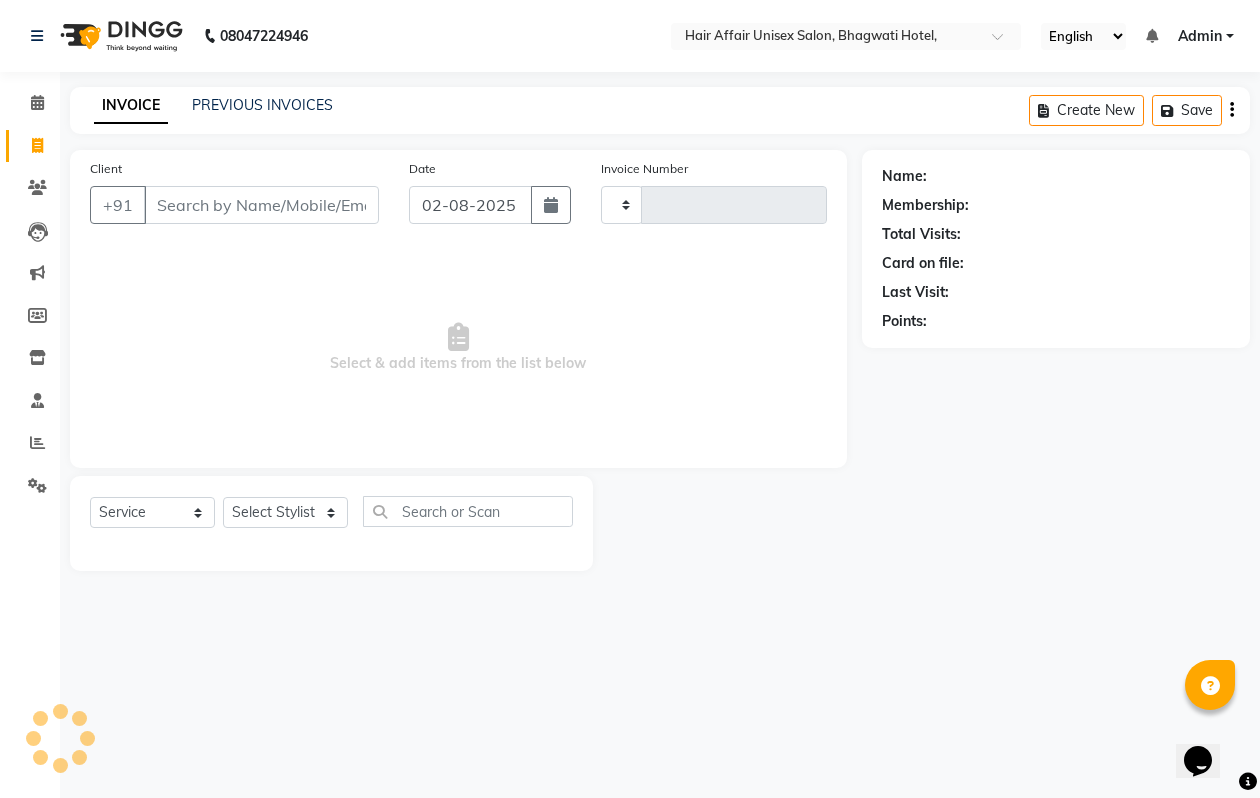 type on "1441" 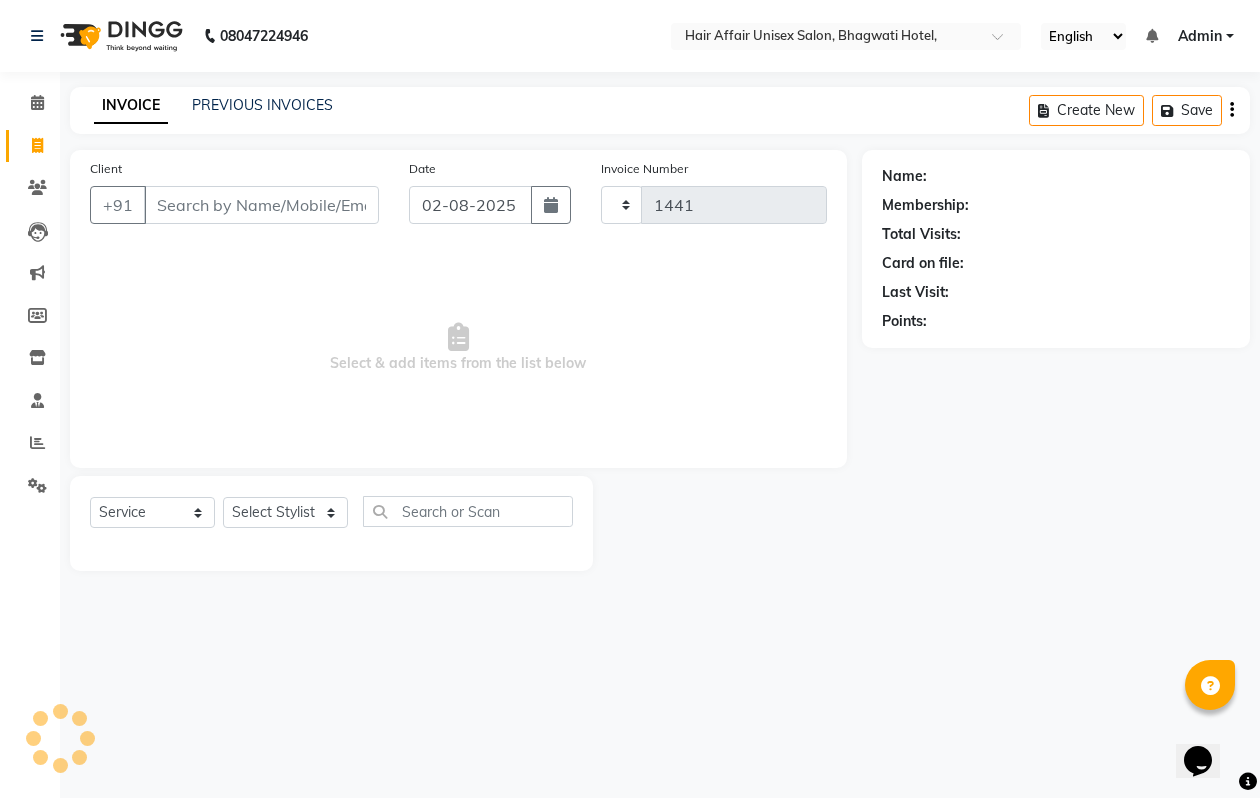select on "6225" 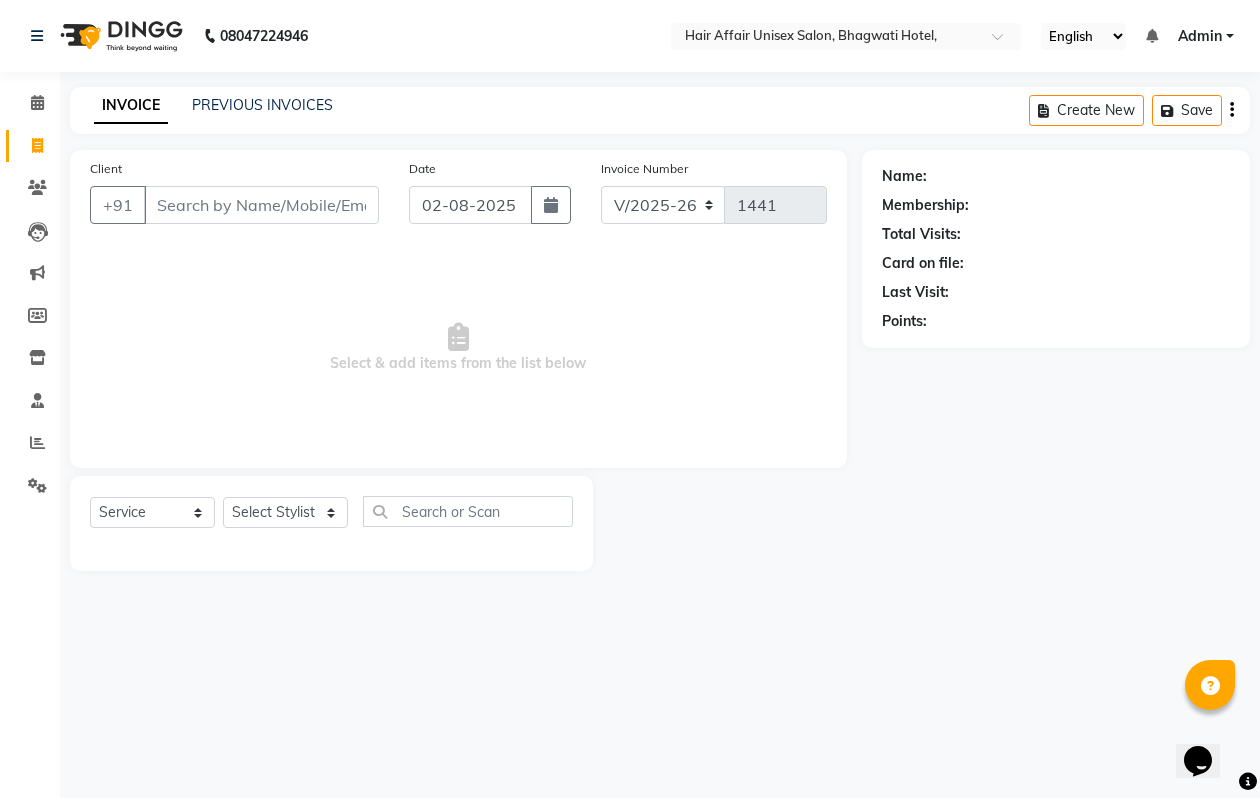 click on "Client" at bounding box center [261, 205] 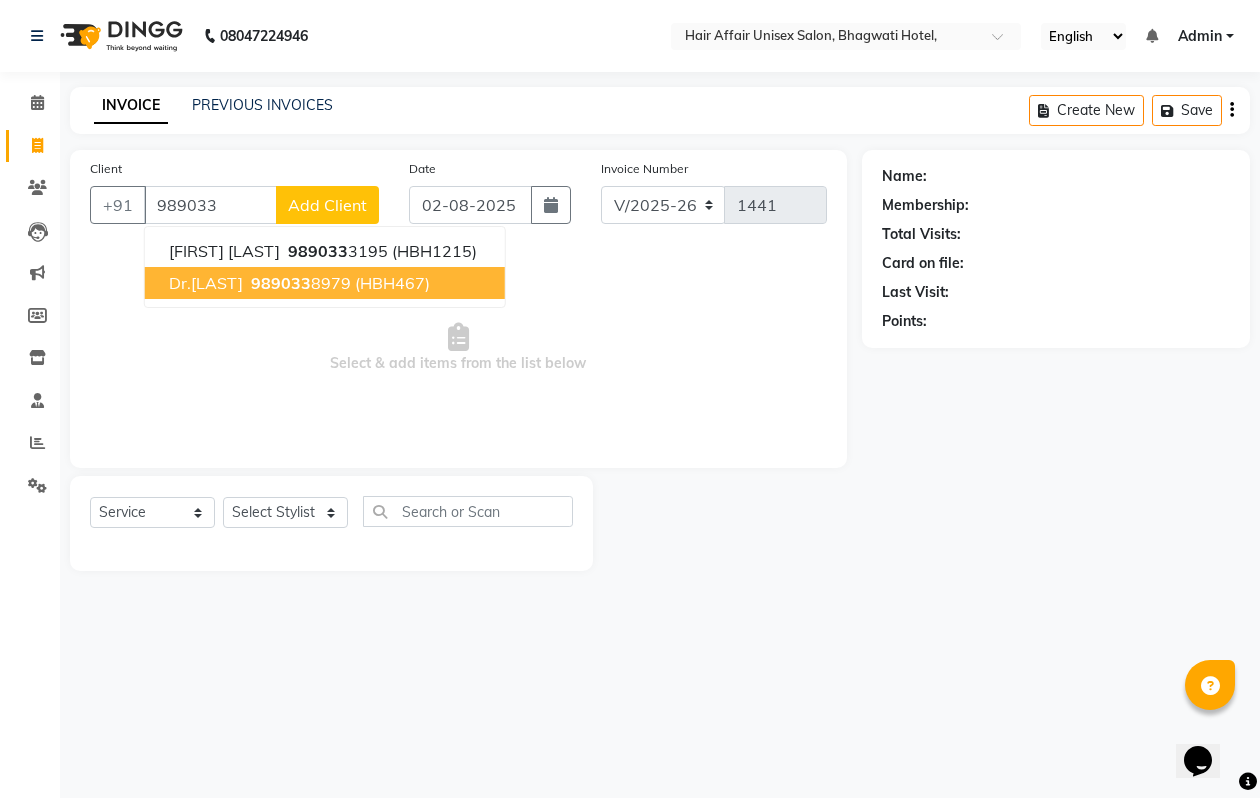click on "989033" at bounding box center (281, 283) 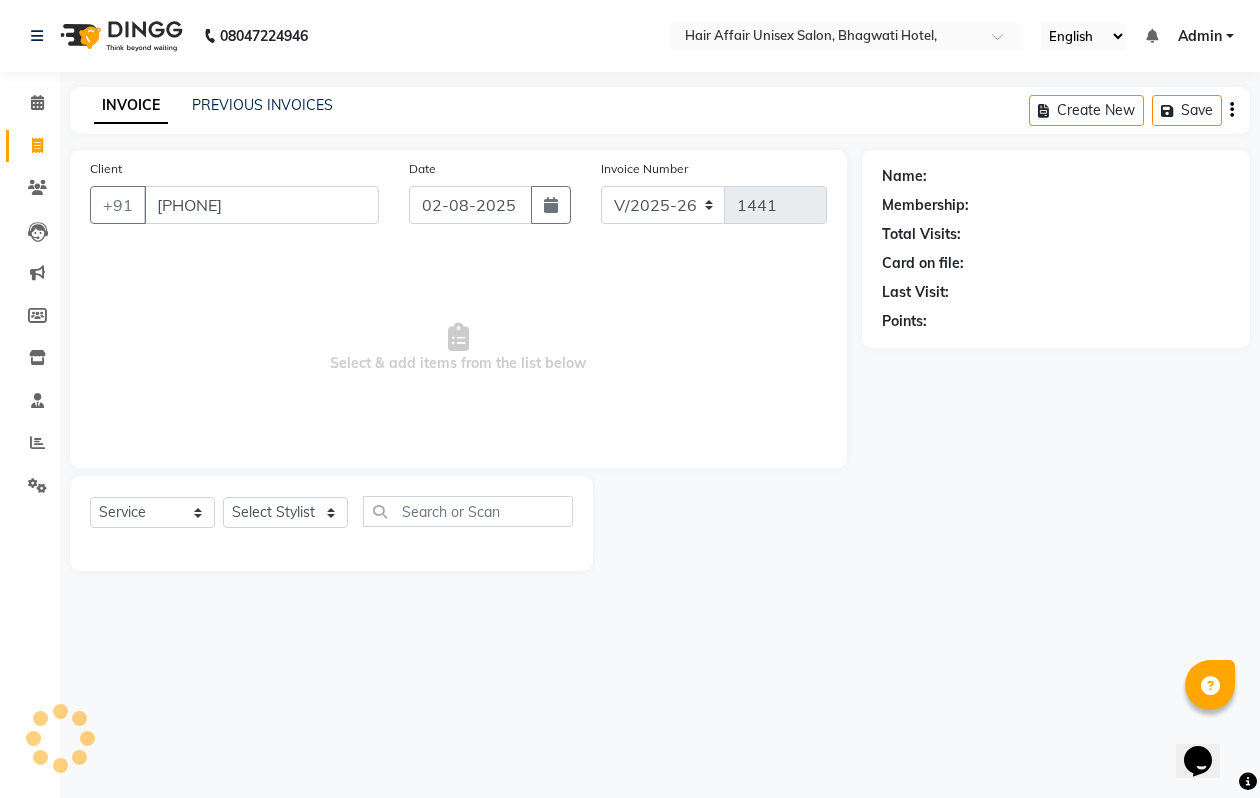type on "9890338979" 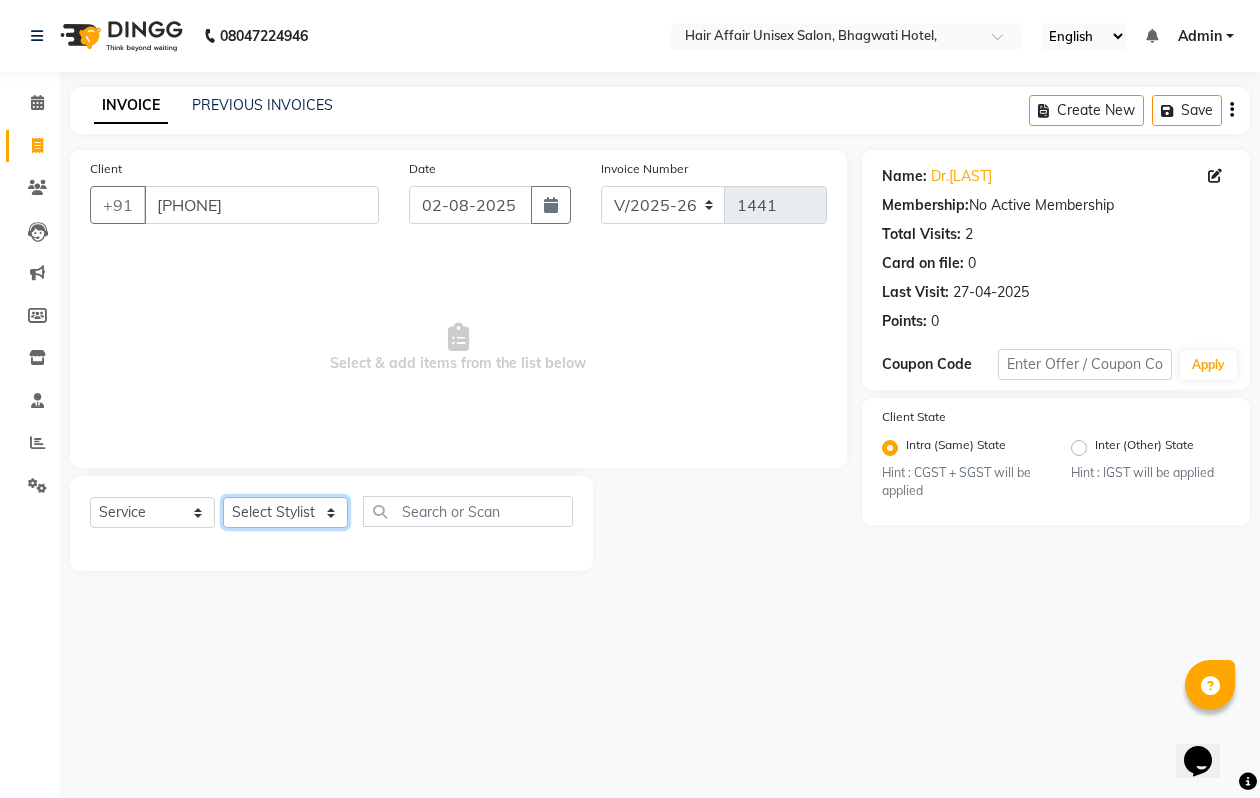 click on "Select Stylist Anand harpal kajal Kunal Manish Nikhil soni Vihan yogesh" 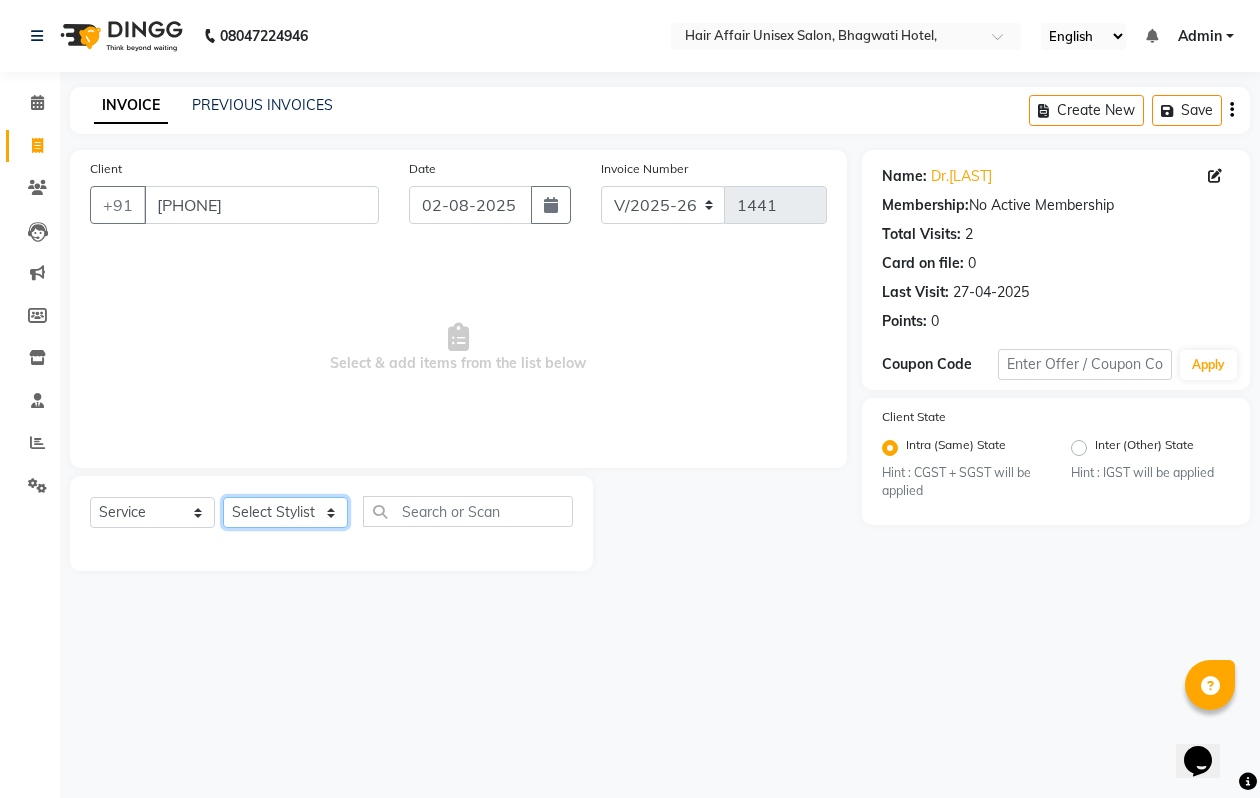 select on "45995" 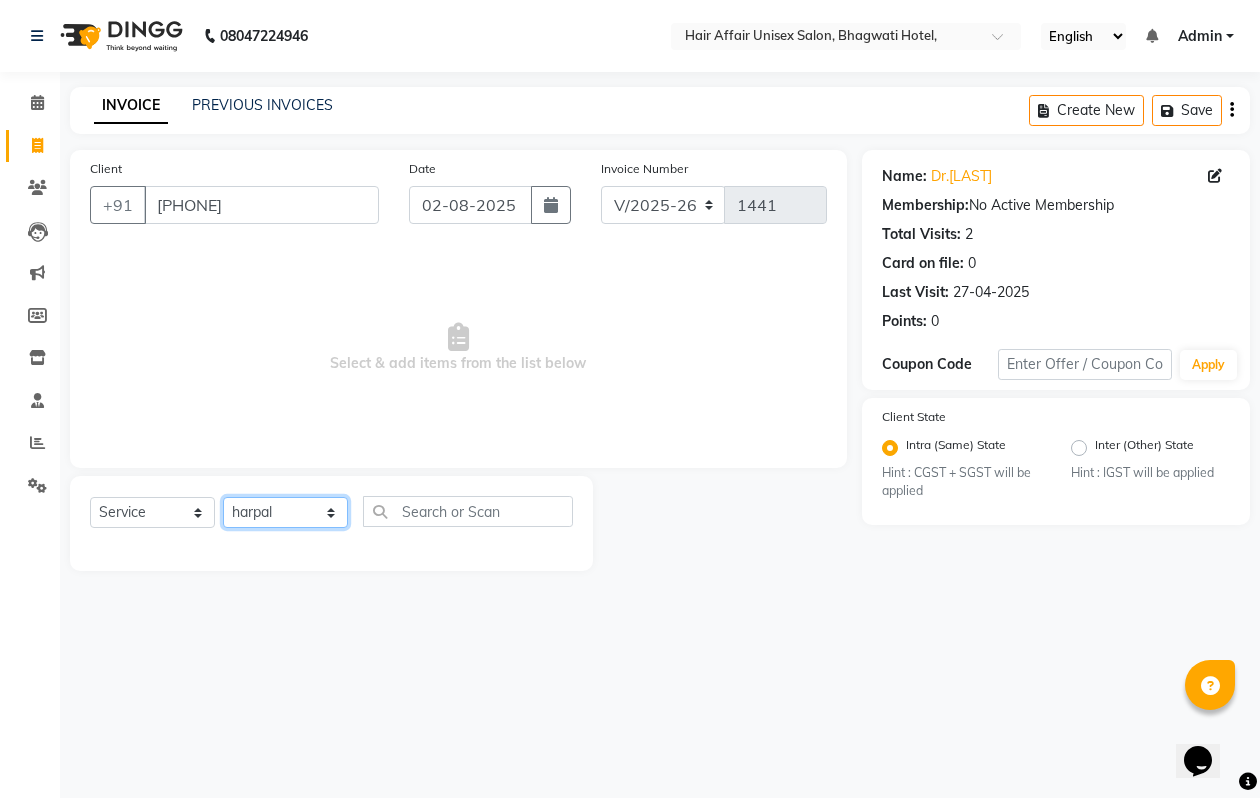 click on "Select Stylist Anand harpal kajal Kunal Manish Nikhil soni Vihan yogesh" 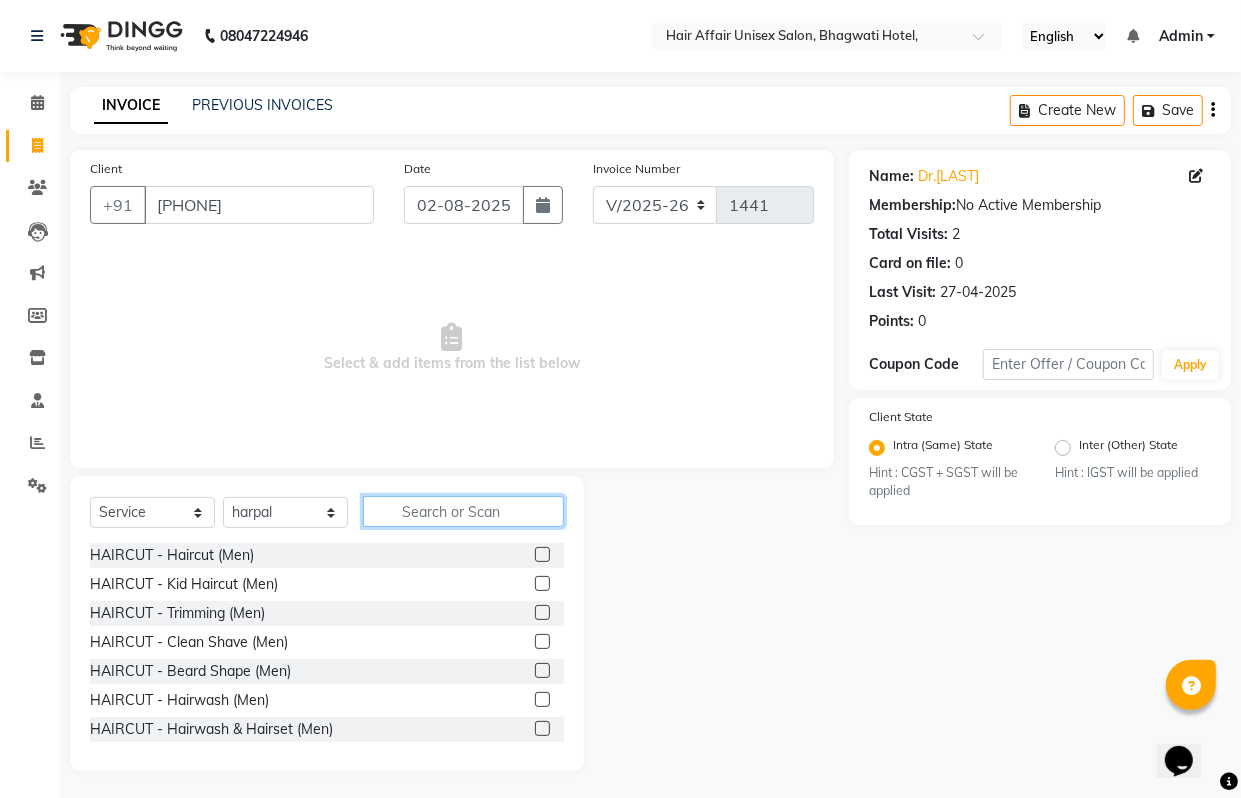 click 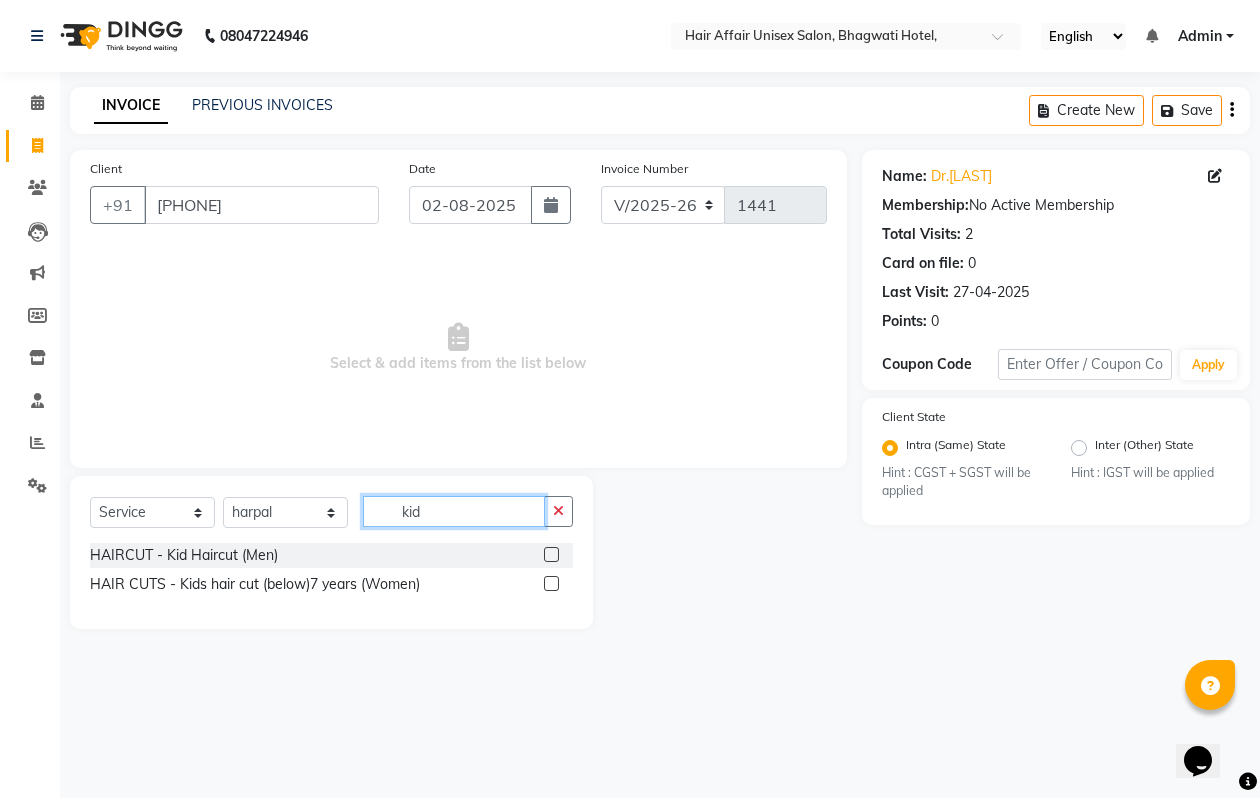 type on "kid" 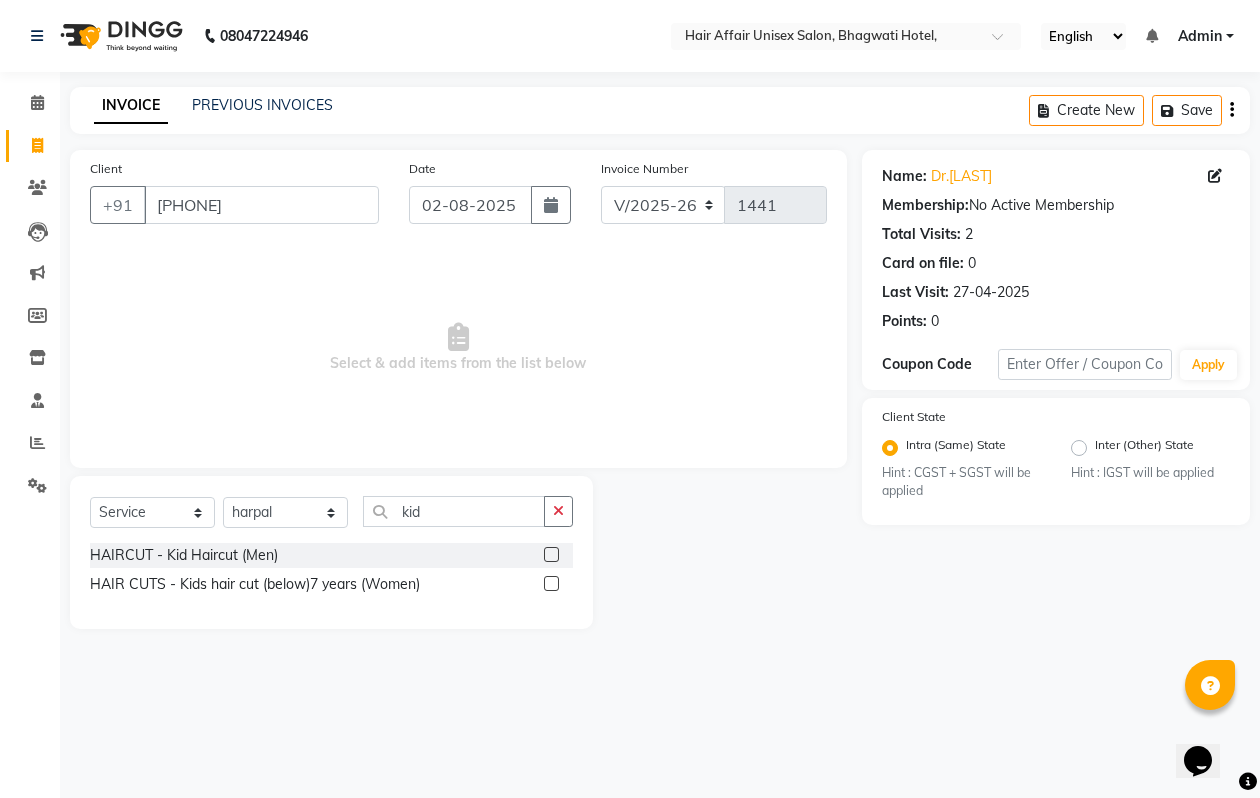 click 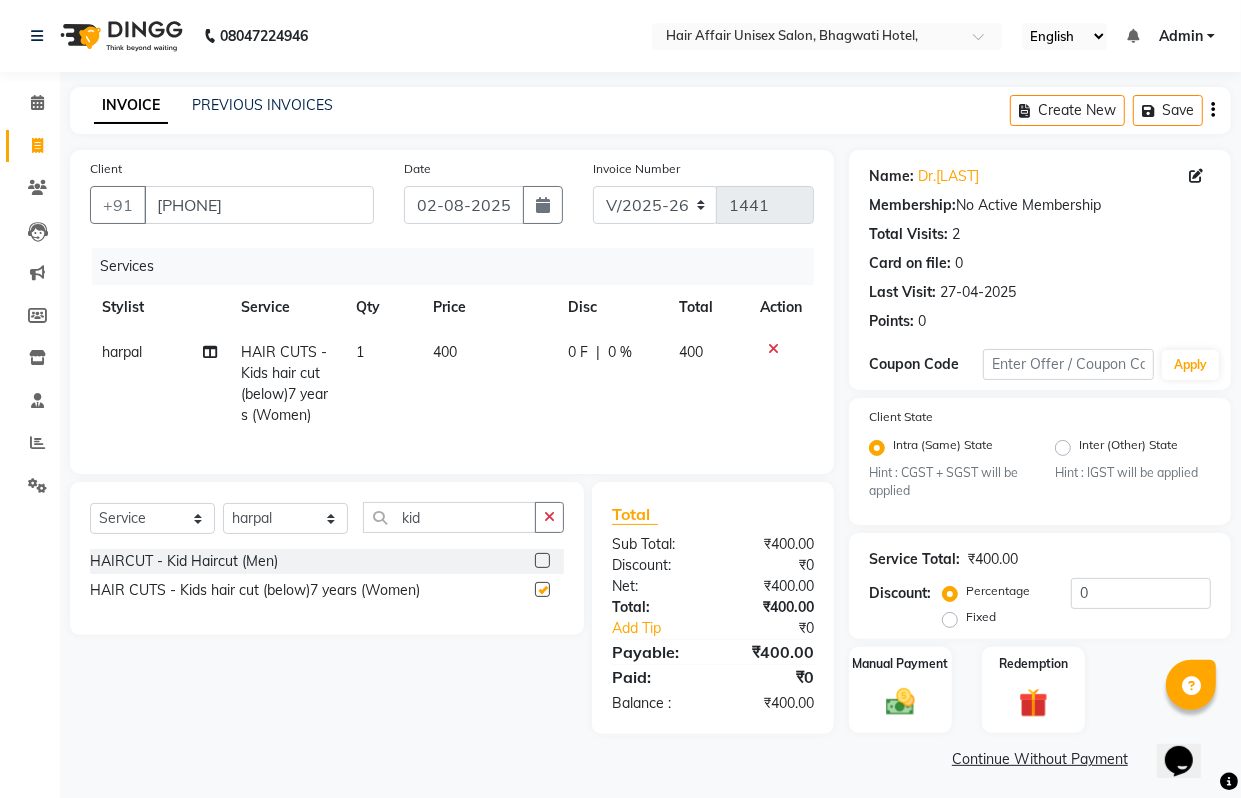 checkbox on "false" 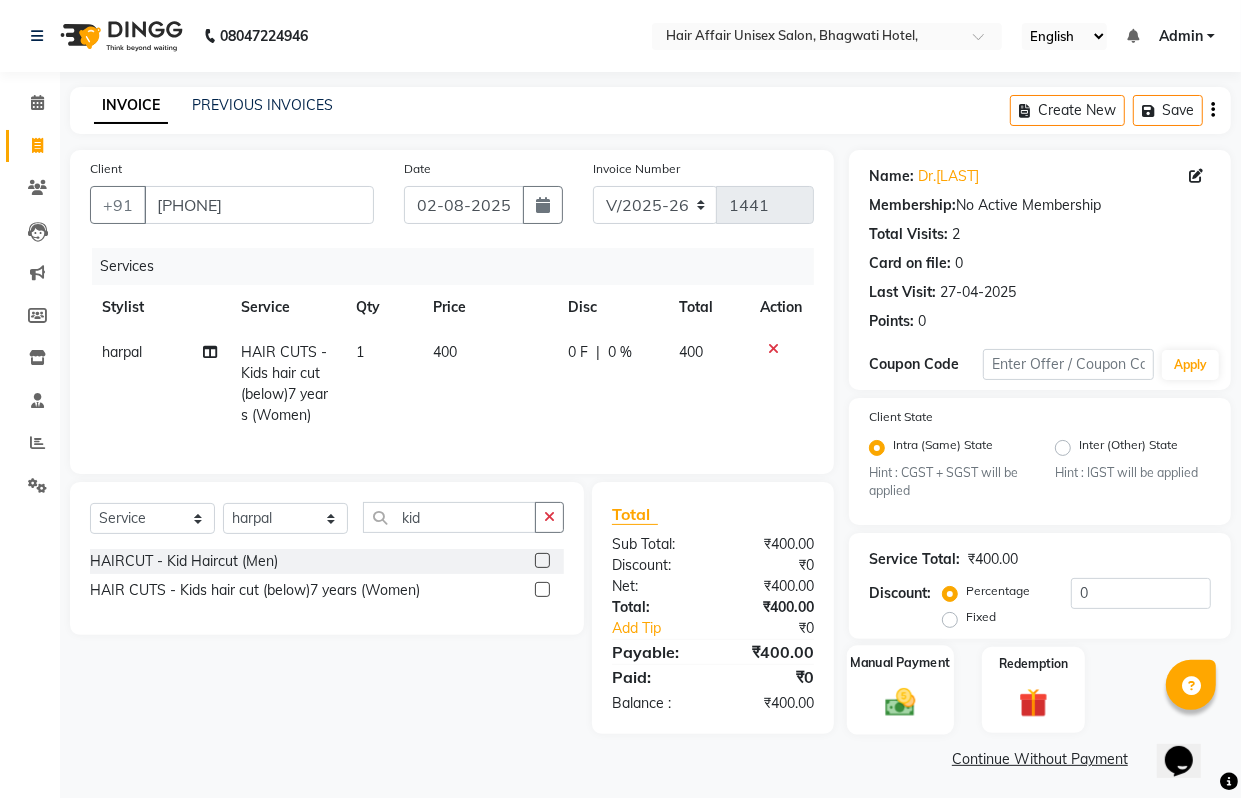 scroll, scrollTop: 3, scrollLeft: 0, axis: vertical 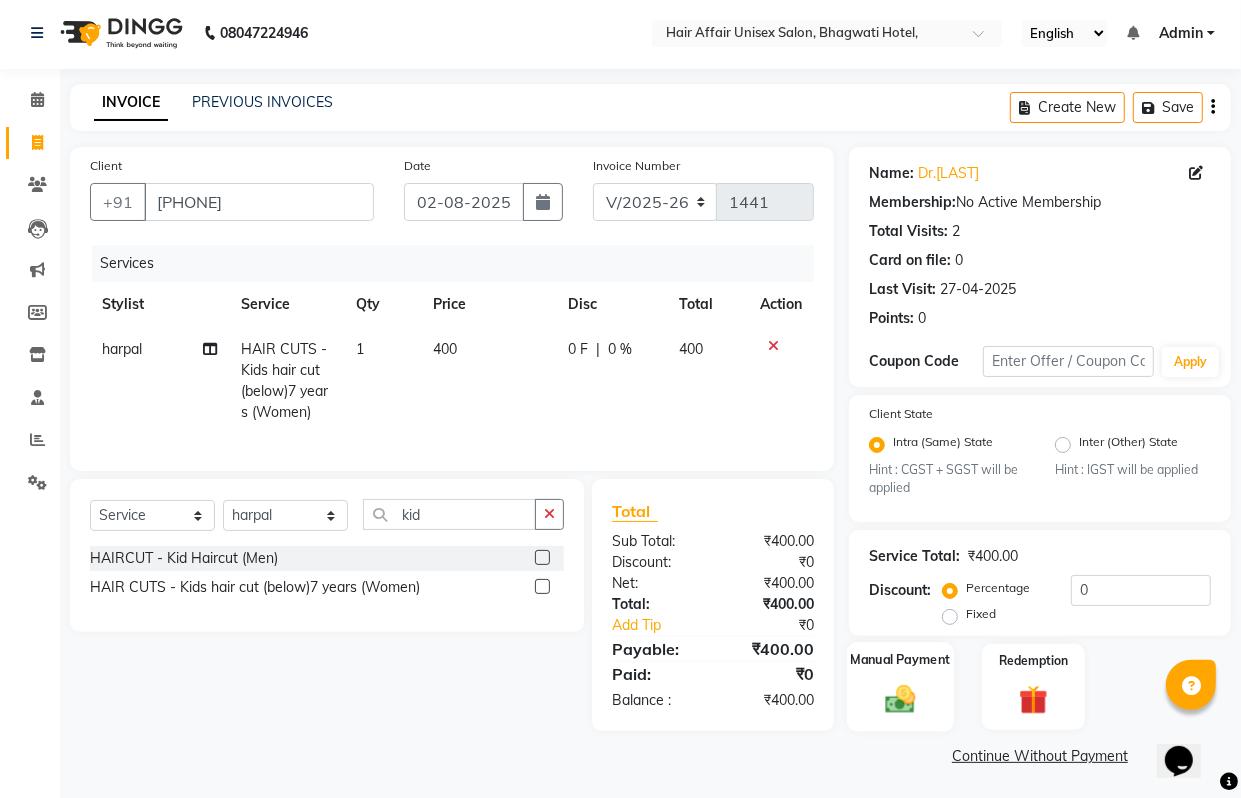 click 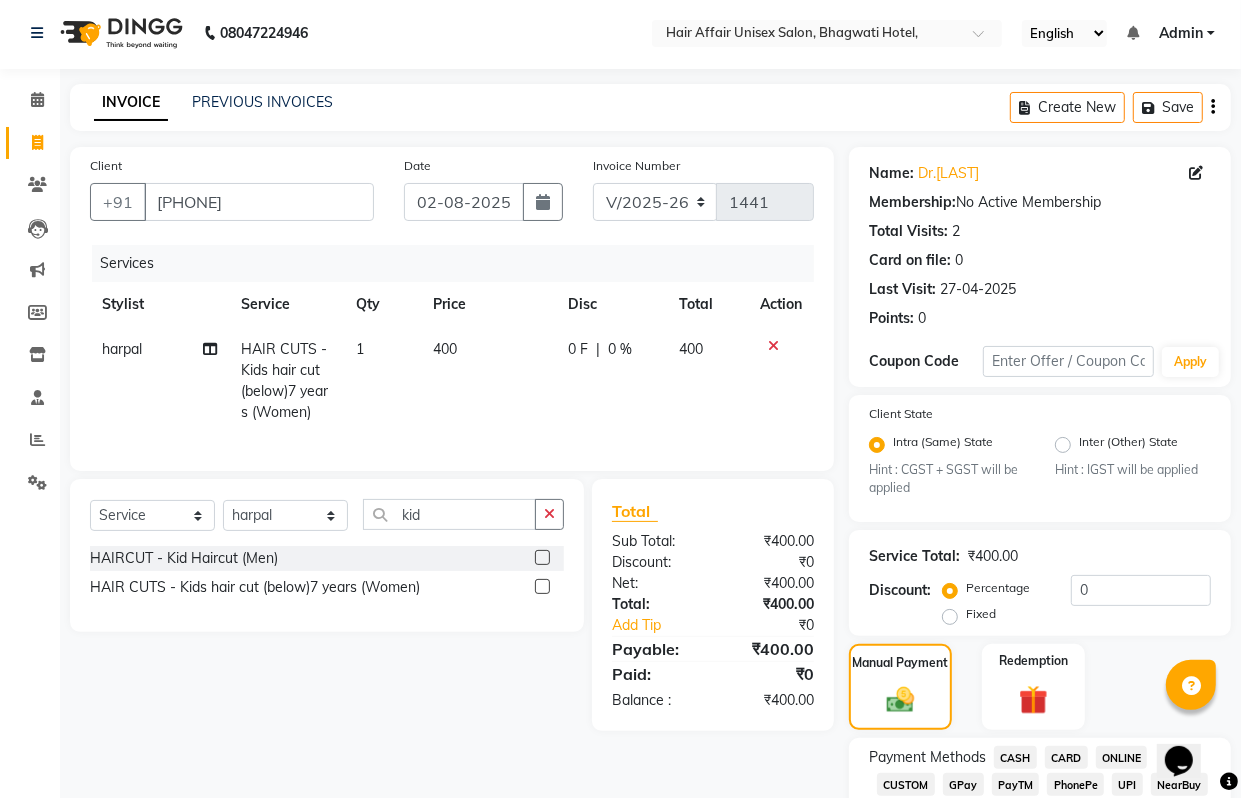 click on "CASH" 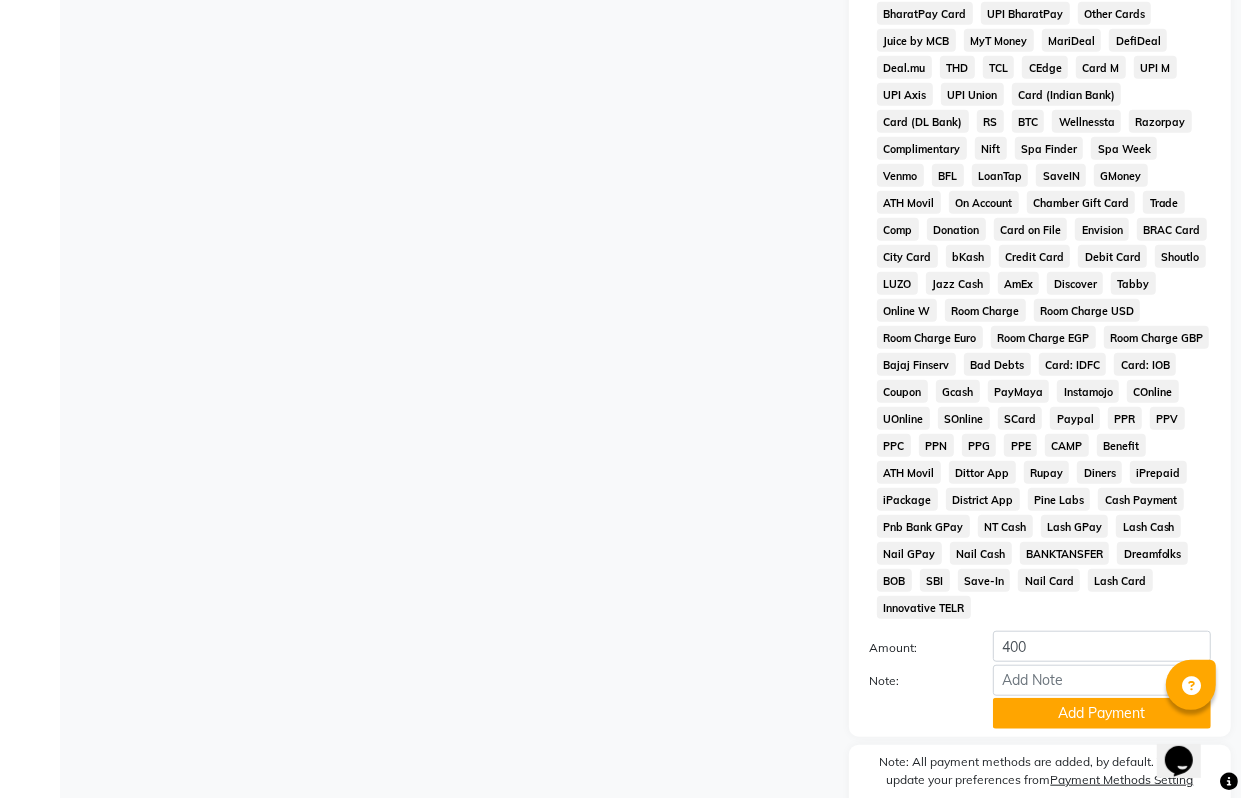 scroll, scrollTop: 937, scrollLeft: 0, axis: vertical 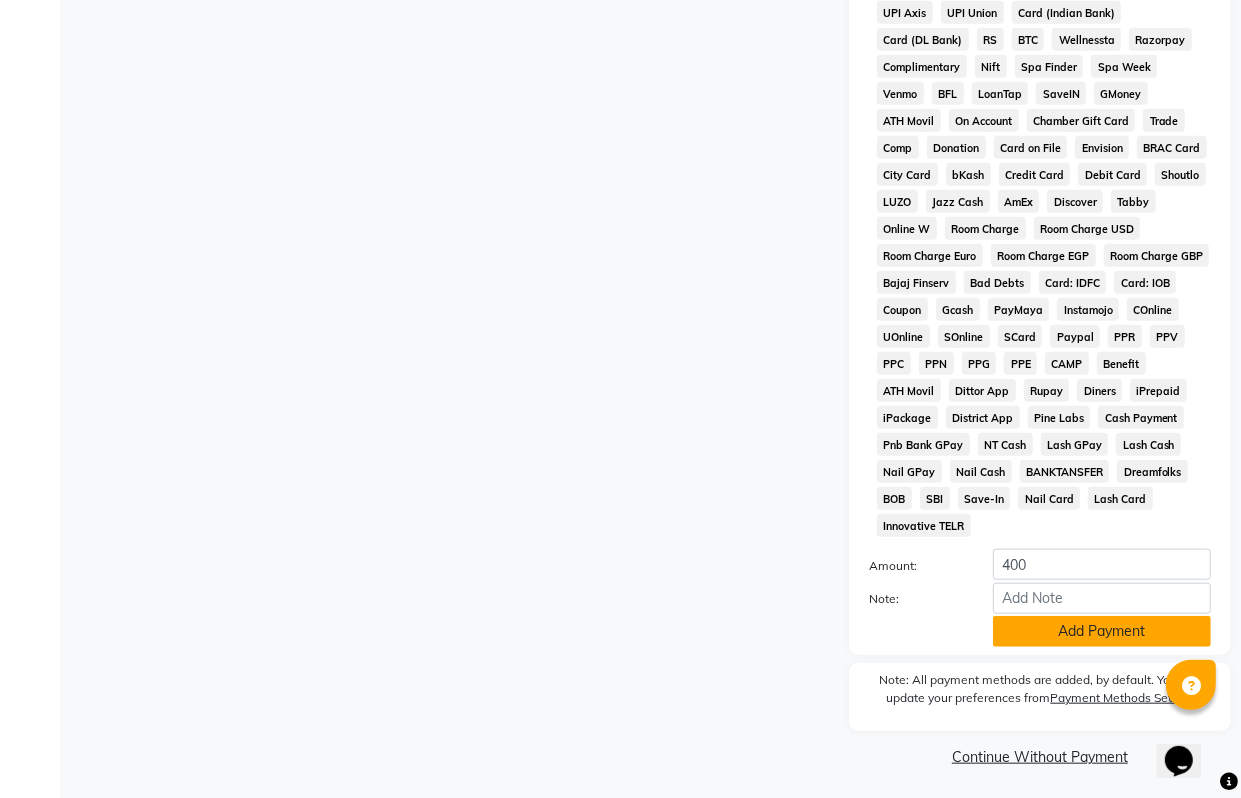 click on "Add Payment" 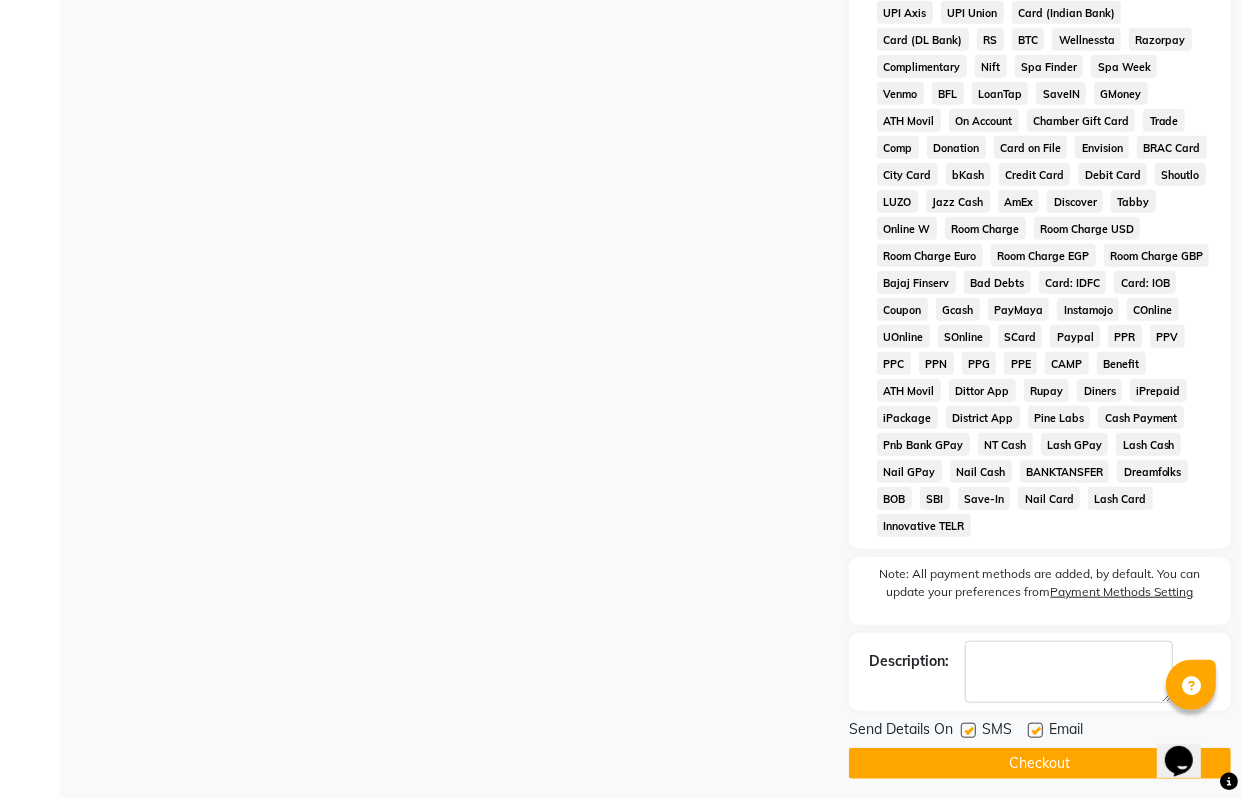 click on "Checkout" 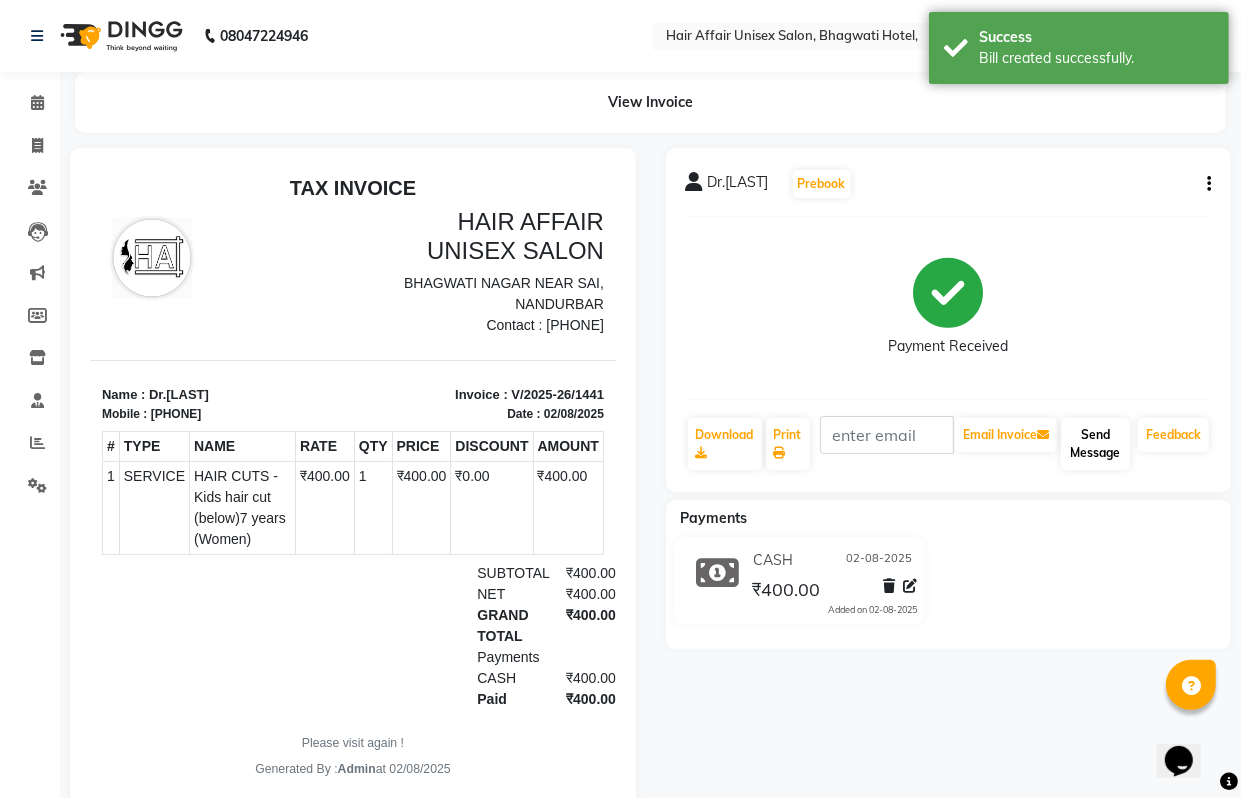 scroll, scrollTop: 0, scrollLeft: 0, axis: both 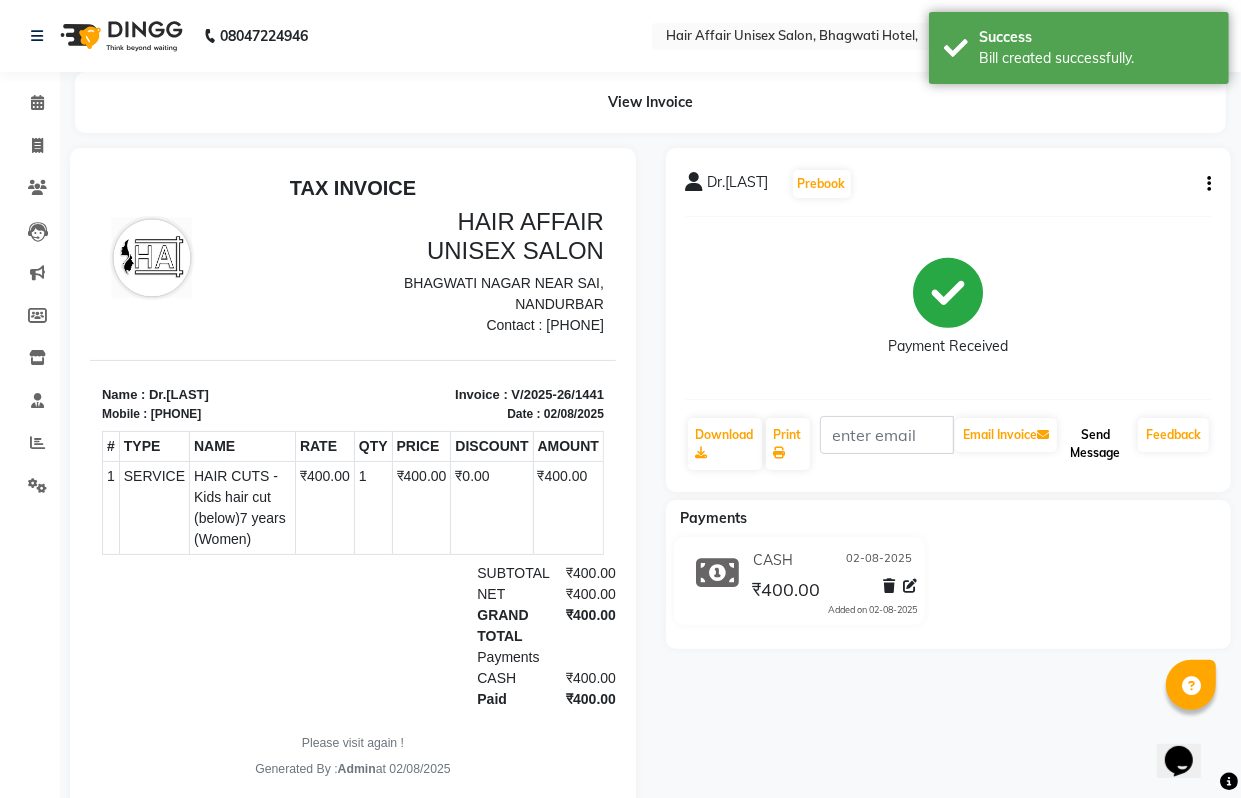 click on "Send Message" 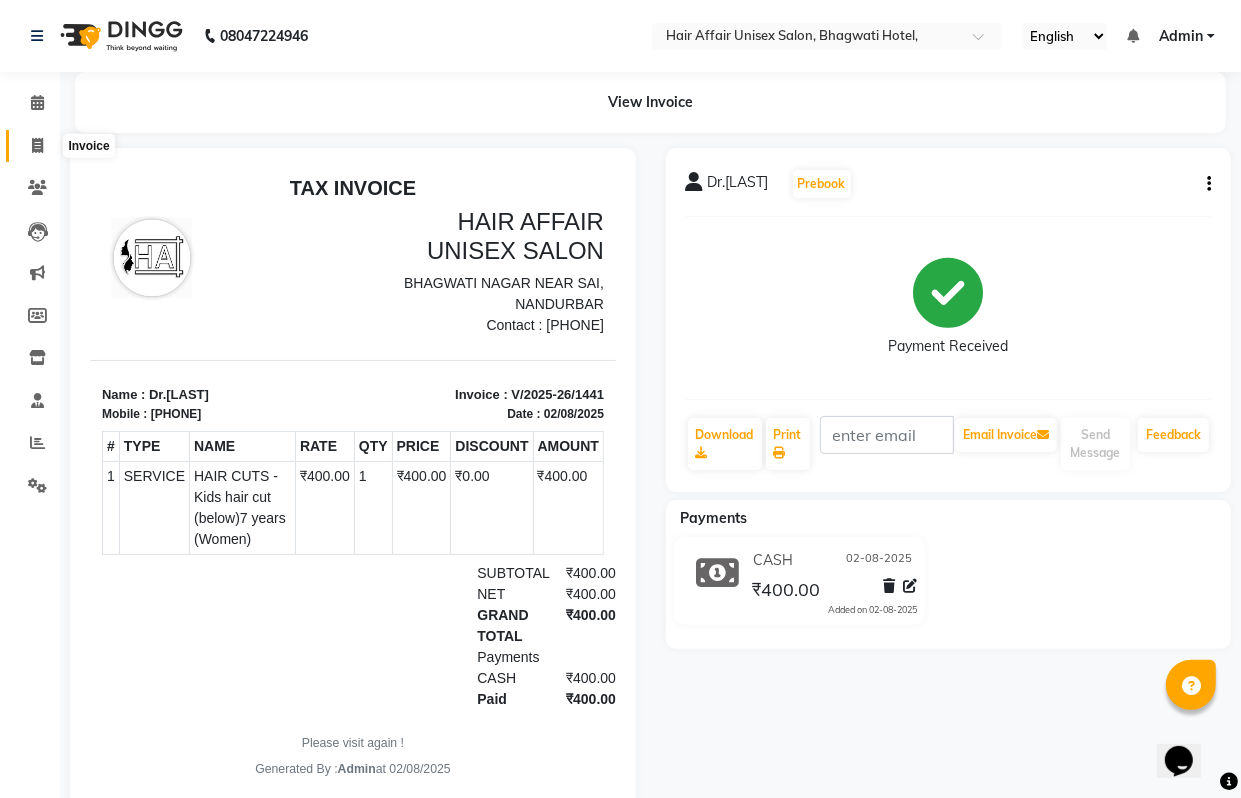 click 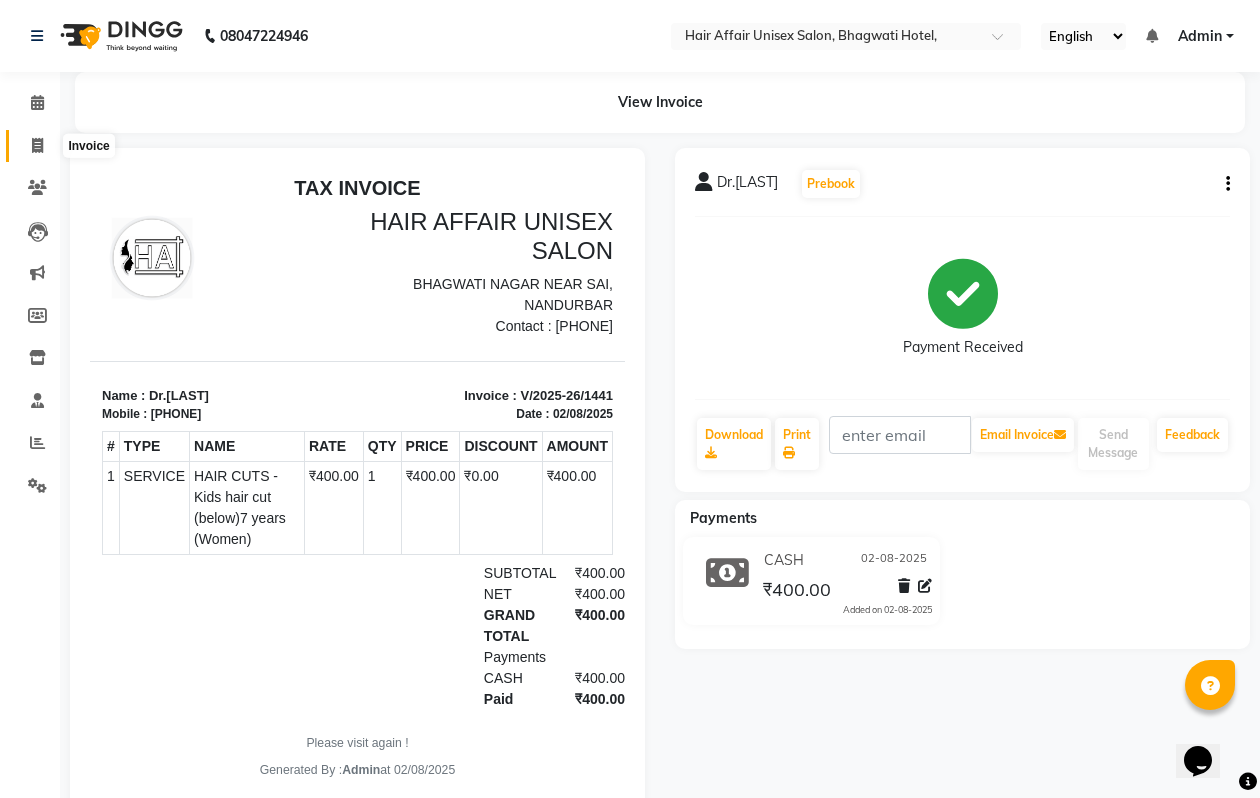 select on "6225" 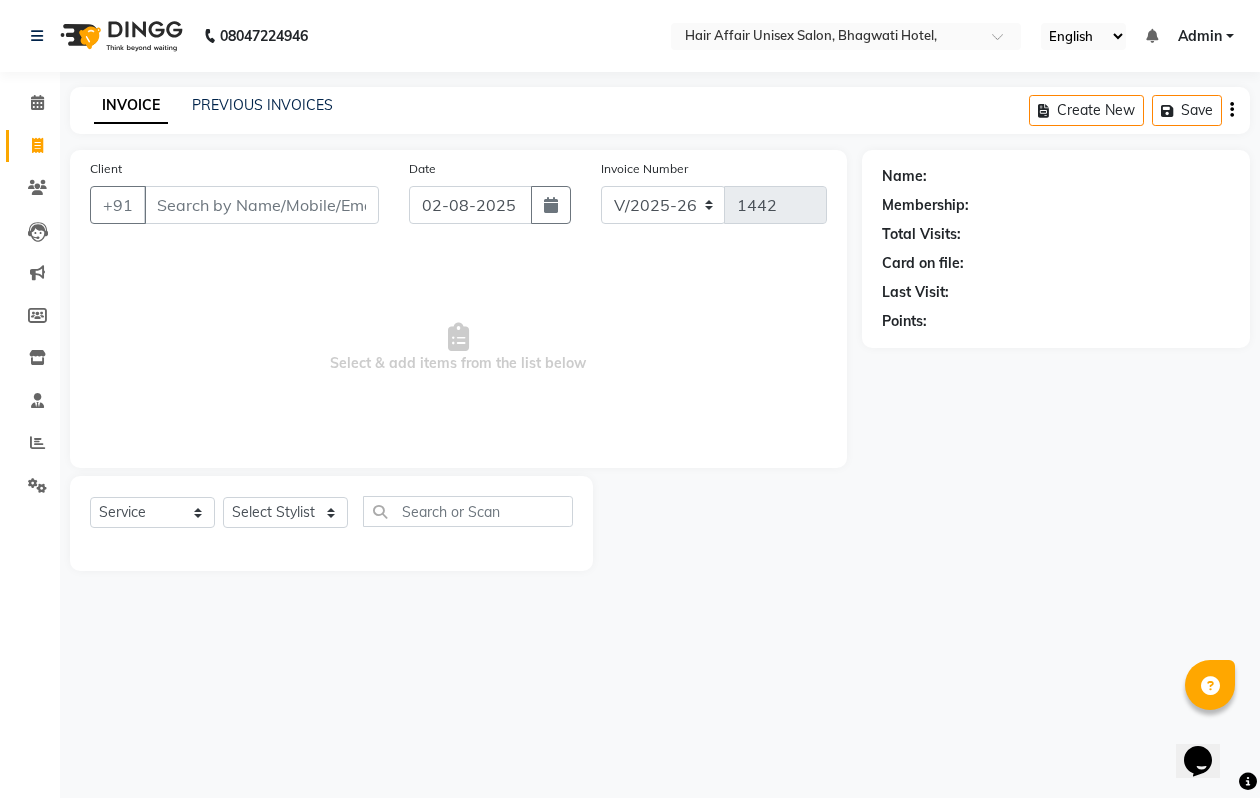 click on "Client" at bounding box center [261, 205] 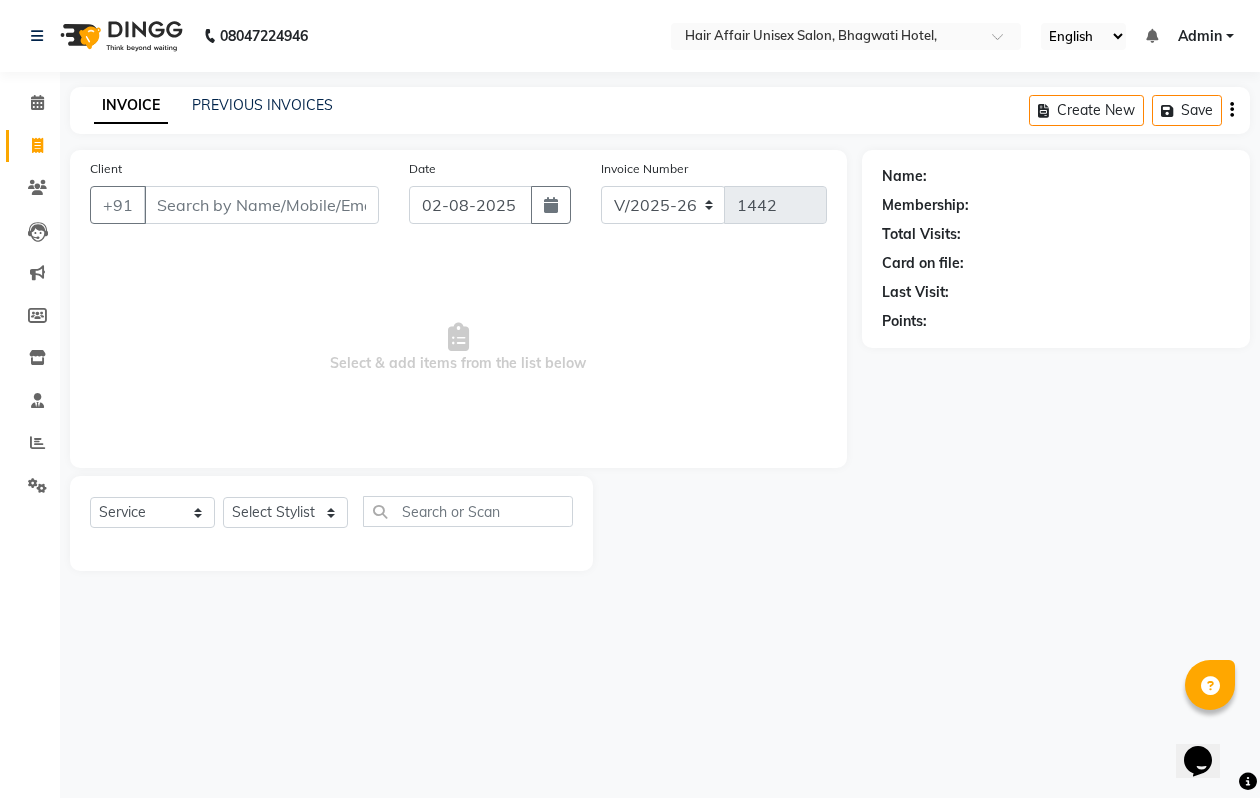 click on "Client" at bounding box center (261, 205) 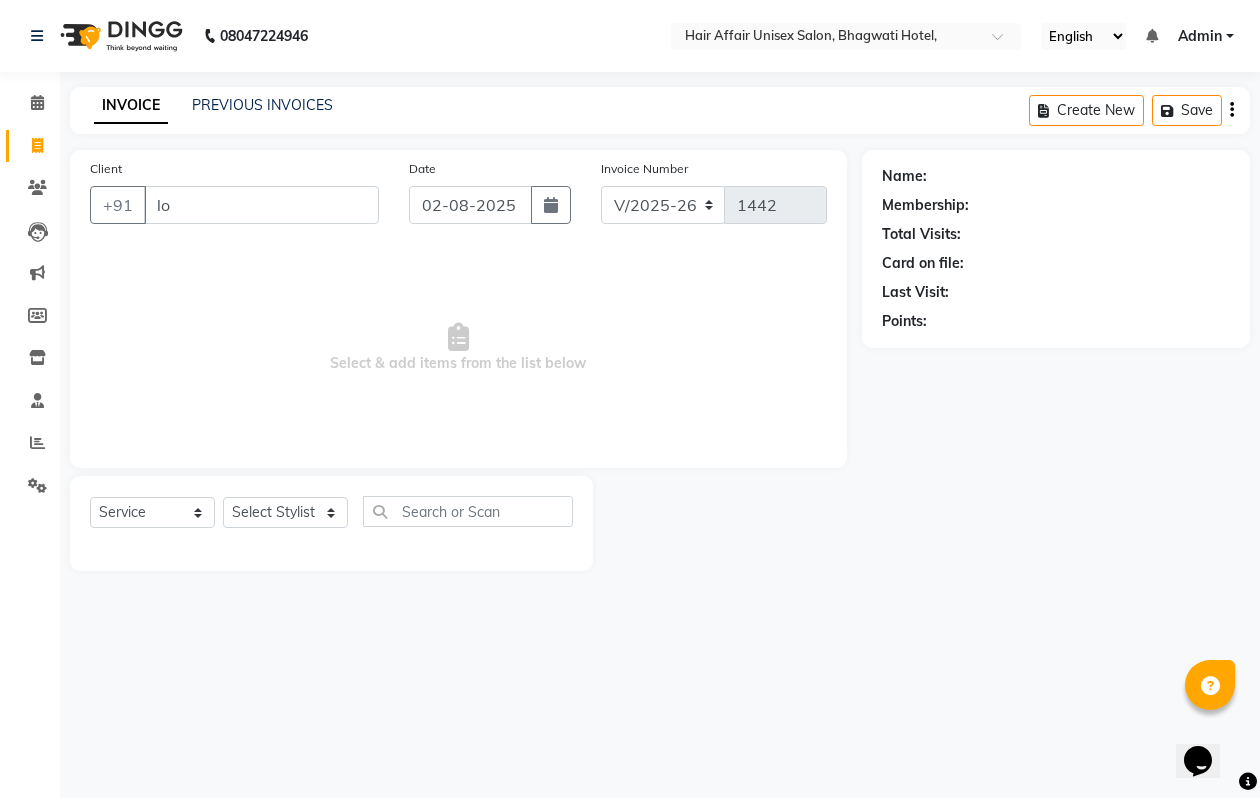 type on "l" 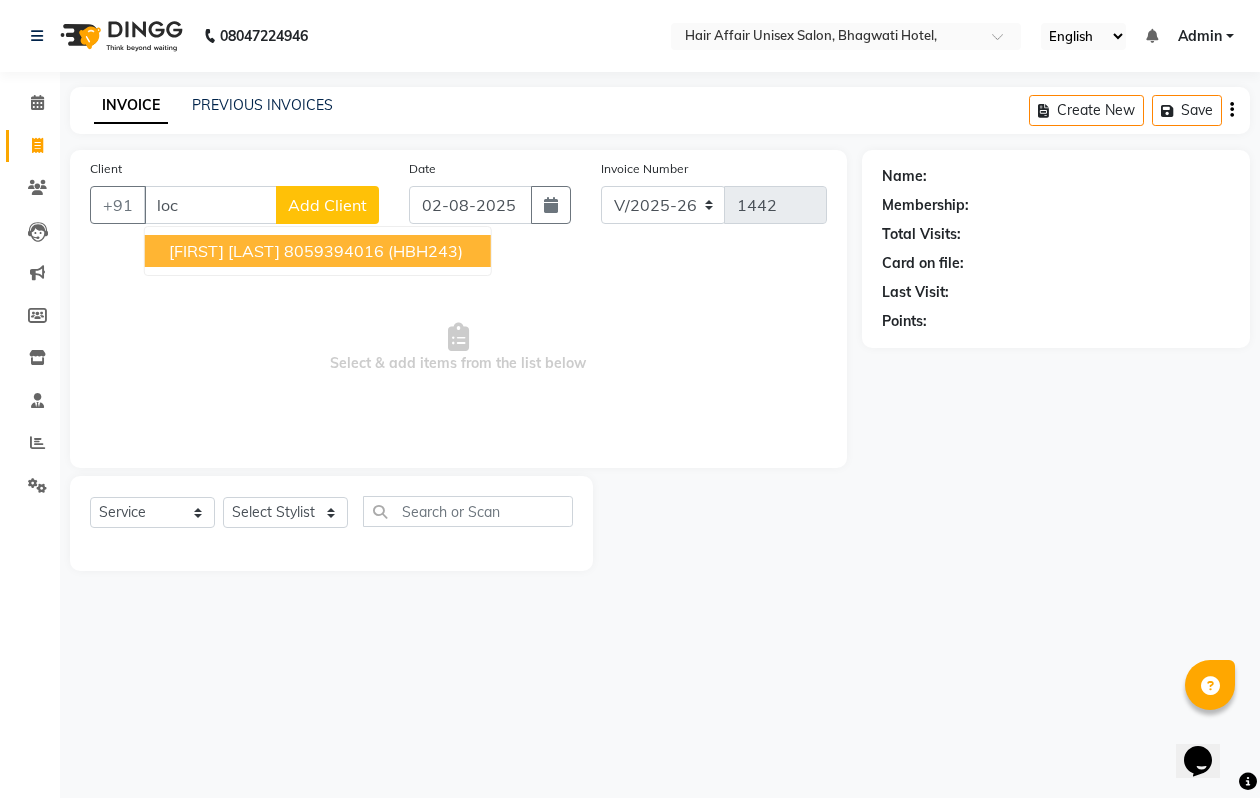 click on "[FIRST] [LAST]" at bounding box center [224, 251] 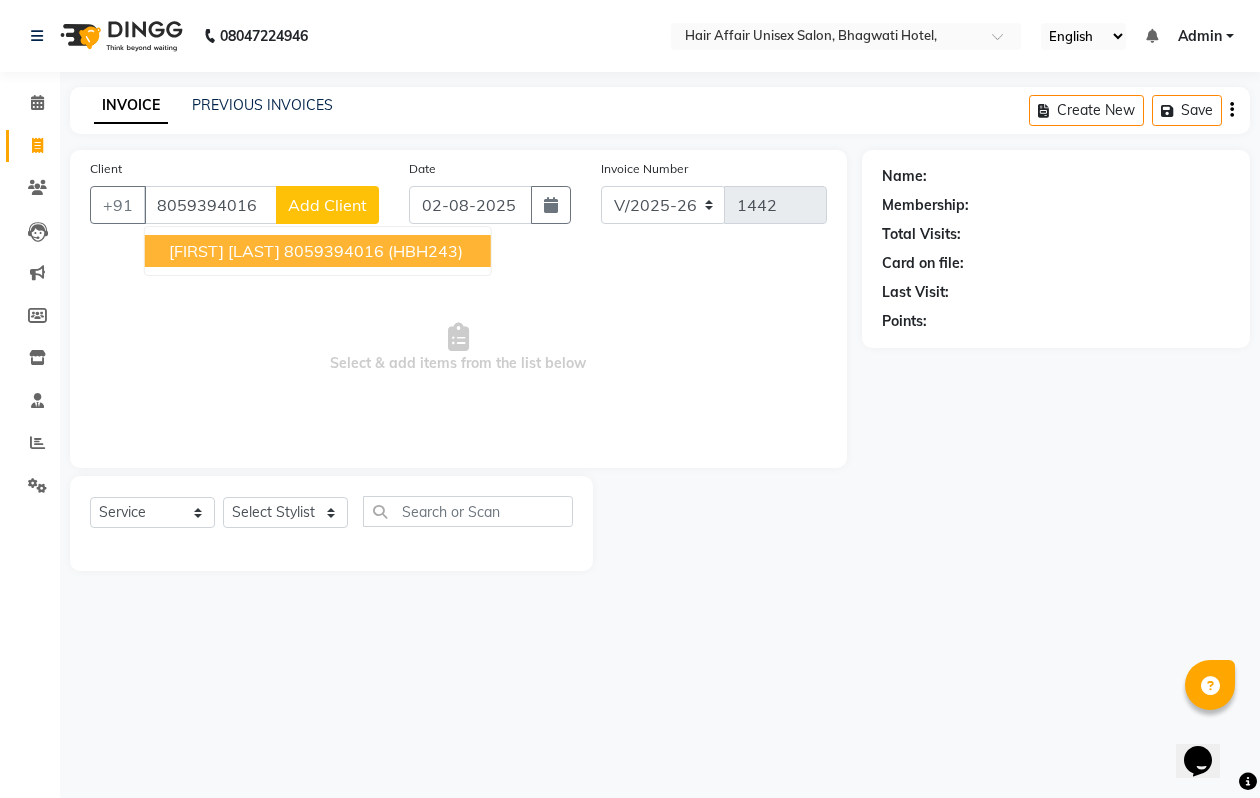 type on "8059394016" 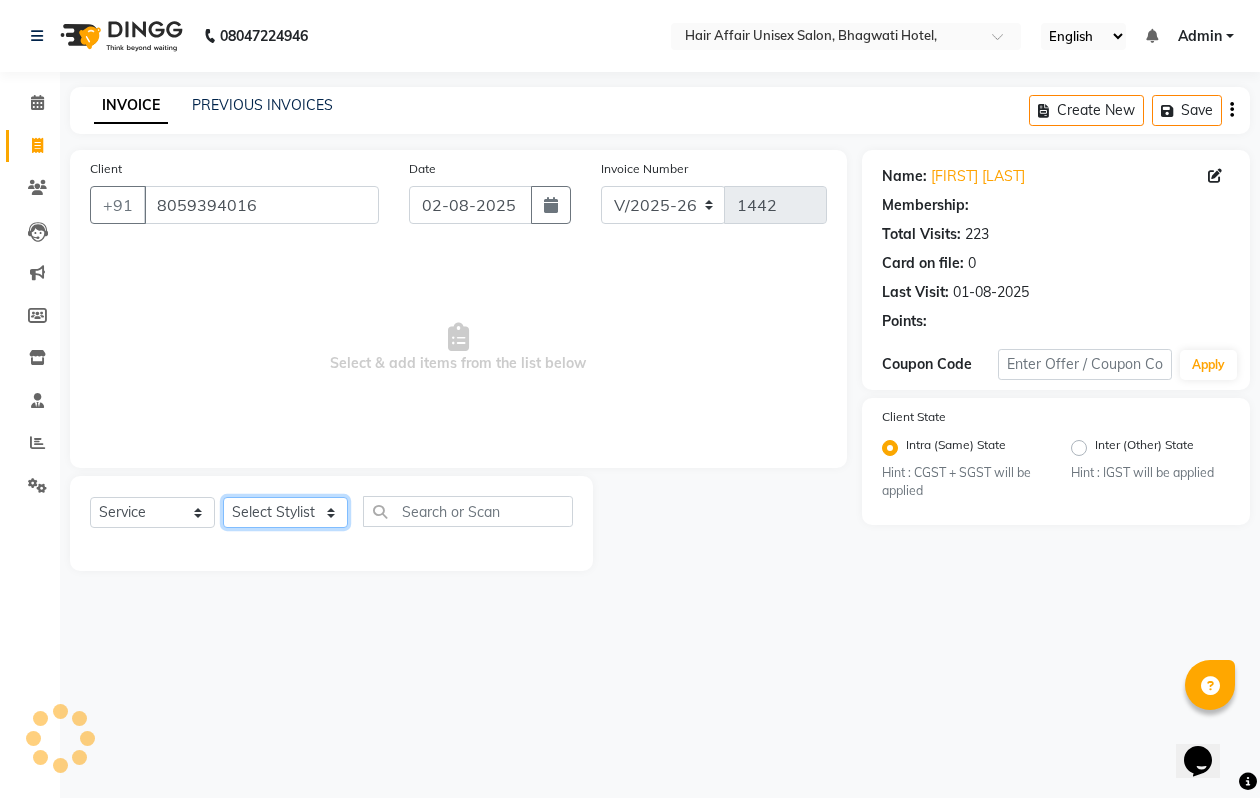 drag, startPoint x: 312, startPoint y: 511, endPoint x: 297, endPoint y: 497, distance: 20.518284 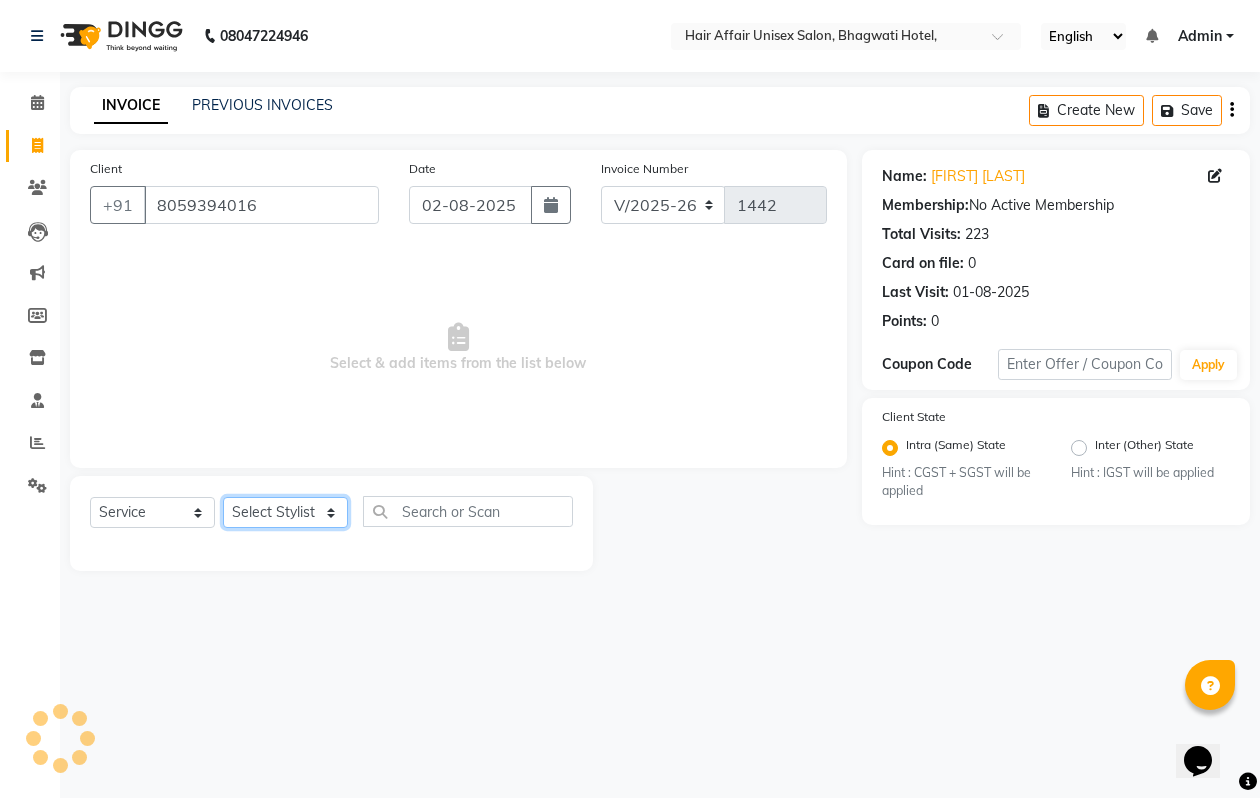 select on "66024" 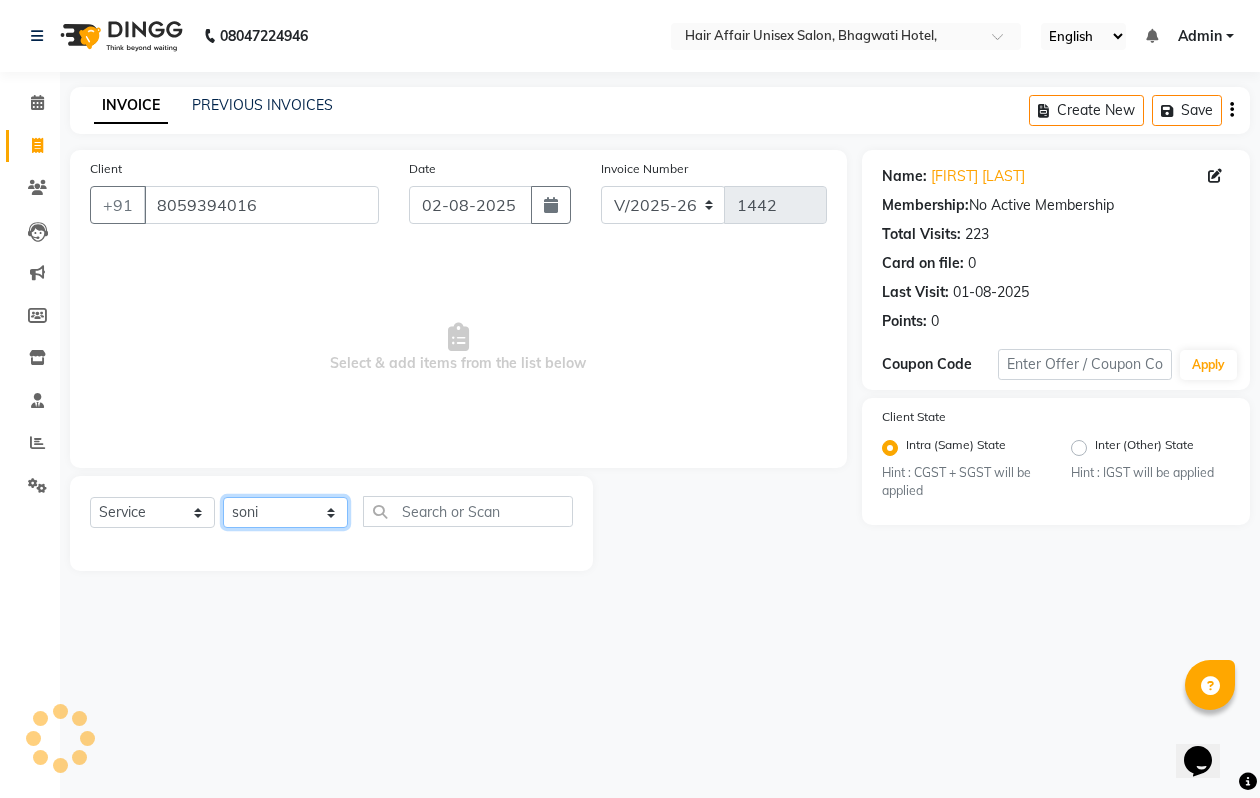 click on "Select Stylist Anand harpal kajal Kunal Manish Nikhil soni Vihan yogesh" 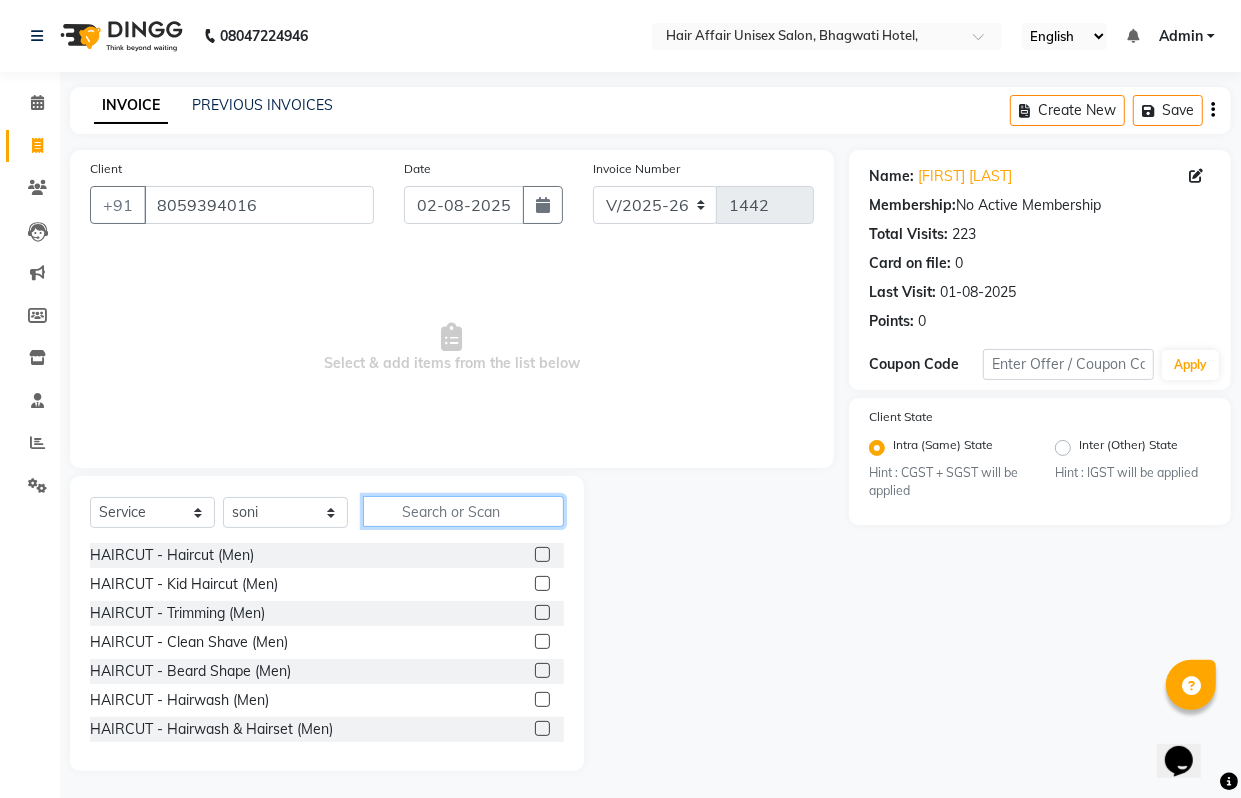 click 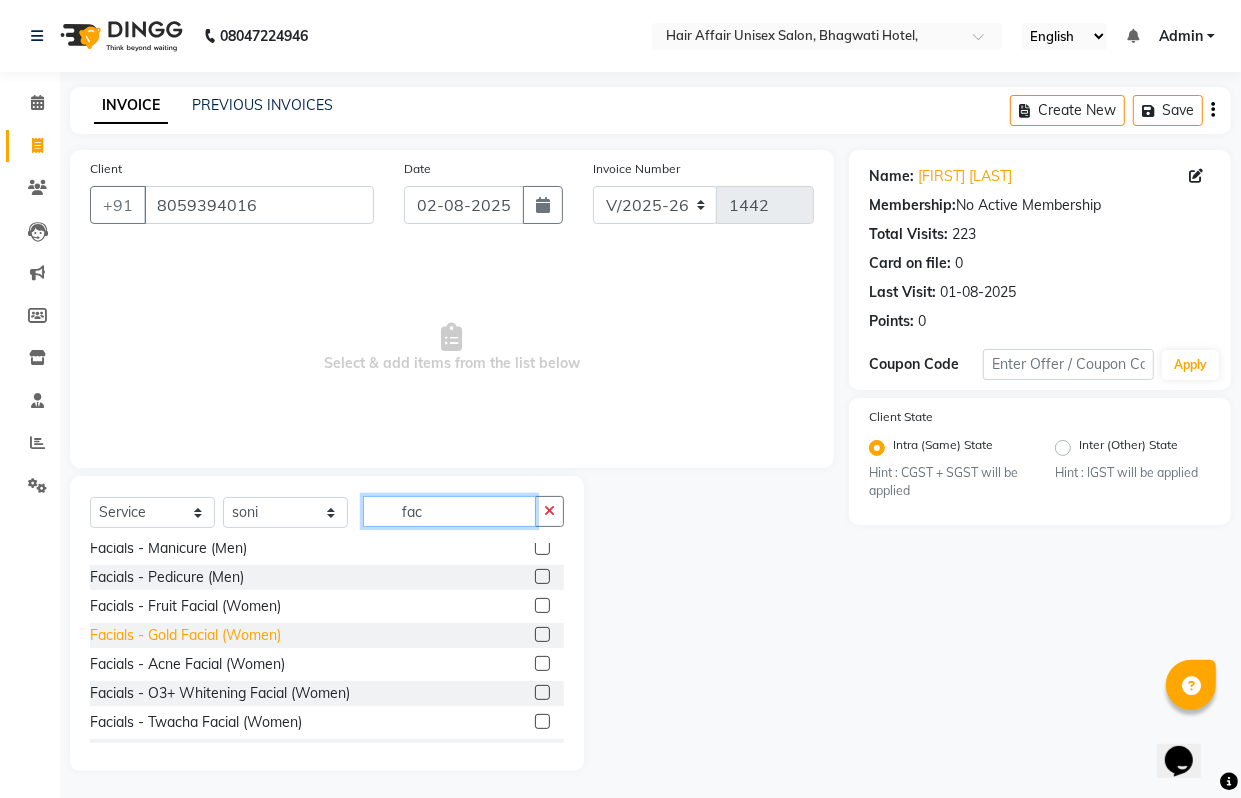 scroll, scrollTop: 625, scrollLeft: 0, axis: vertical 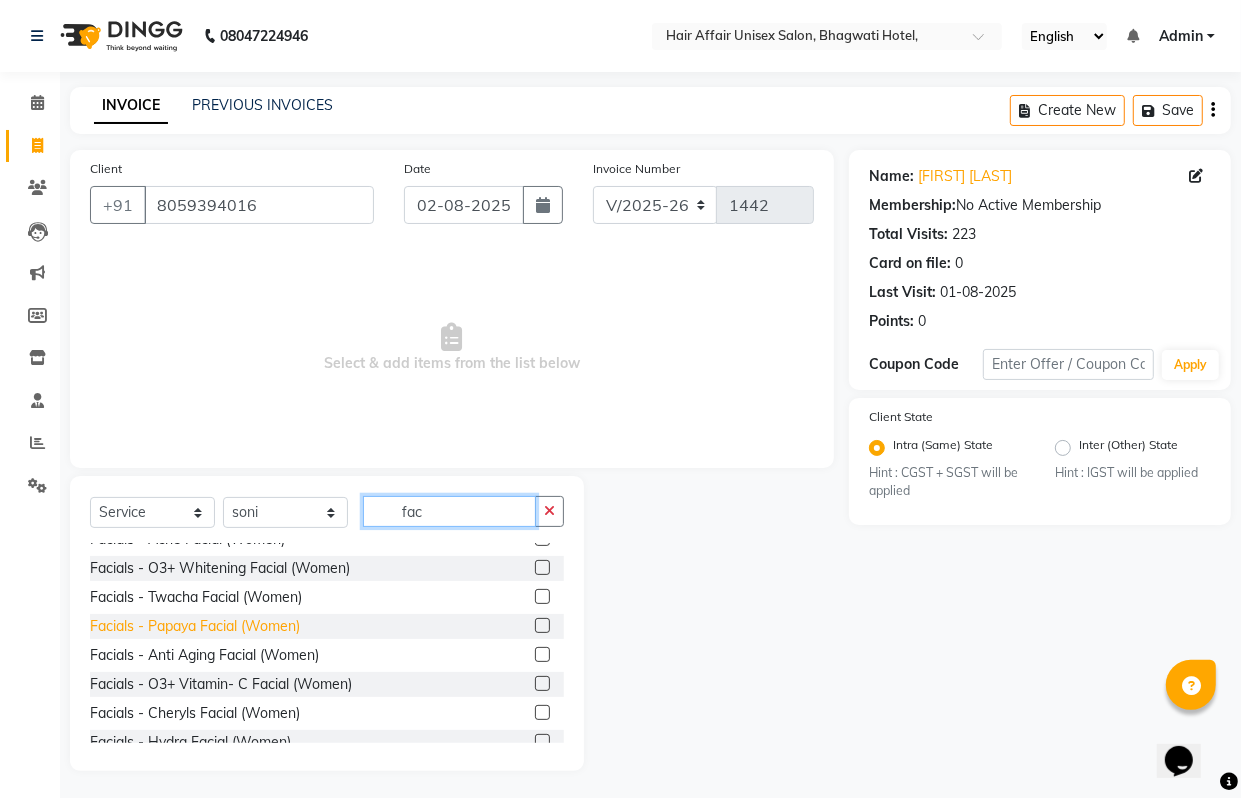 type on "fac" 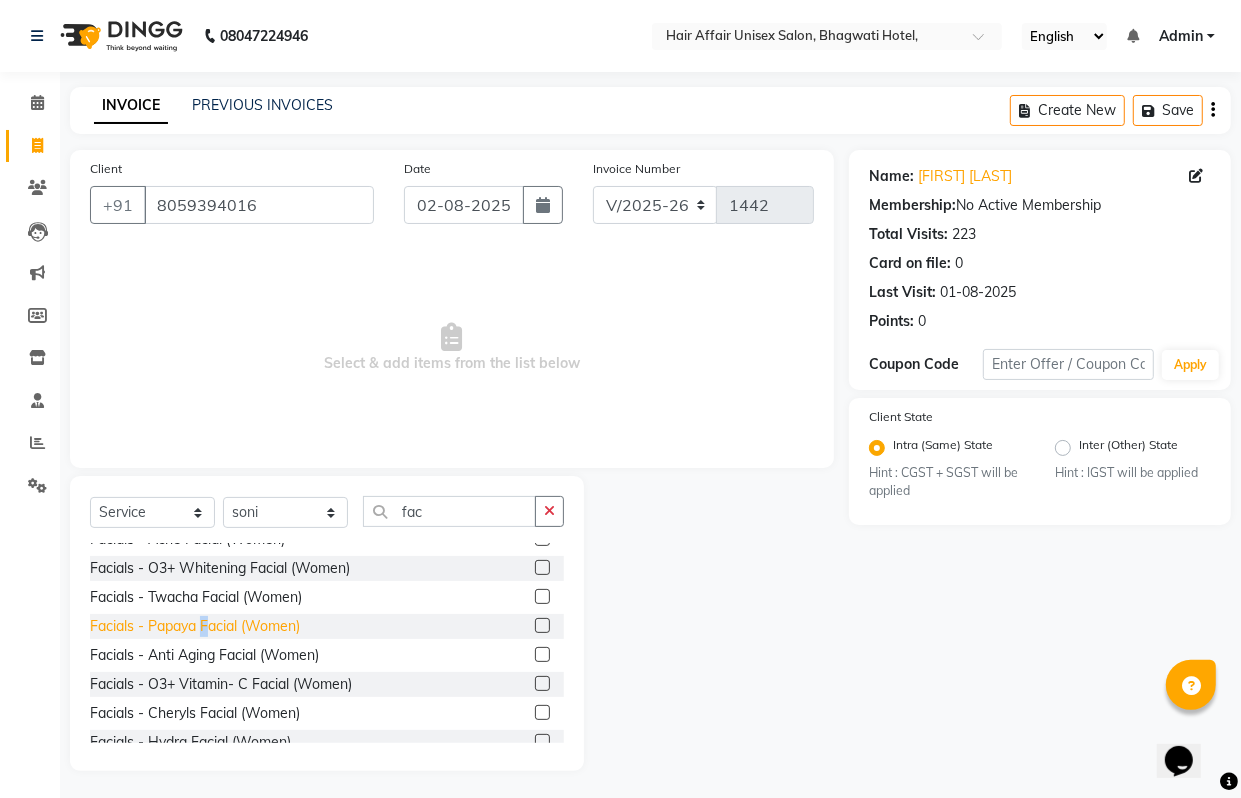 click on "Facials - Papaya Facial  (Women)" 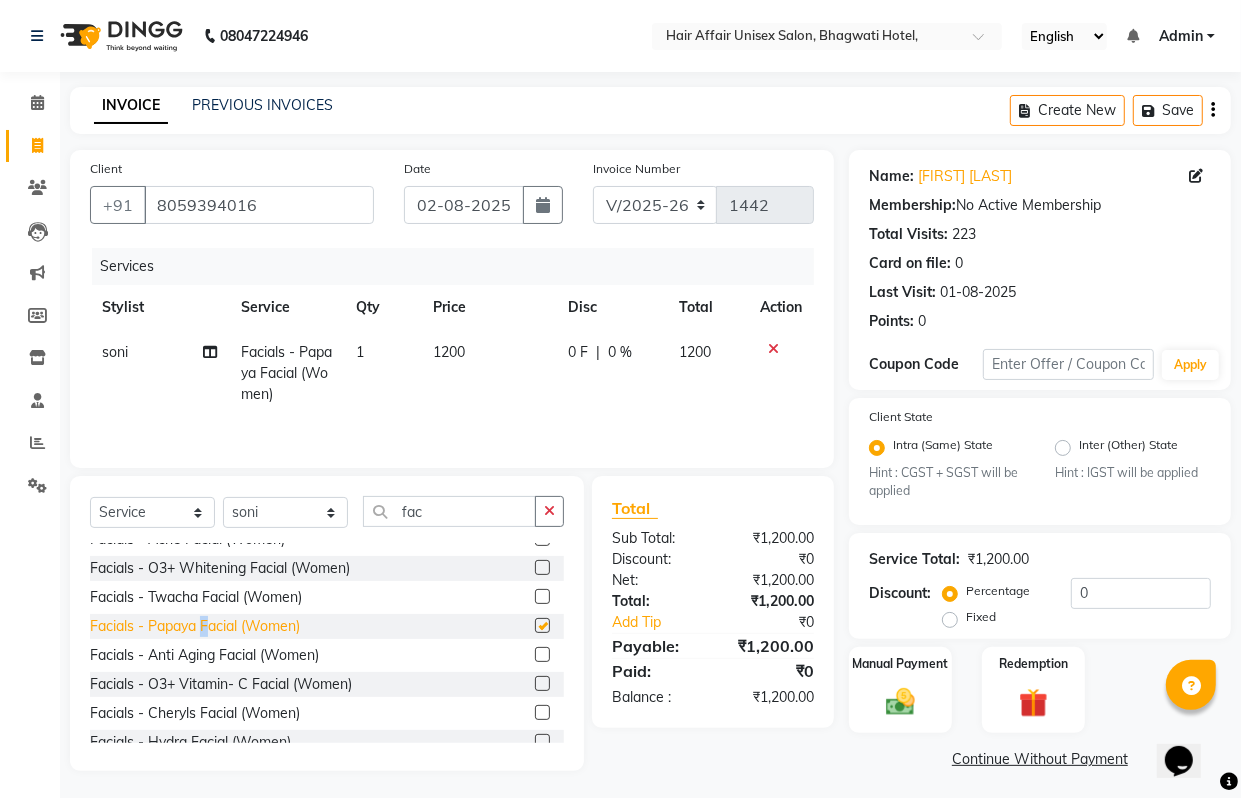 checkbox on "false" 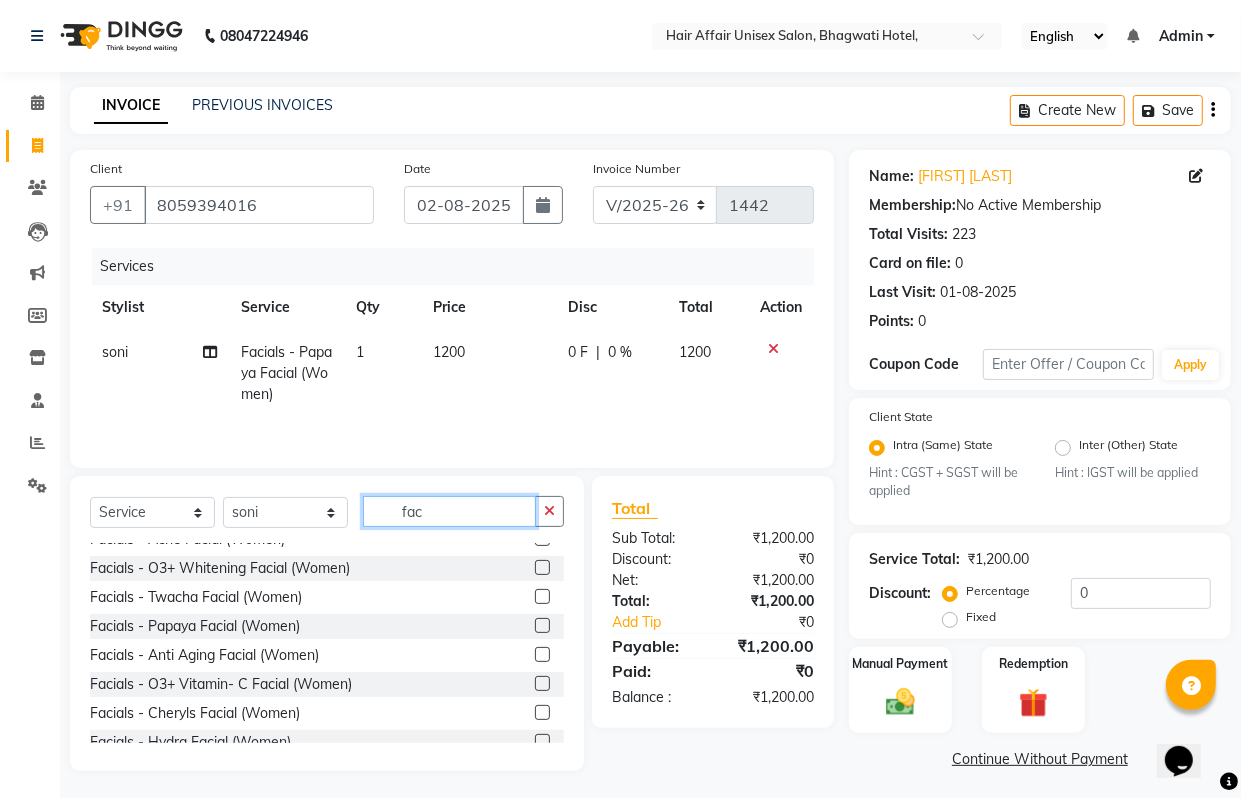 click on "fac" 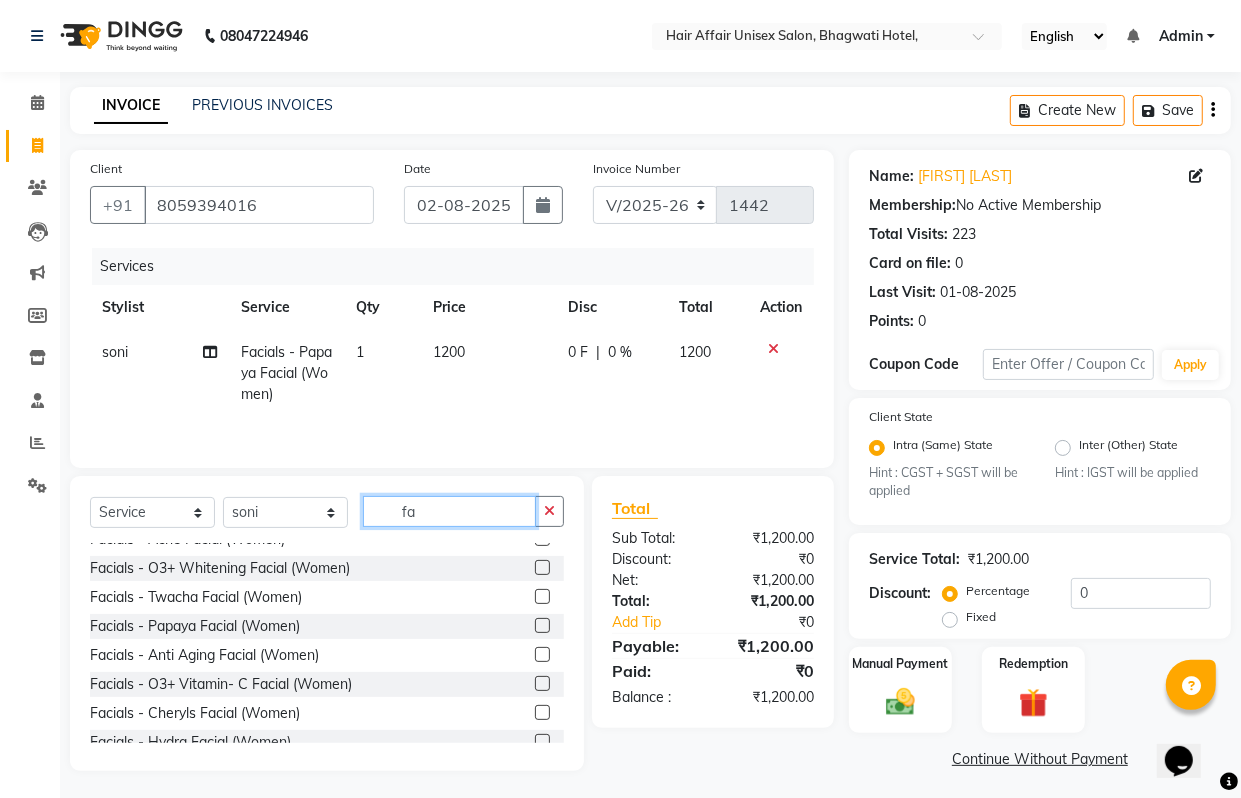 type on "f" 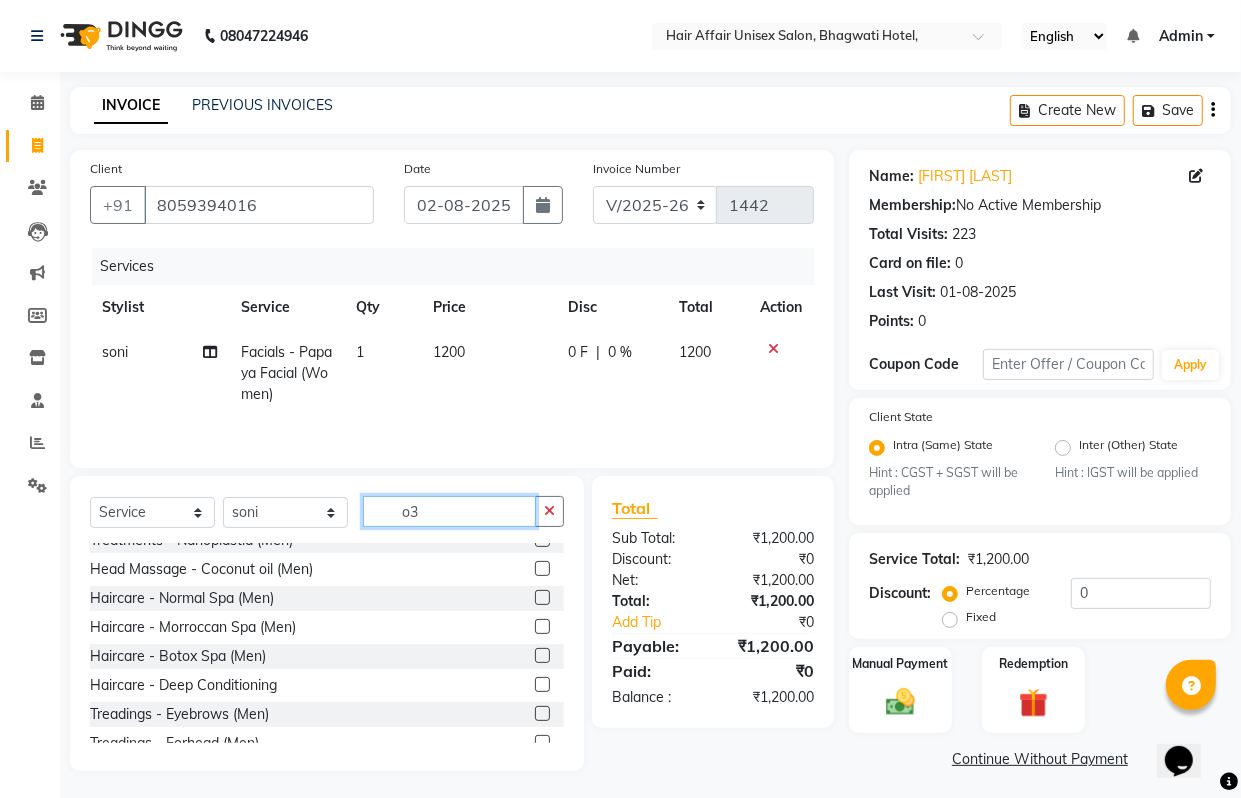 scroll, scrollTop: 147, scrollLeft: 0, axis: vertical 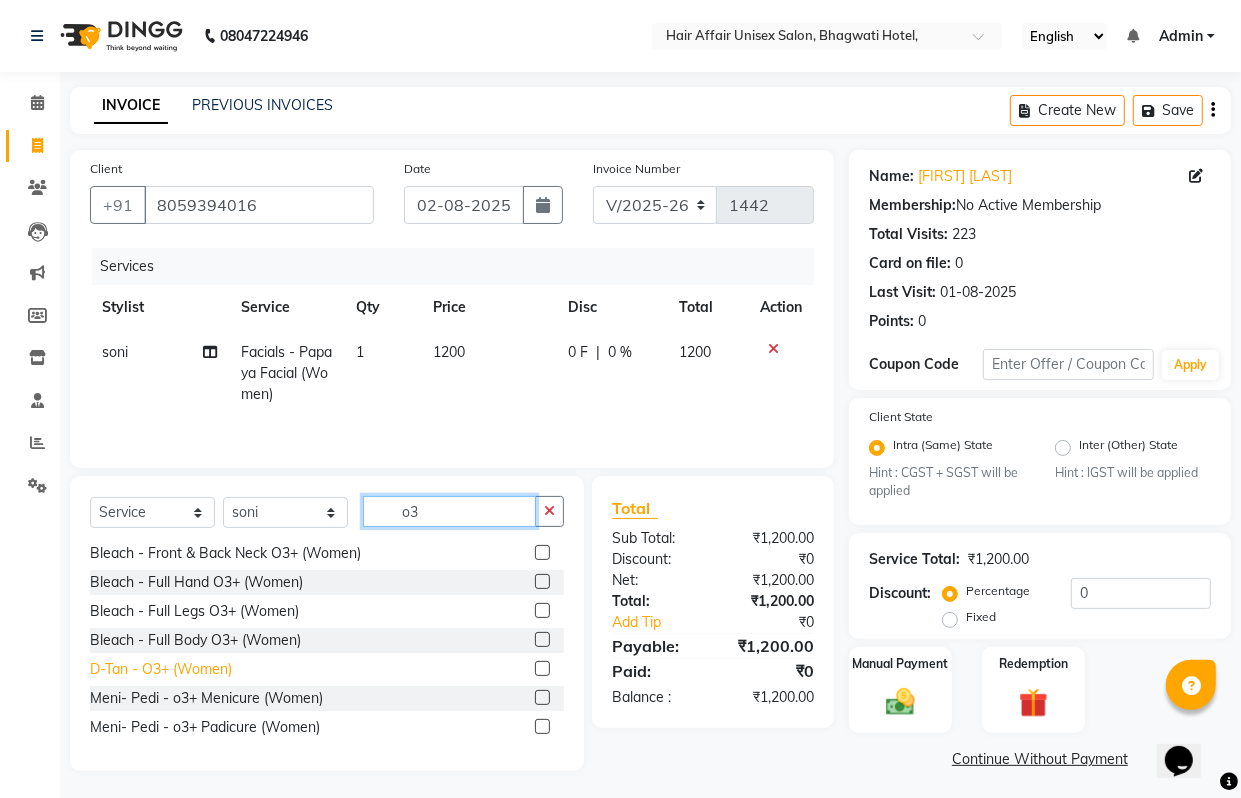type on "o3" 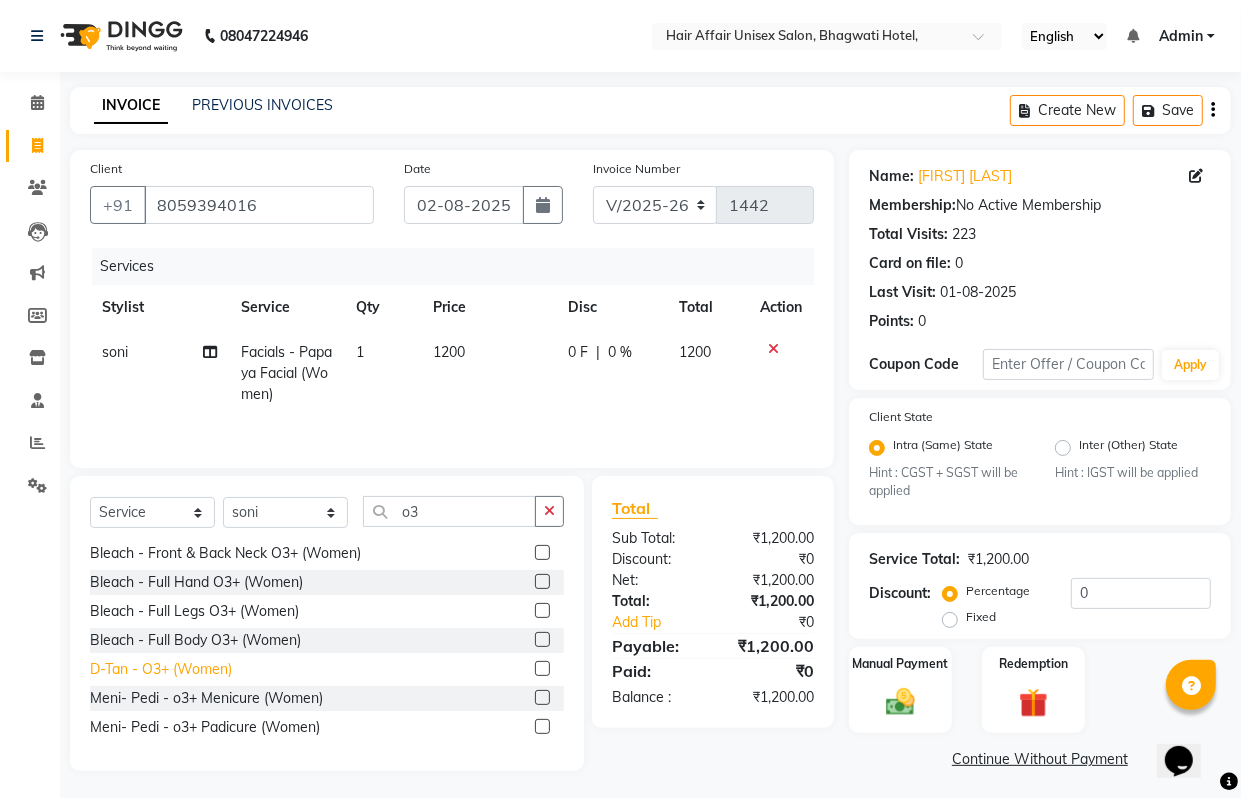 click on "D-Tan - O3+  (Women)" 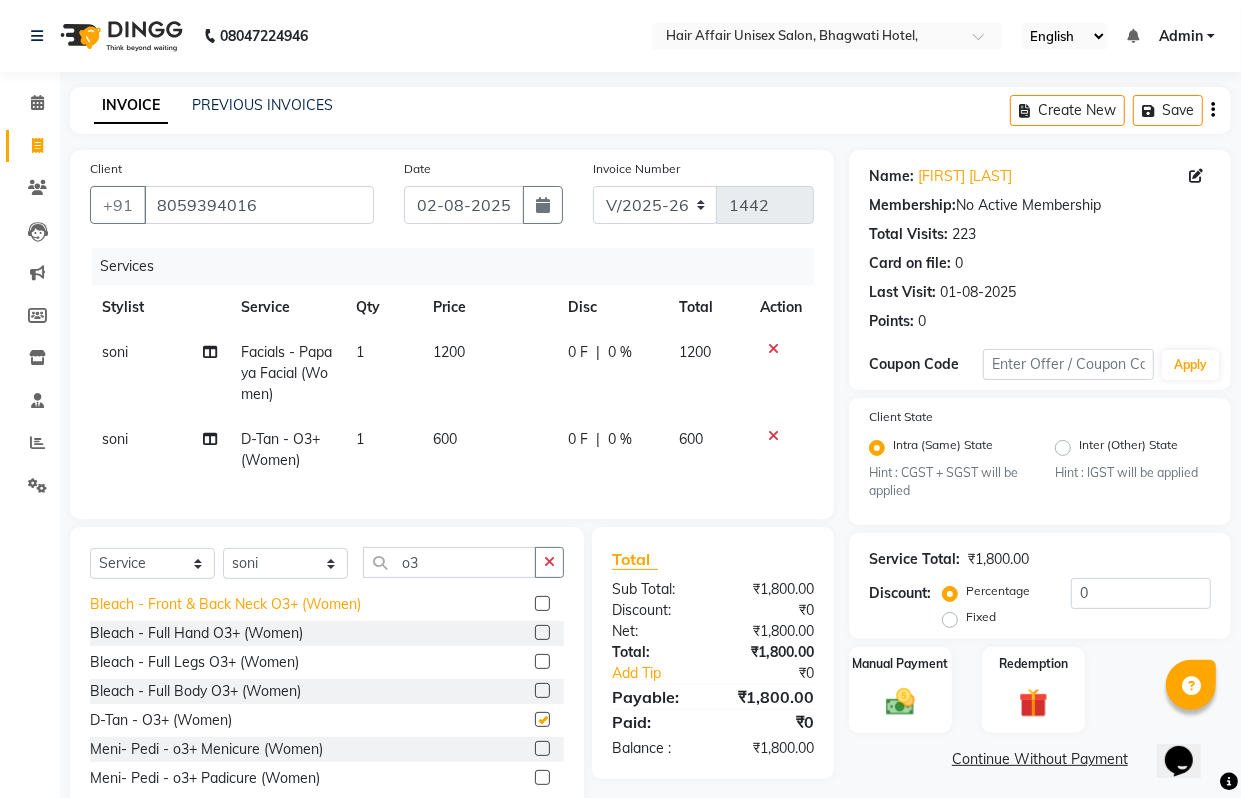checkbox on "false" 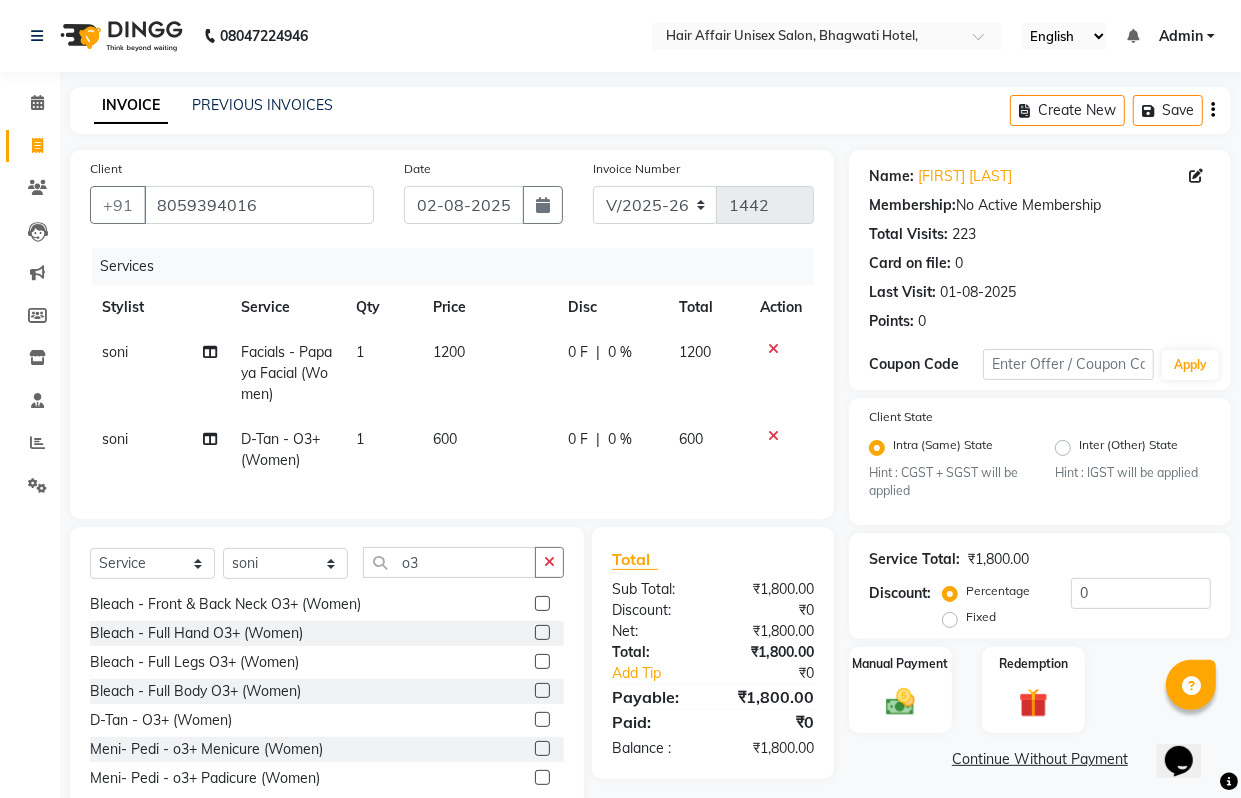 click on "1200" 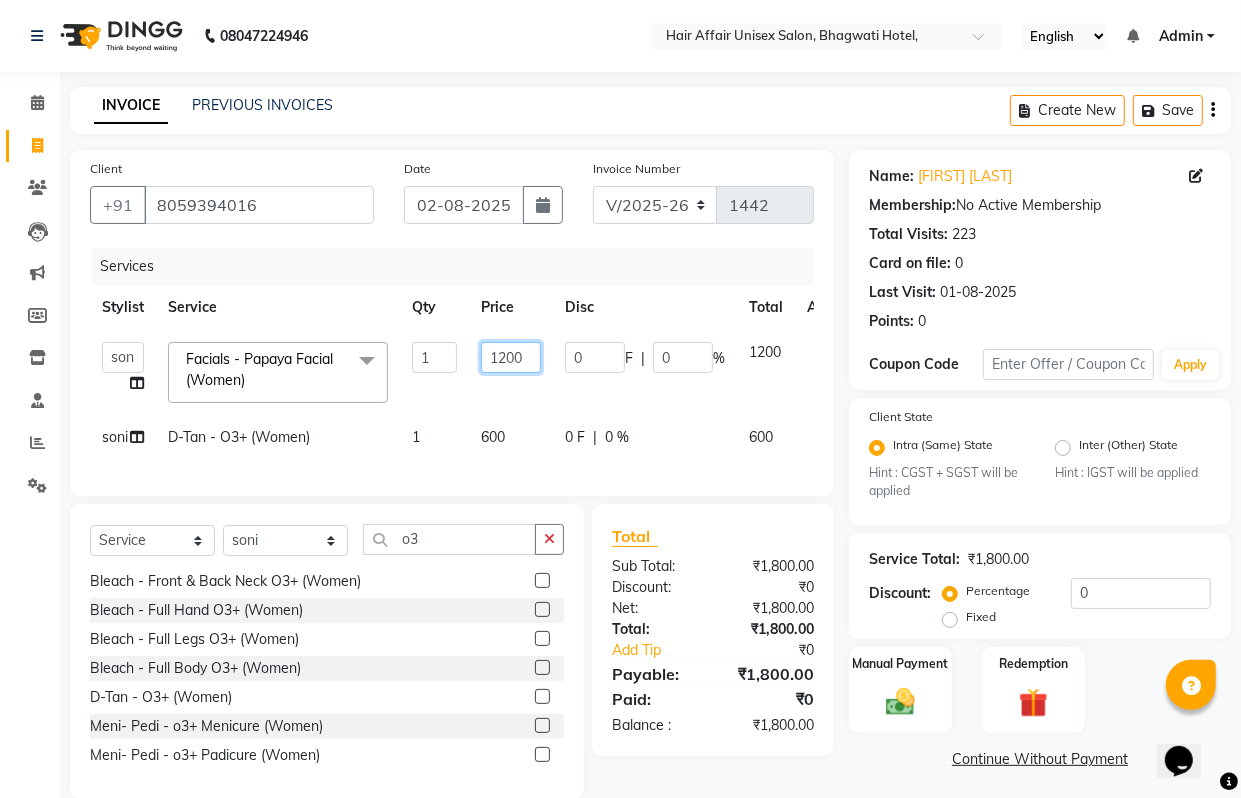 click on "1200" 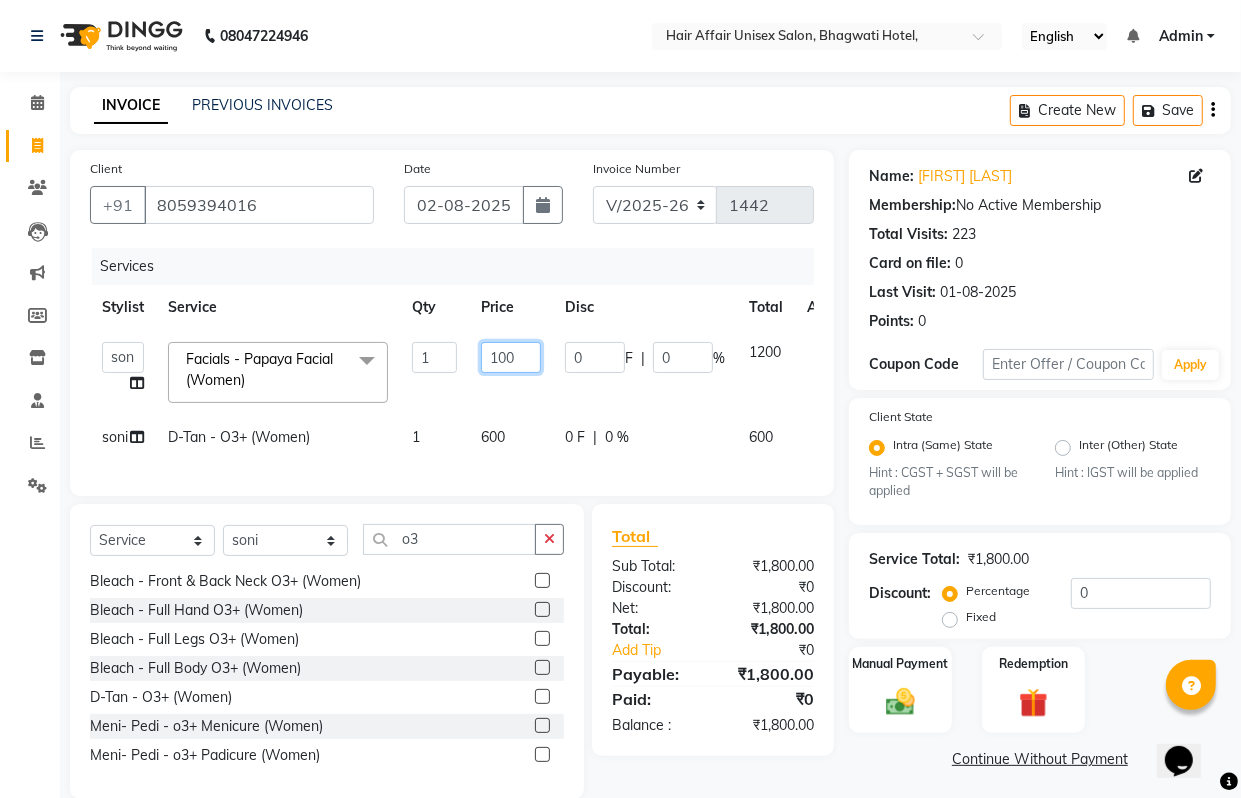 type on "1500" 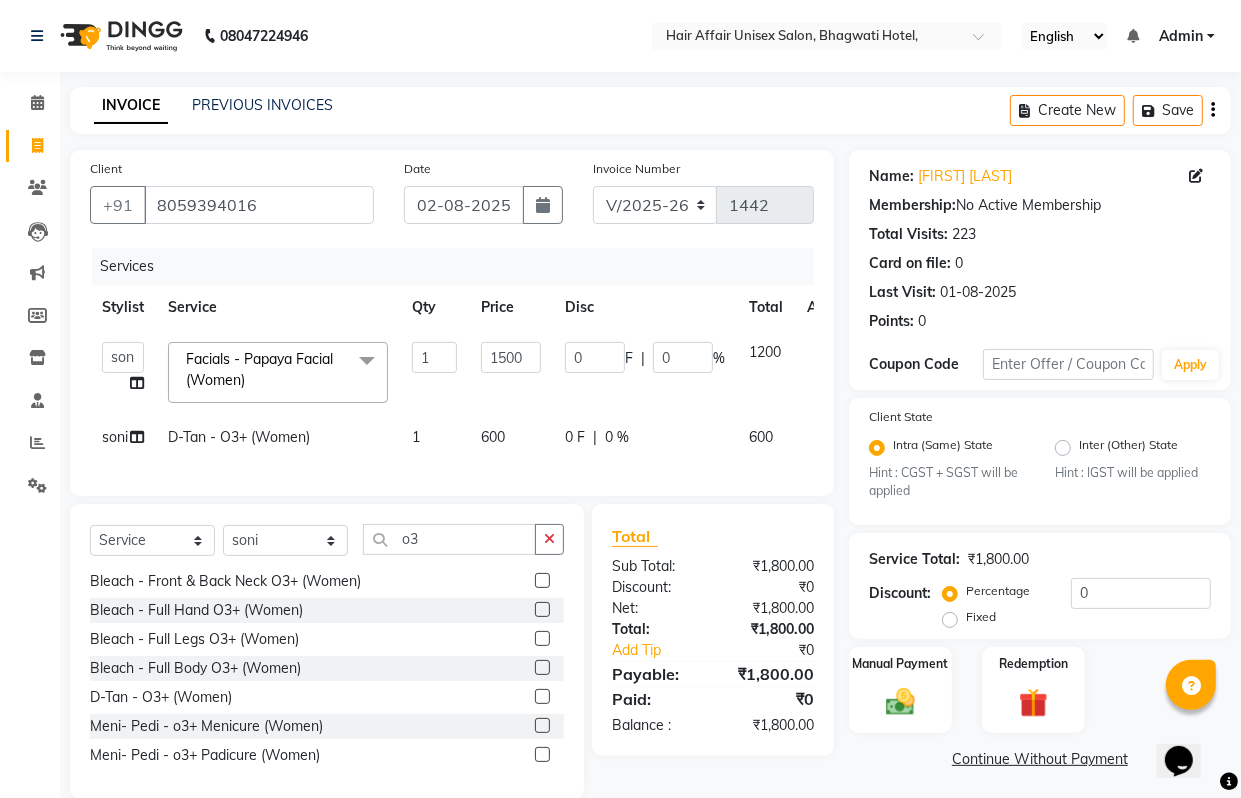 click on "1500" 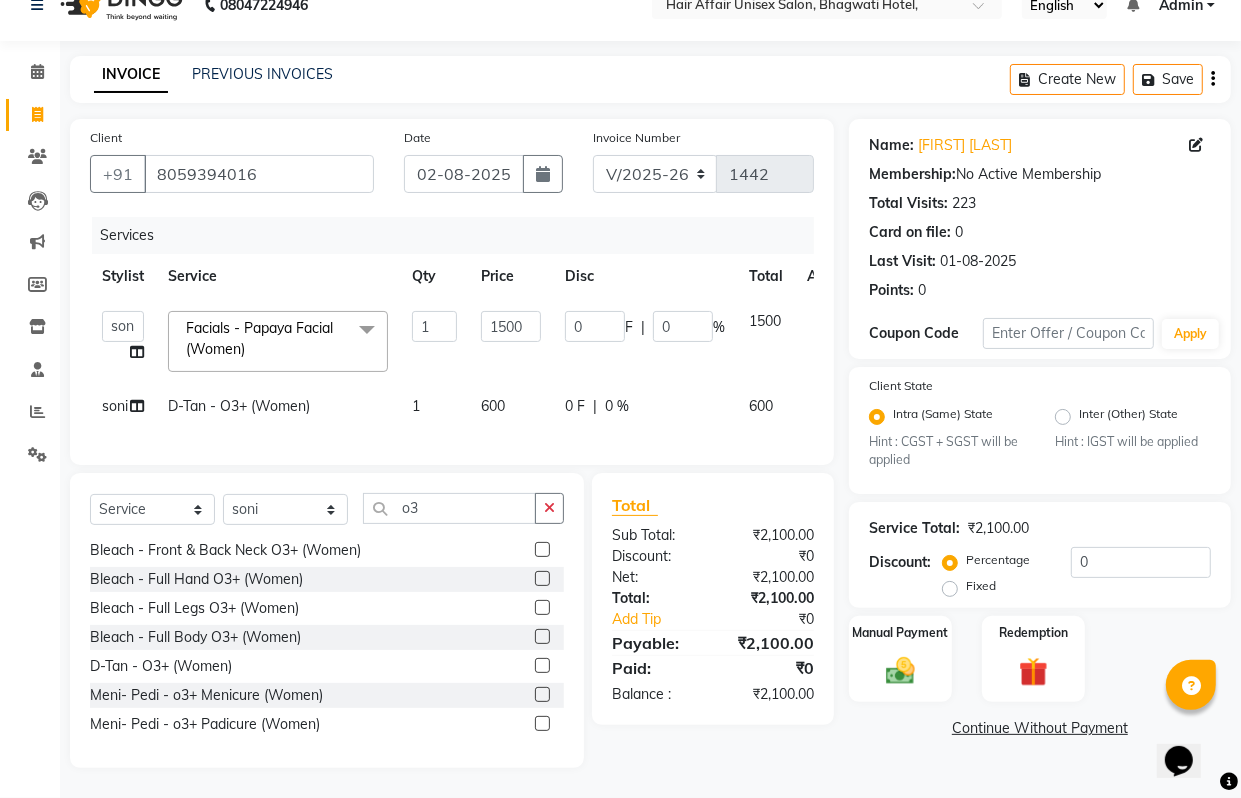 scroll, scrollTop: 48, scrollLeft: 0, axis: vertical 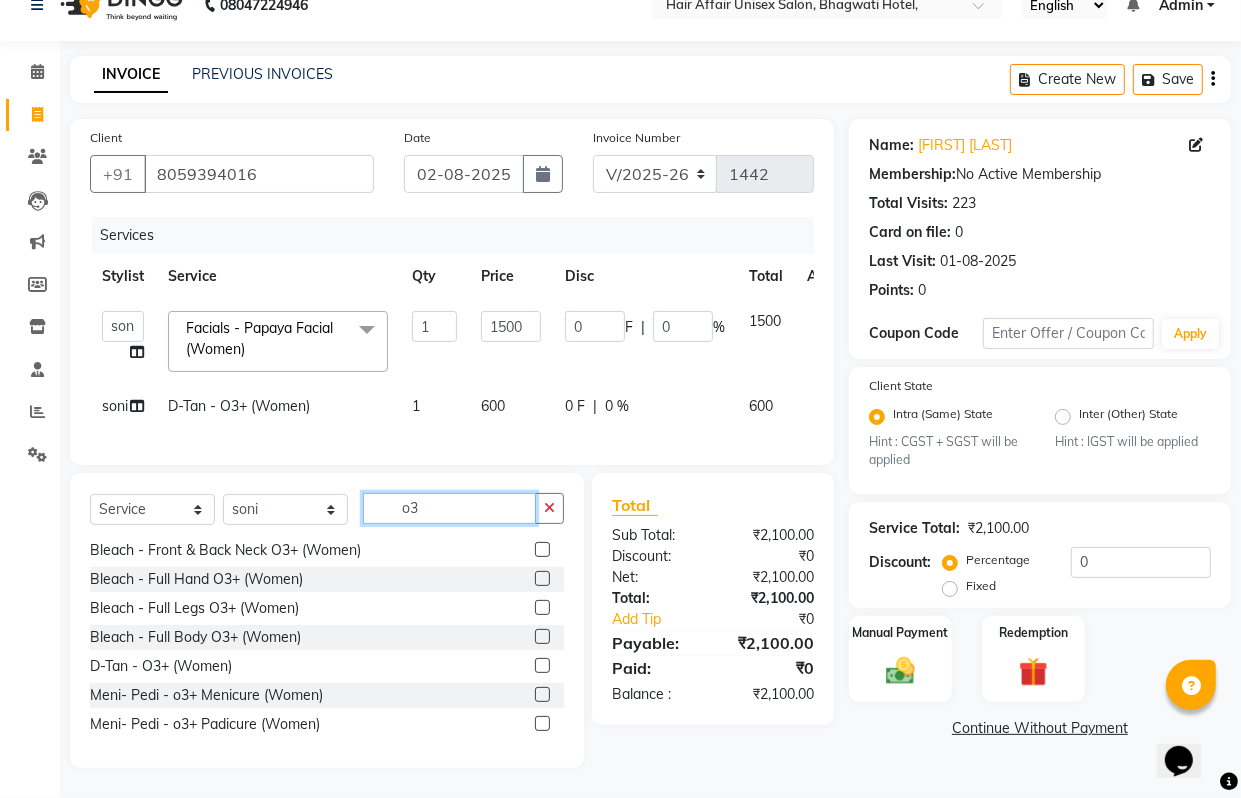 click on "o3" 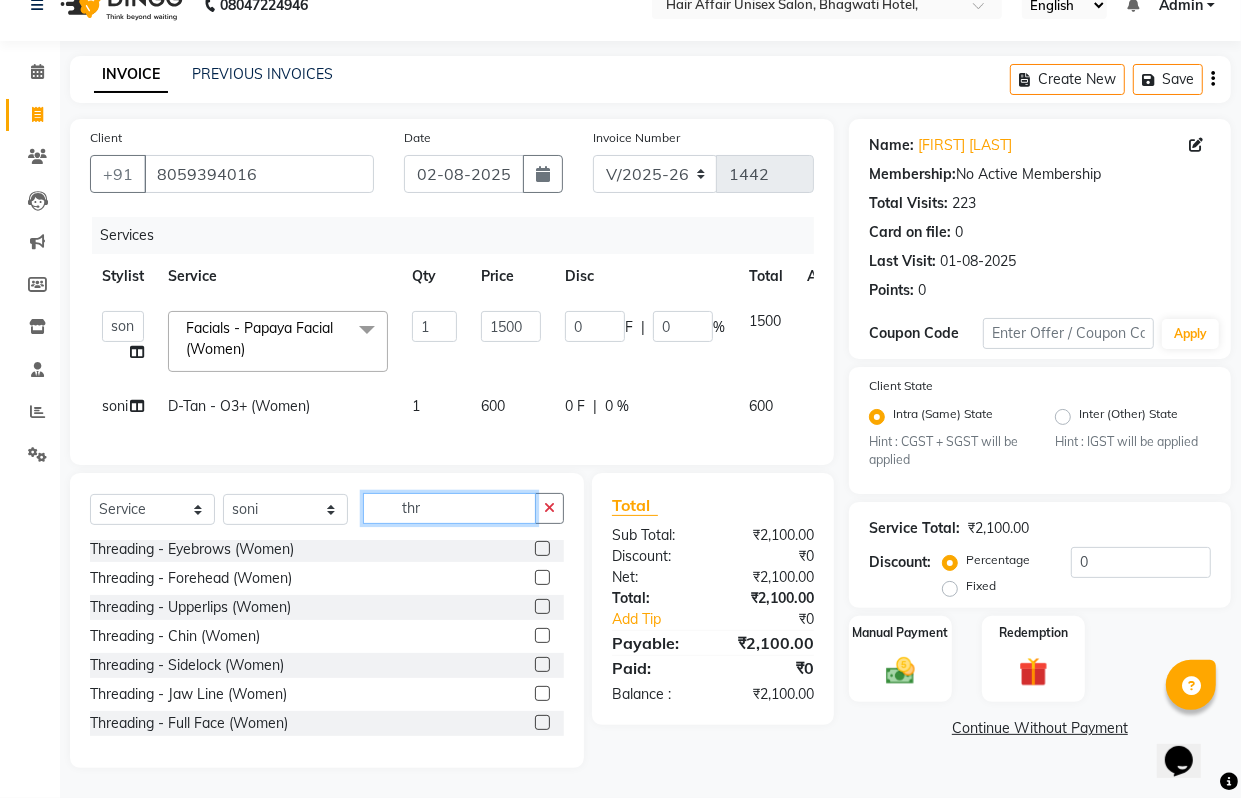 scroll, scrollTop: 2, scrollLeft: 0, axis: vertical 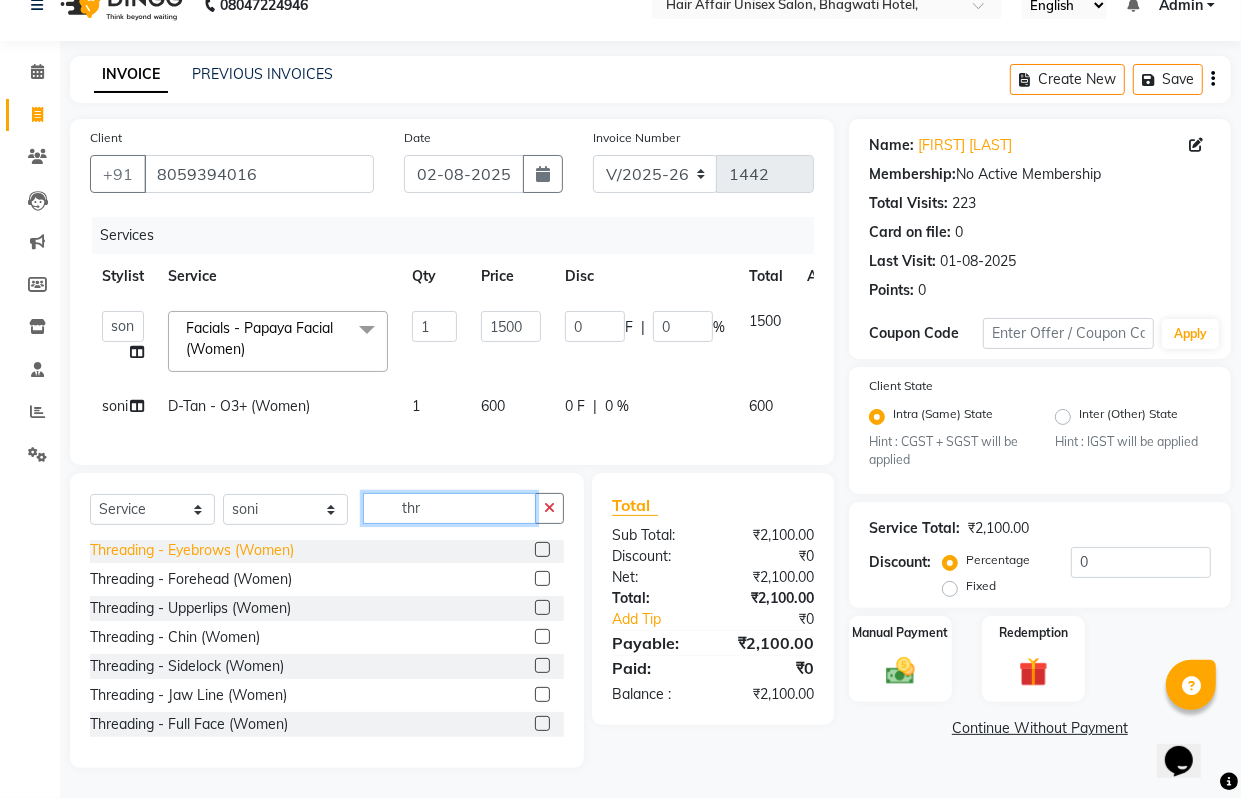 type on "thr" 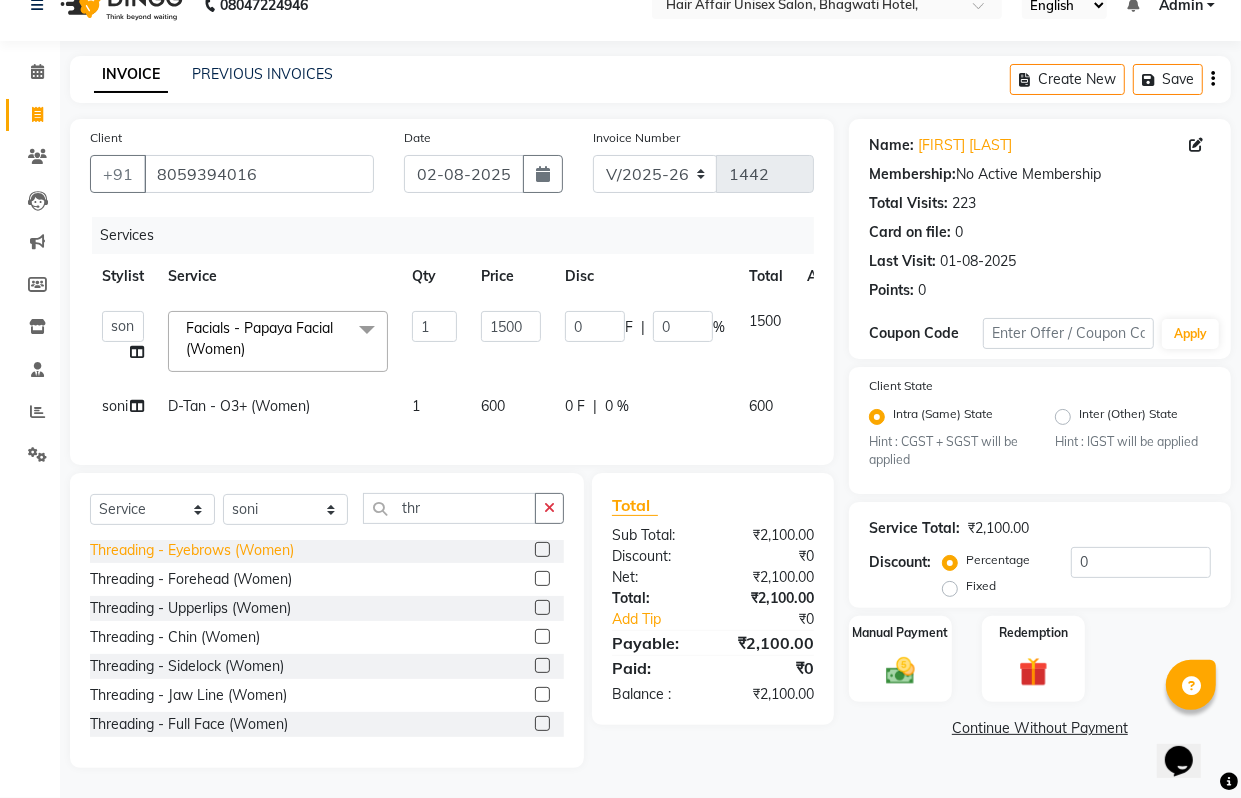 click on "Threading - Eyebrows  (Women)" 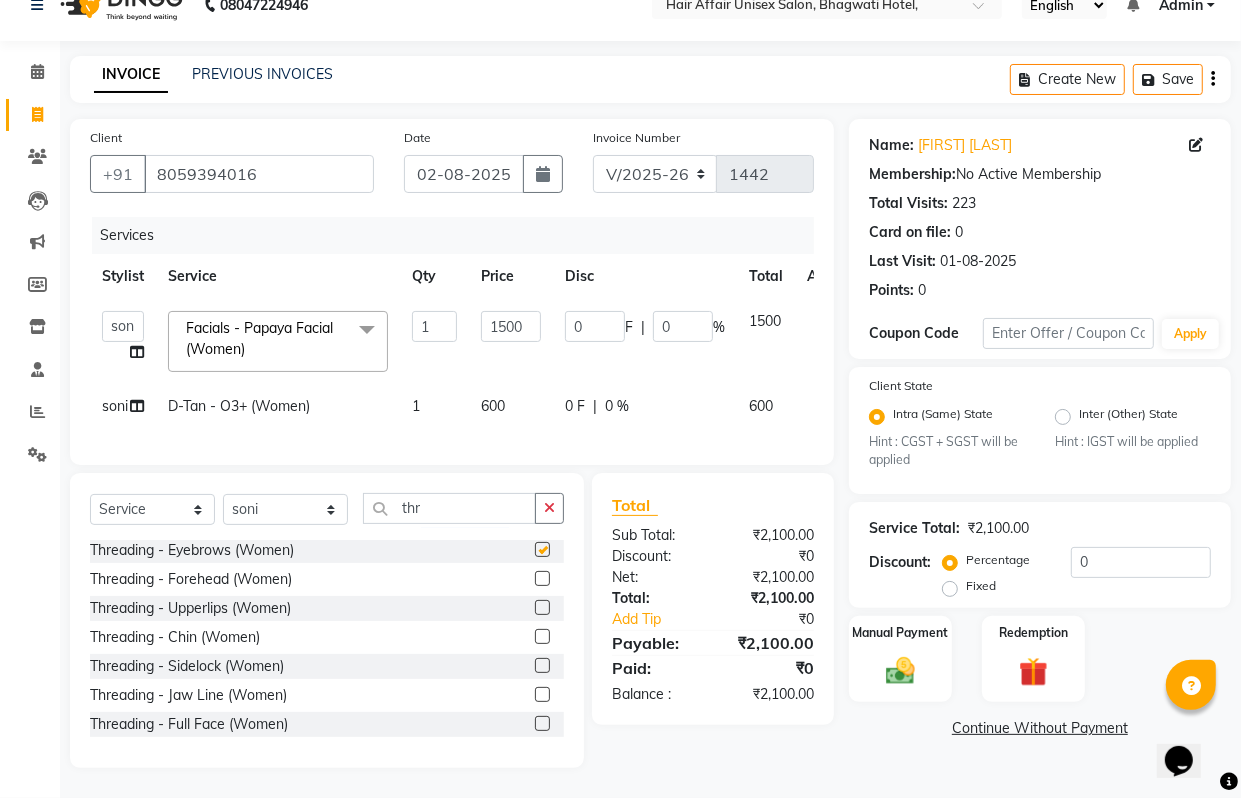 checkbox on "false" 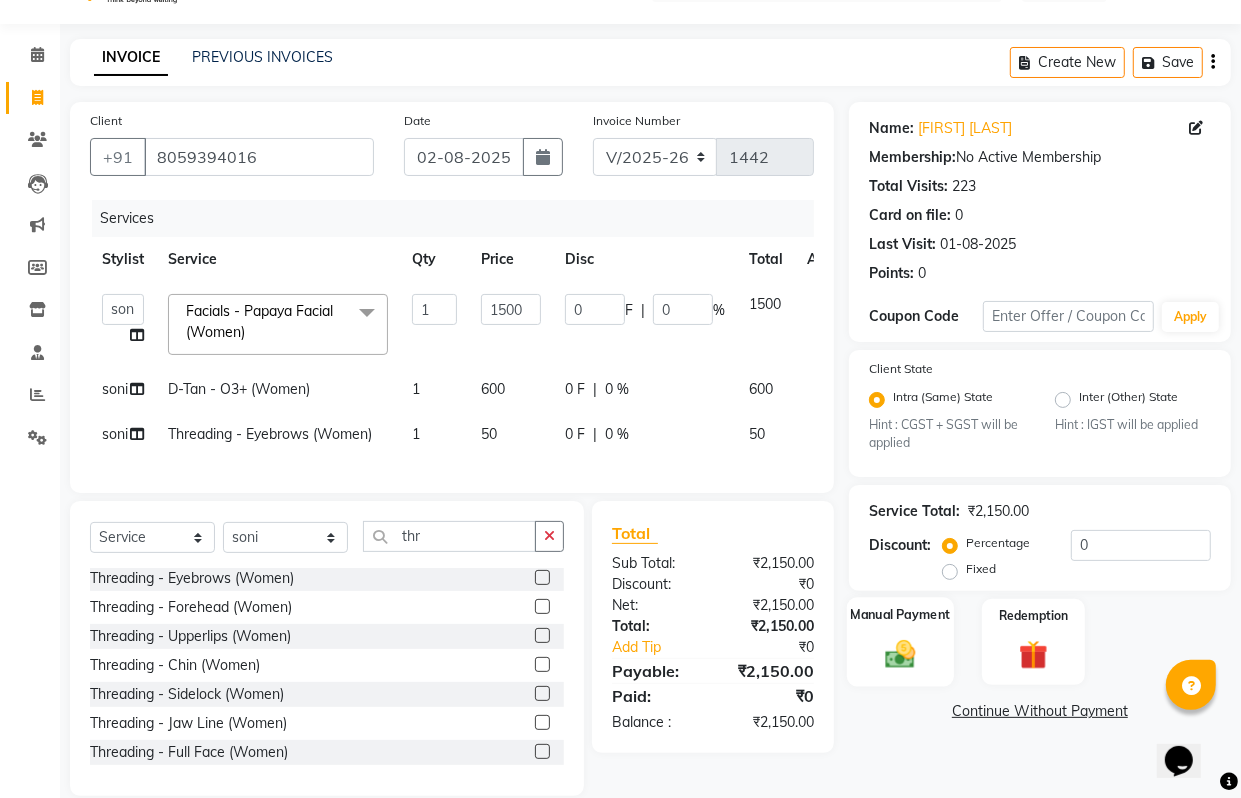 click 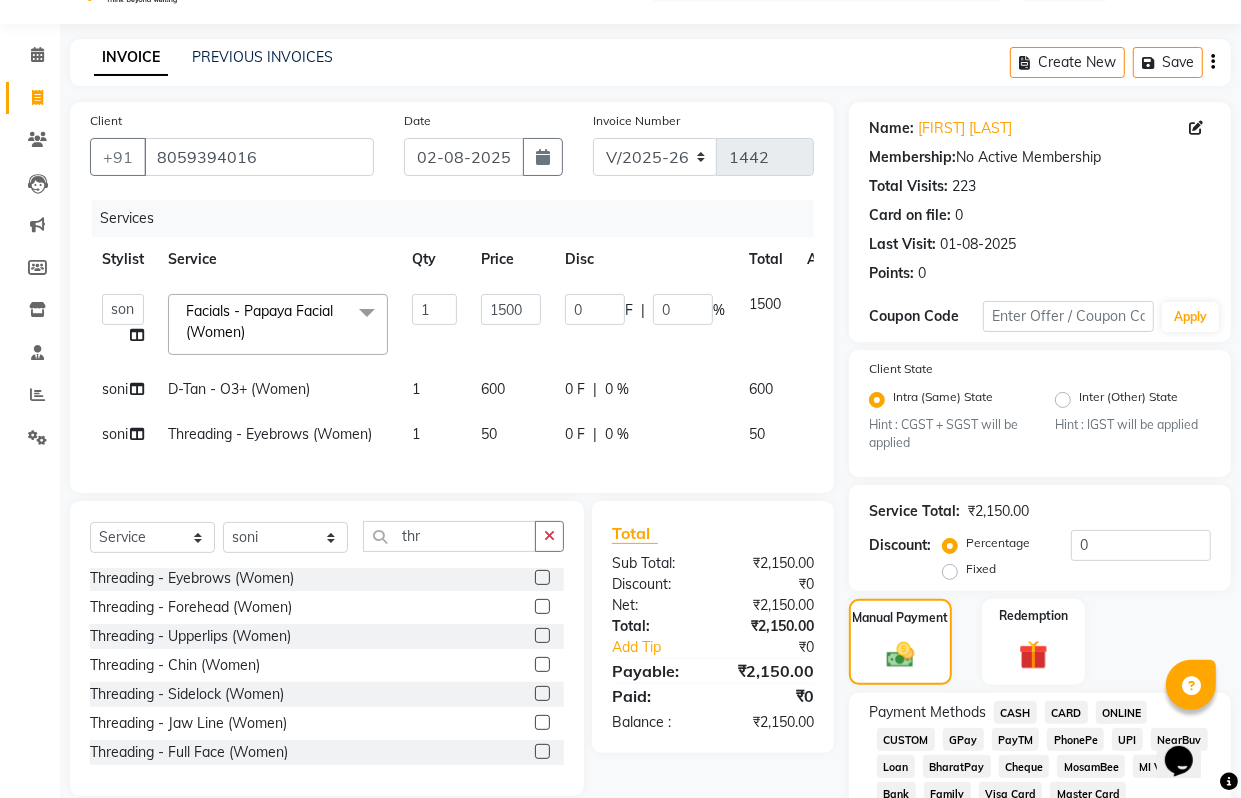 click on "CASH" 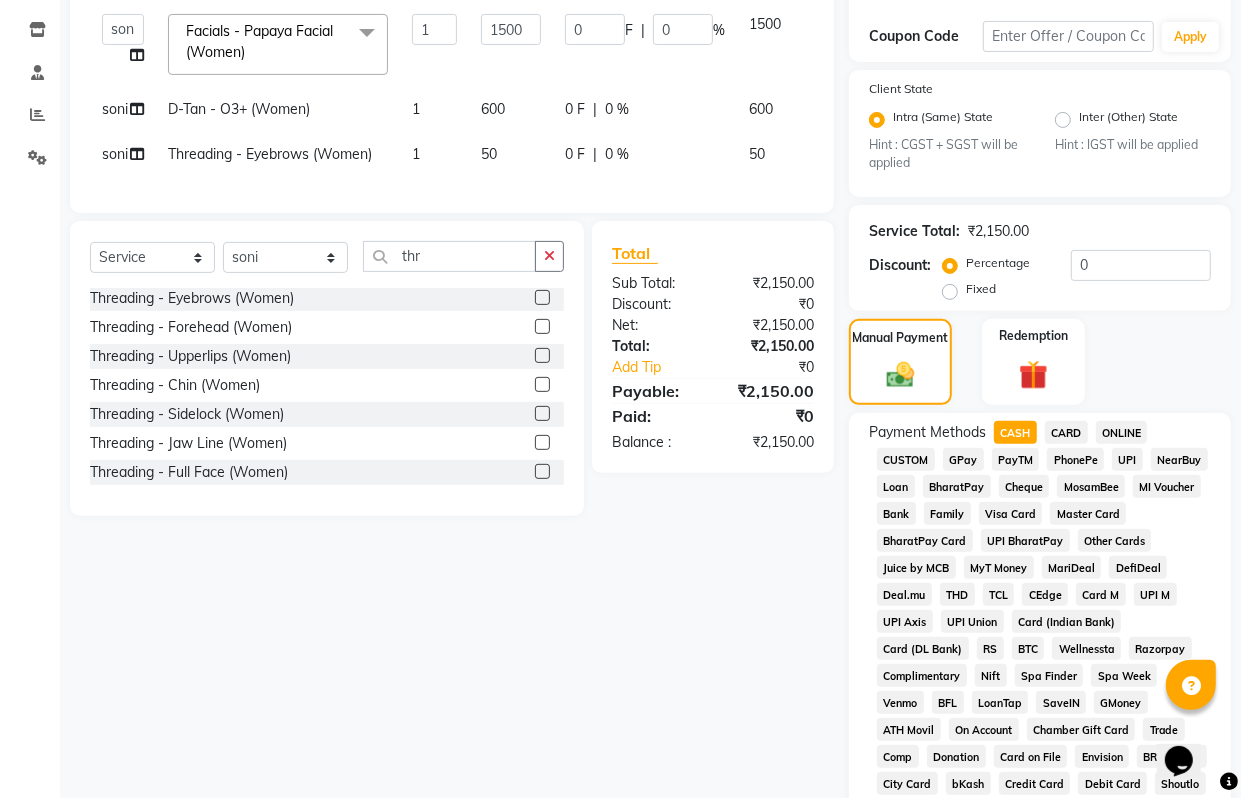 scroll, scrollTop: 937, scrollLeft: 0, axis: vertical 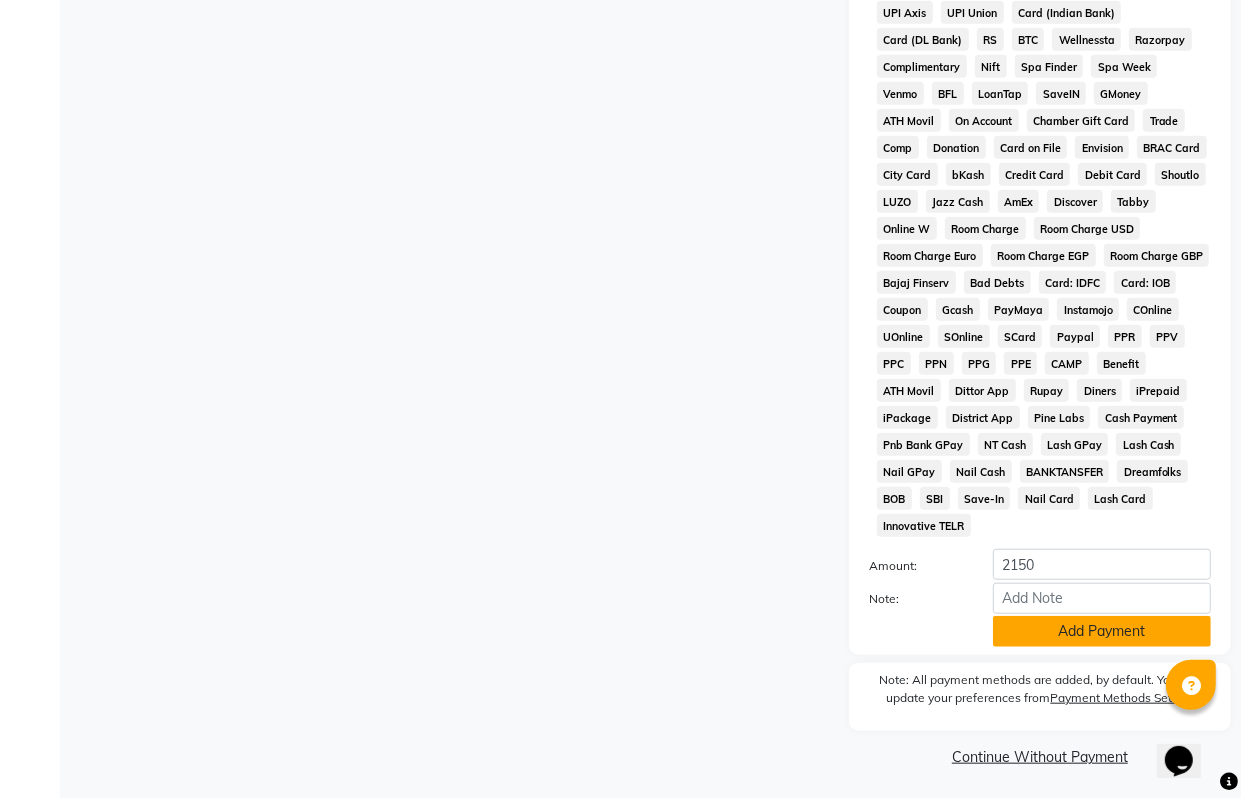click on "Add Payment" 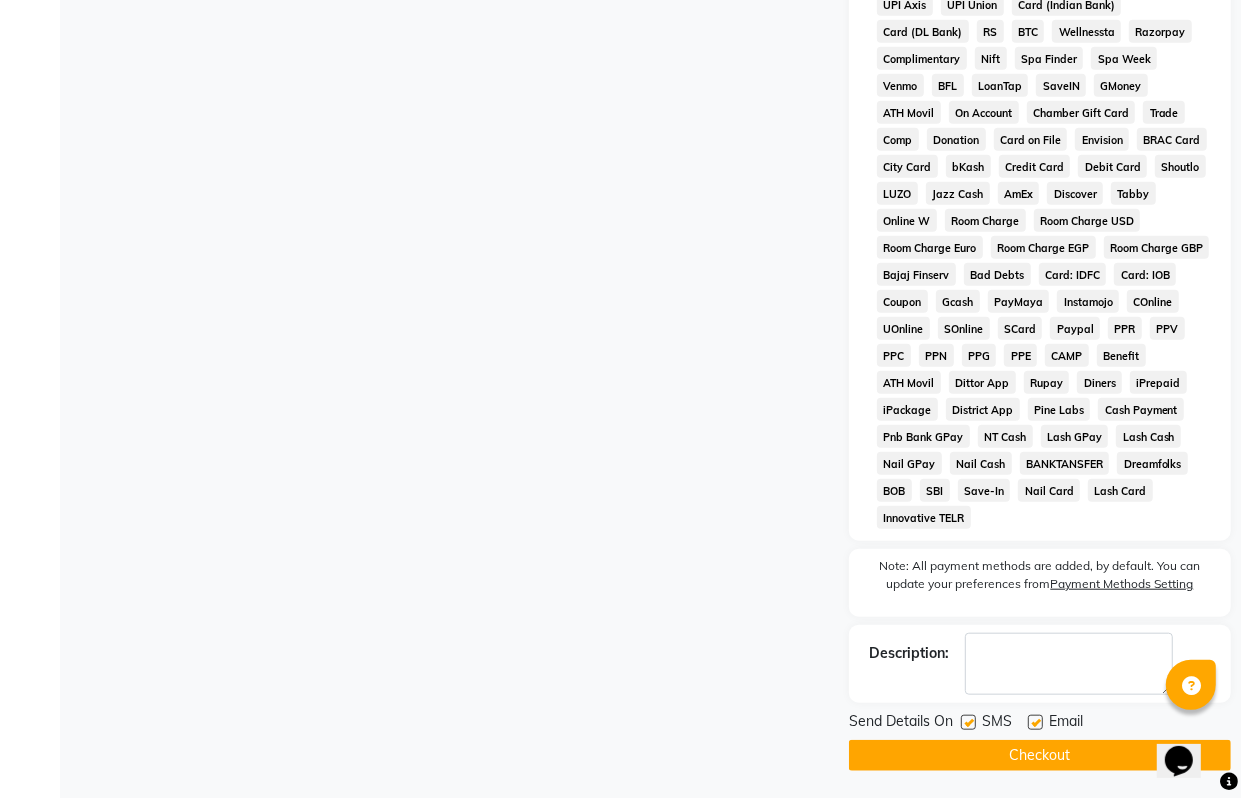 scroll, scrollTop: 946, scrollLeft: 0, axis: vertical 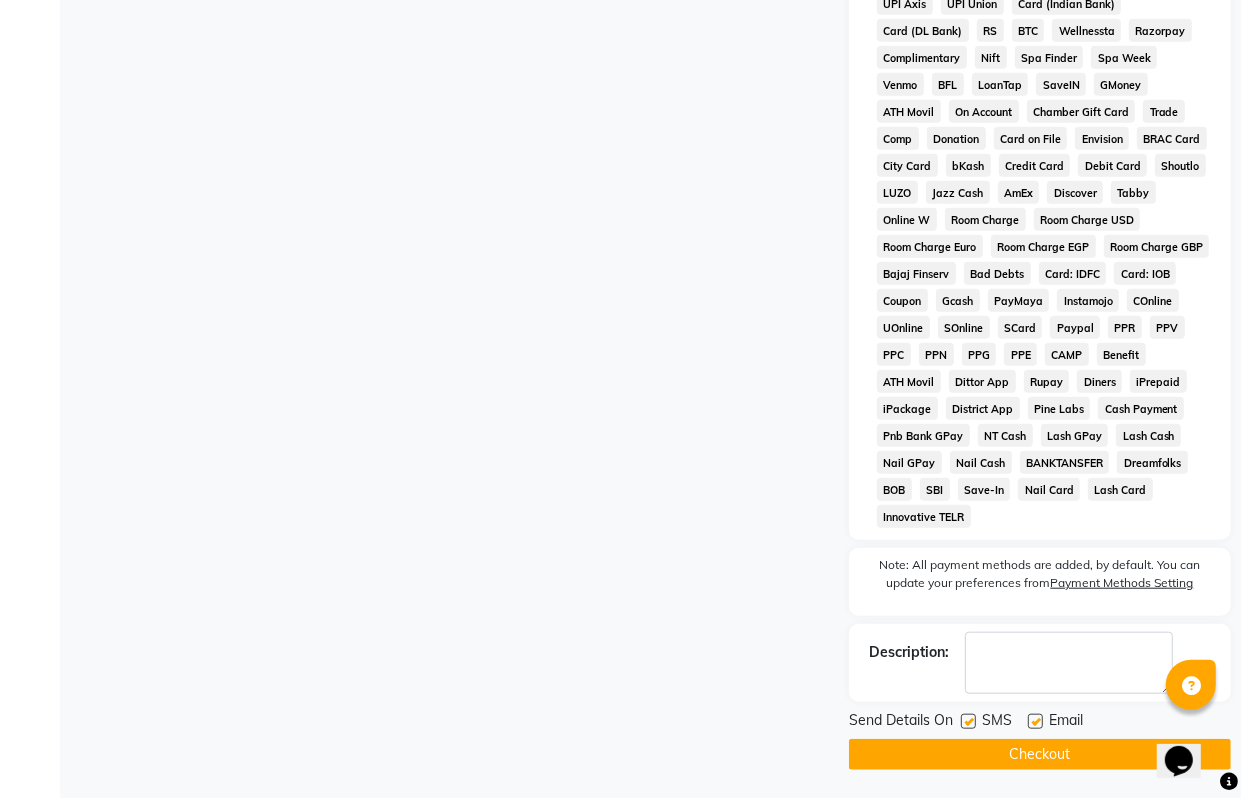 click on "Checkout" 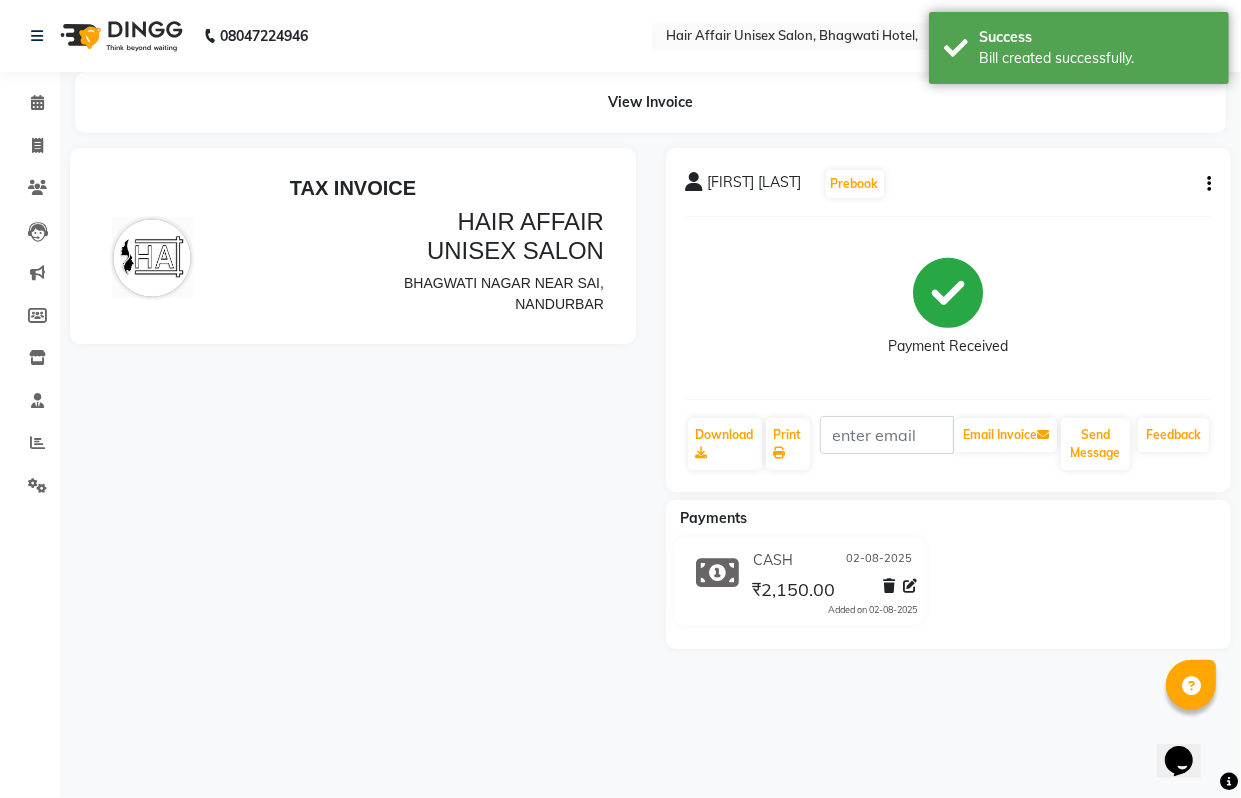 scroll, scrollTop: 0, scrollLeft: 0, axis: both 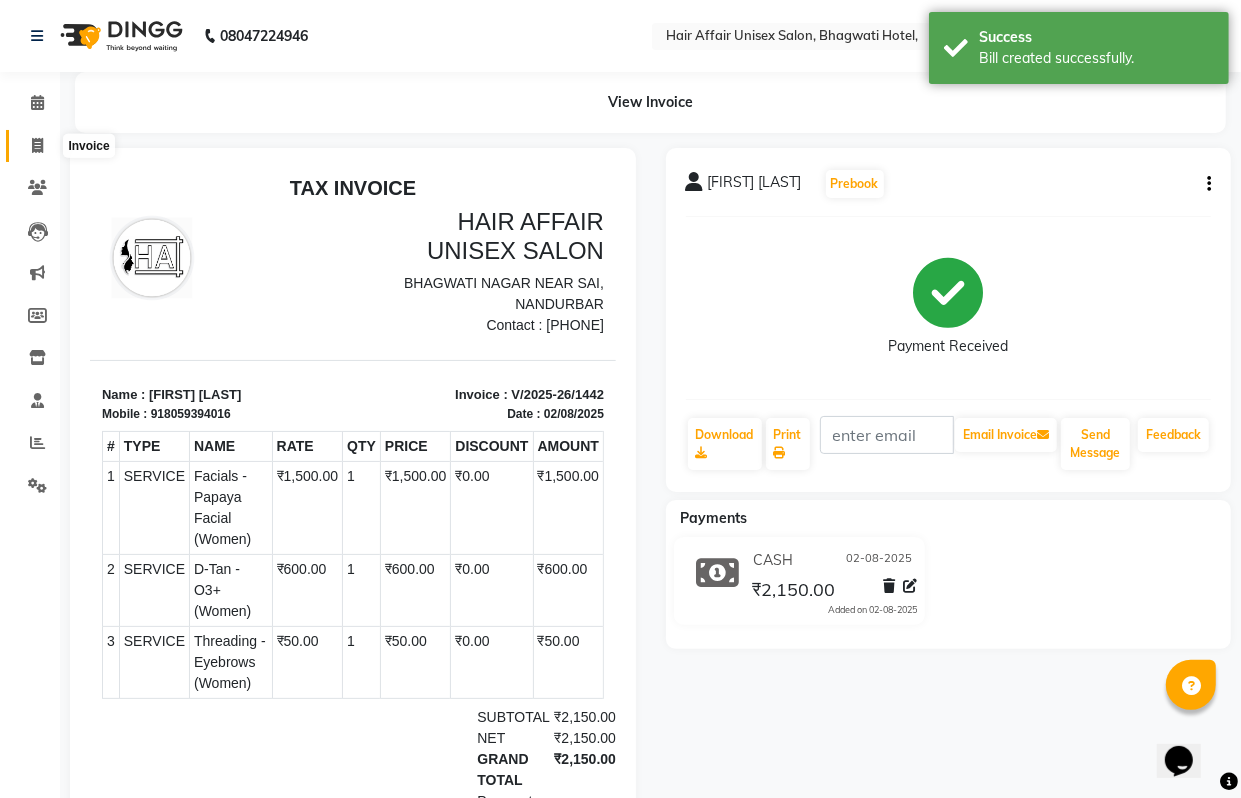 click 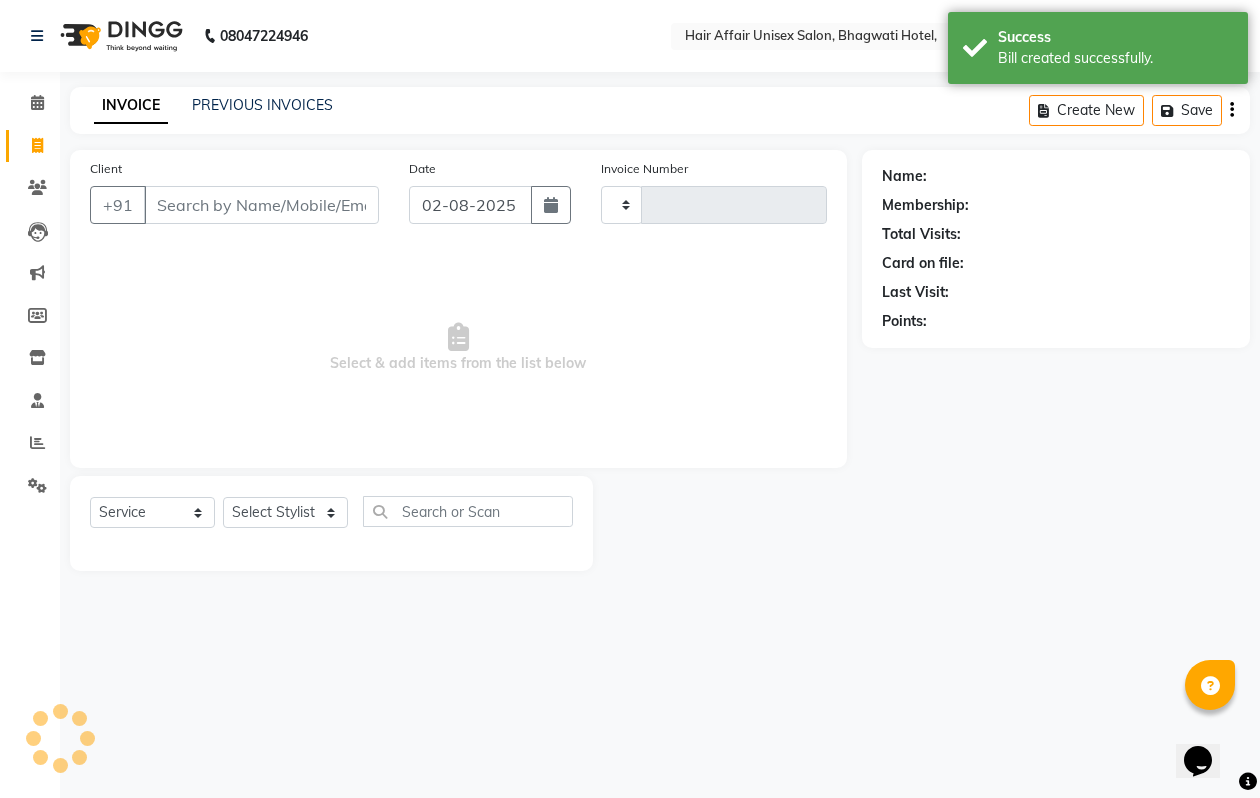 type on "1443" 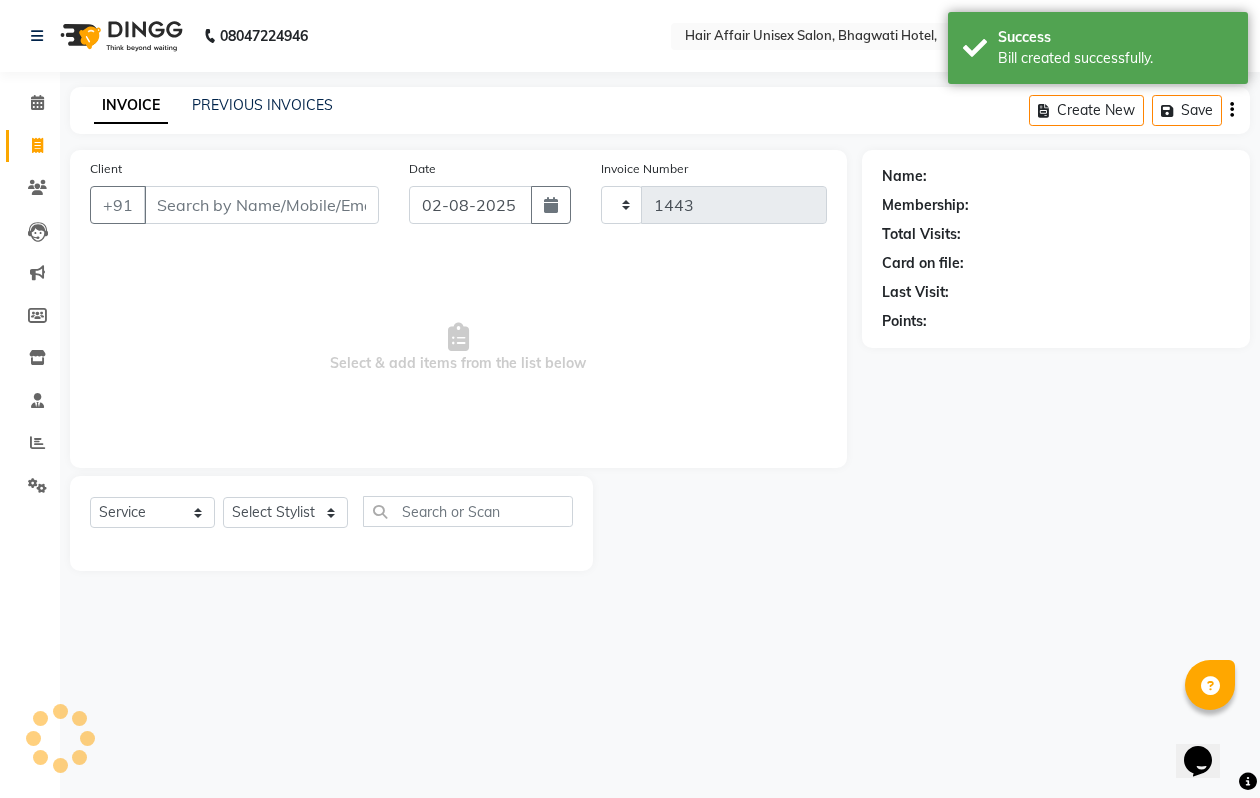 select on "6225" 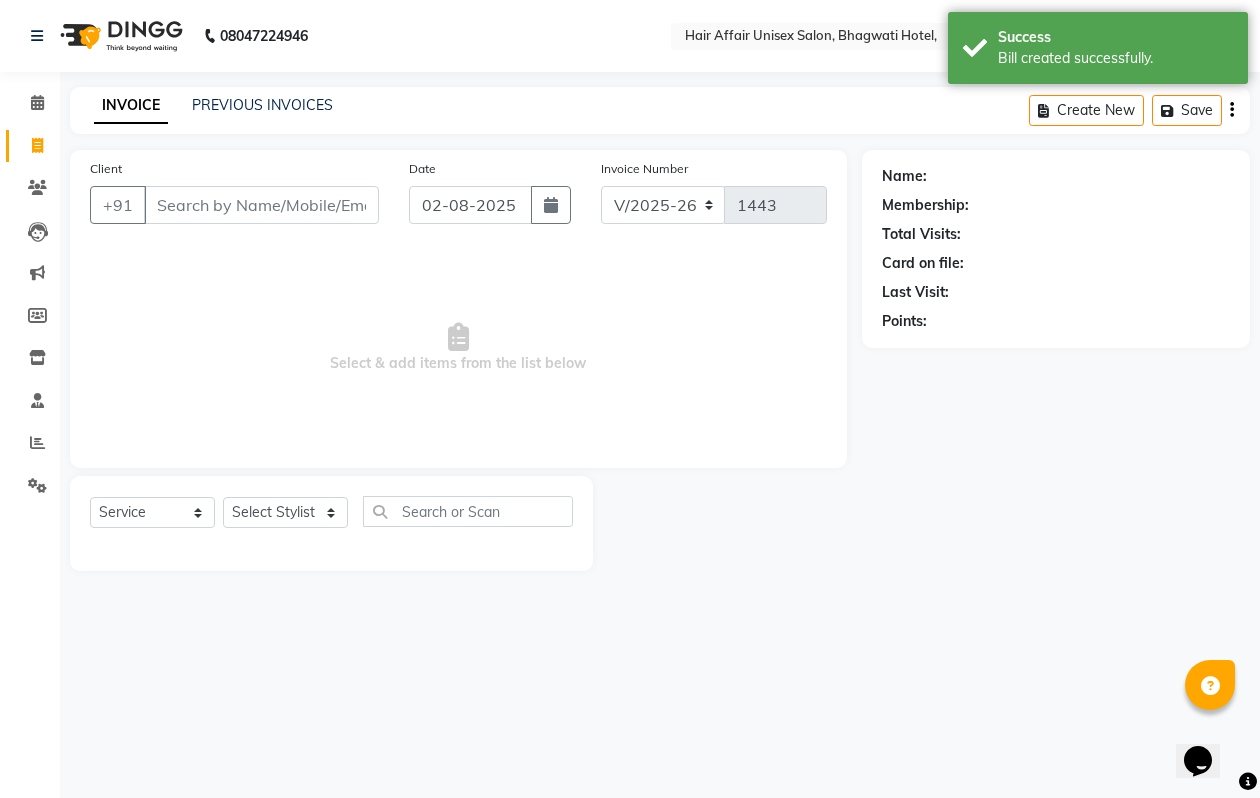 click on "Client" at bounding box center (261, 205) 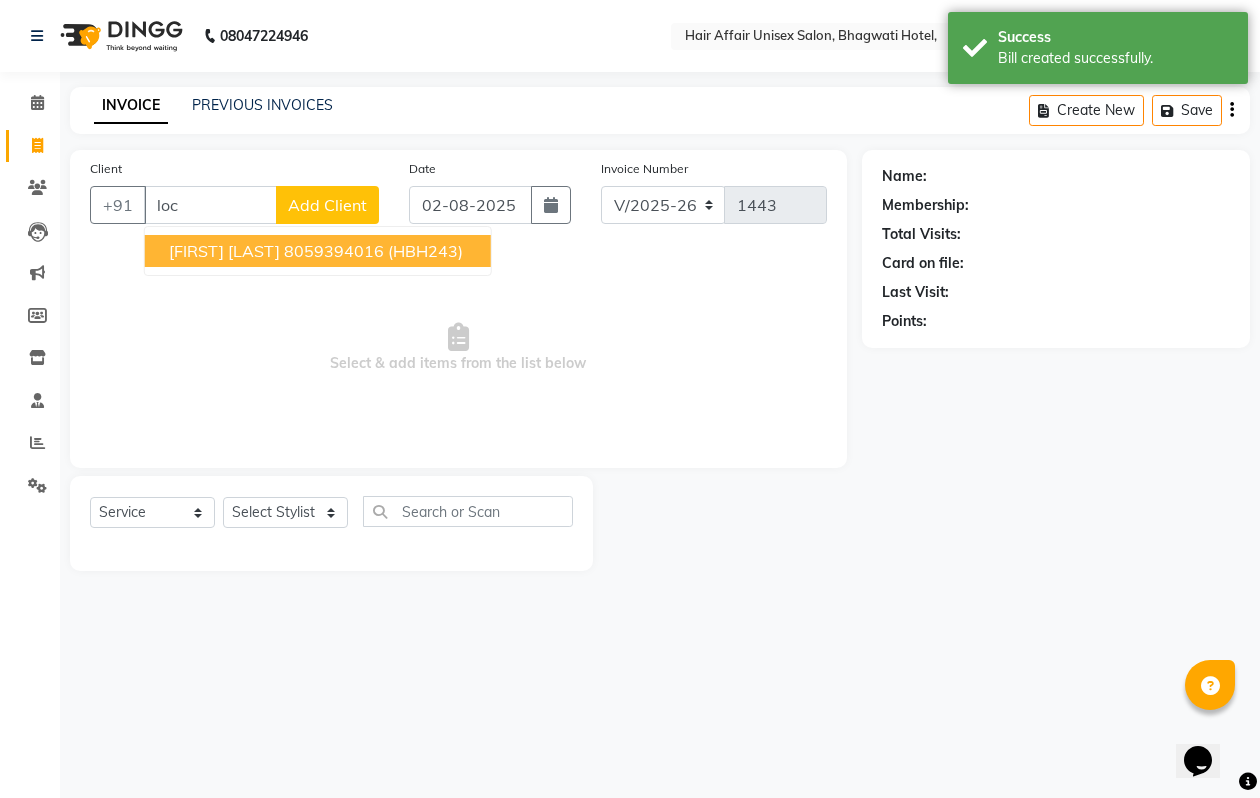 click on "[FIRST] [LAST]" at bounding box center (224, 251) 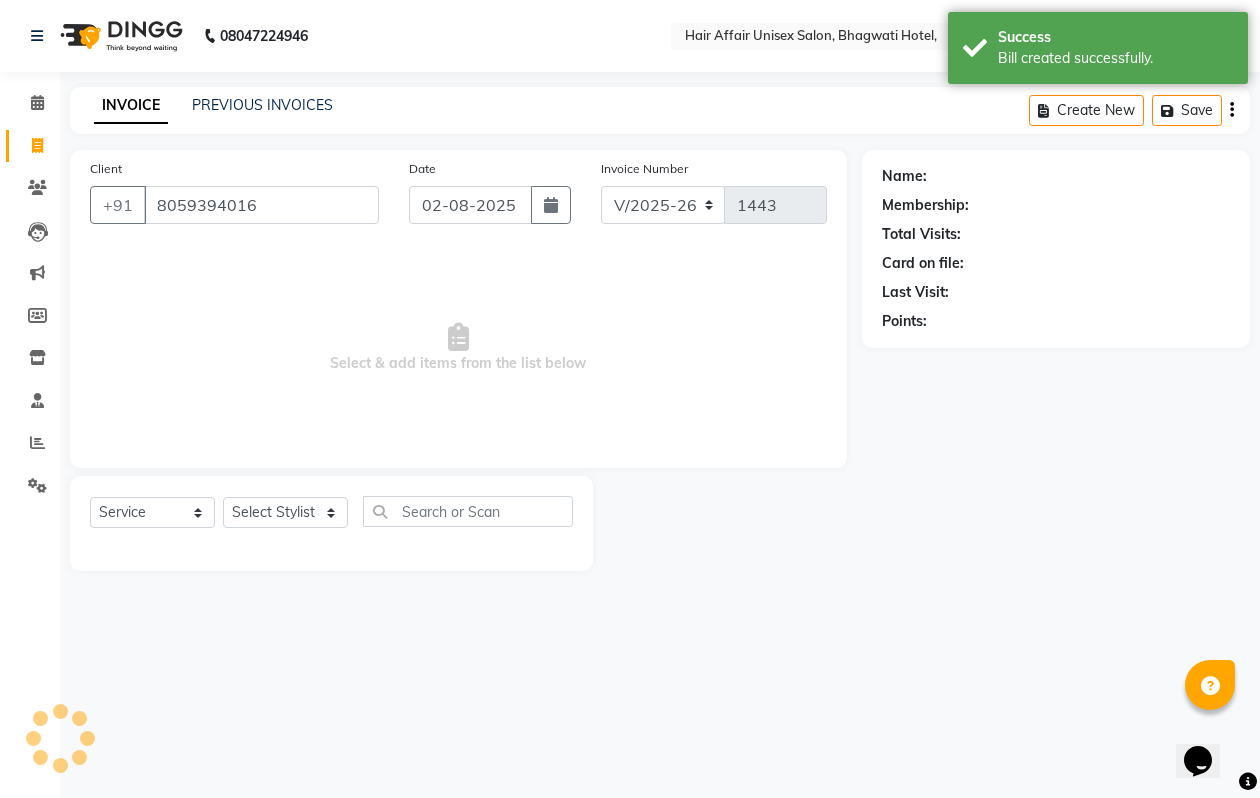 type on "8059394016" 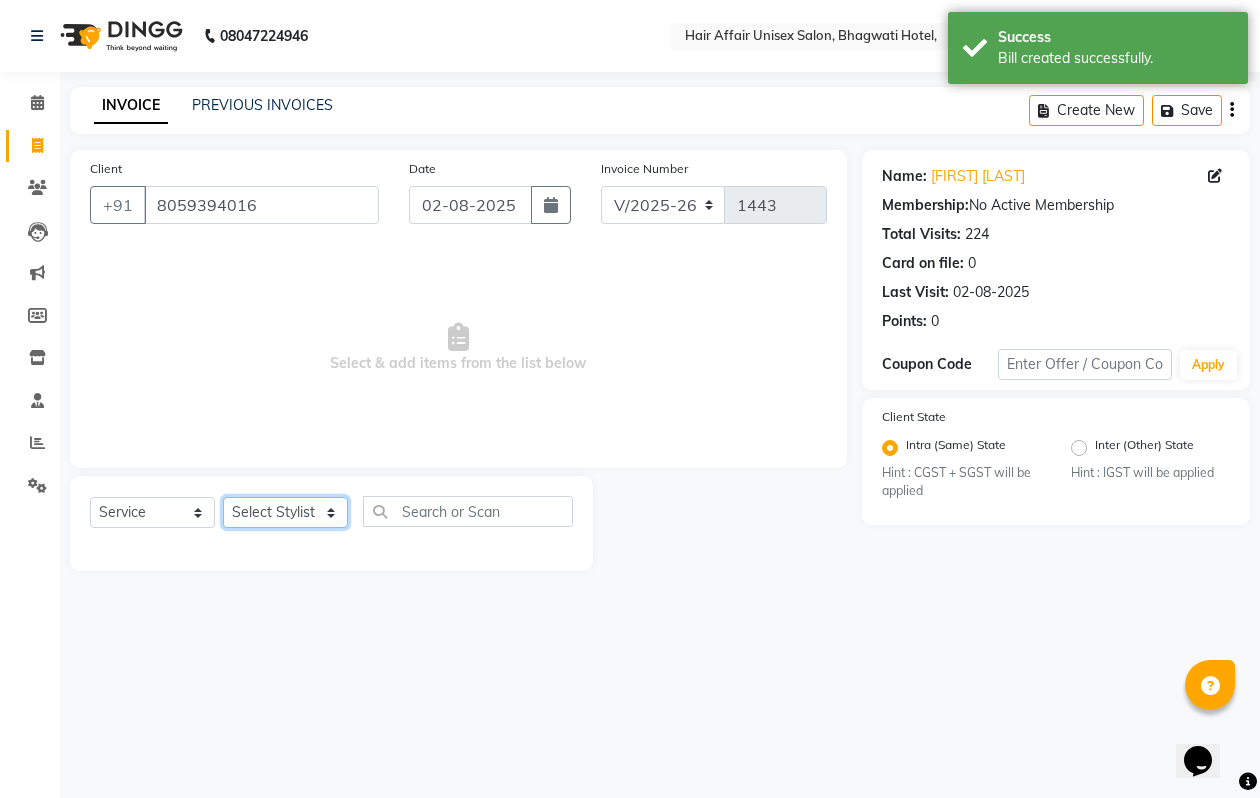 click on "Select Stylist Anand harpal kajal Kunal Manish Nikhil soni Vihan yogesh" 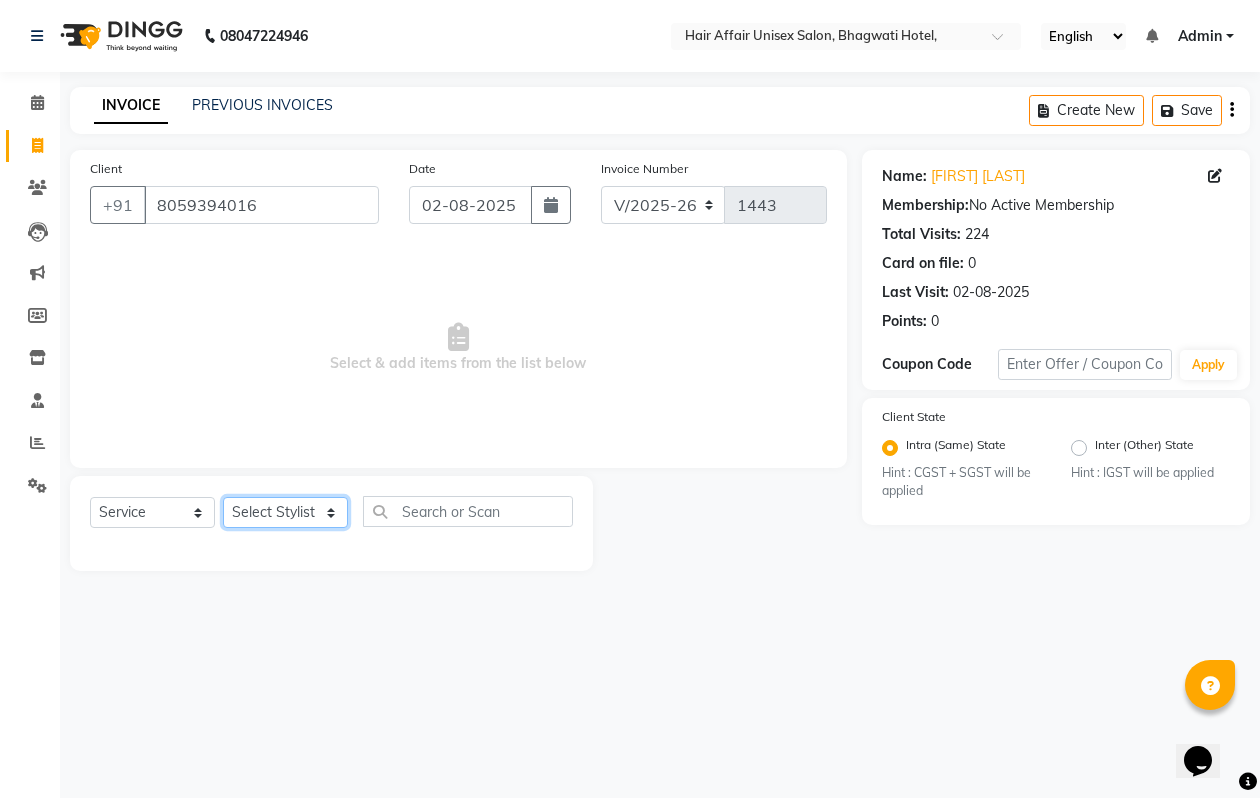 select on "66024" 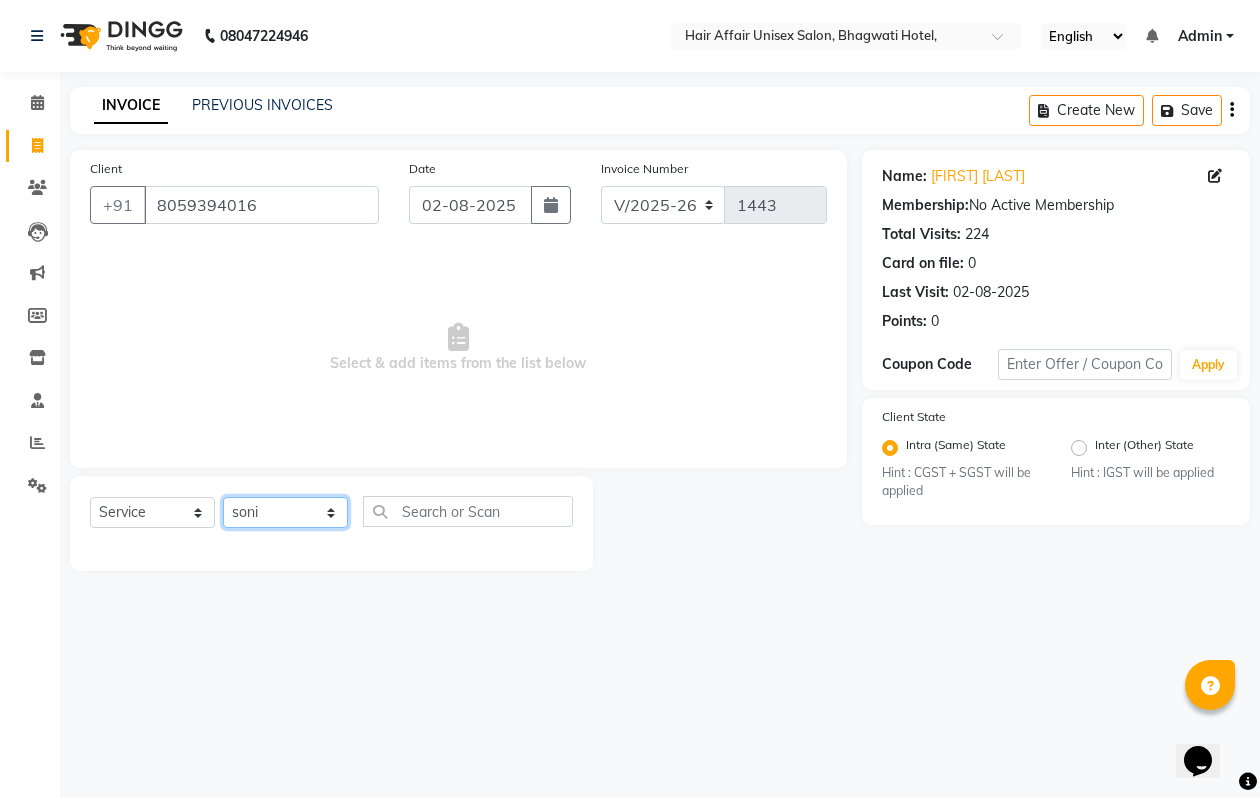 click on "Select Stylist Anand harpal kajal Kunal Manish Nikhil soni Vihan yogesh" 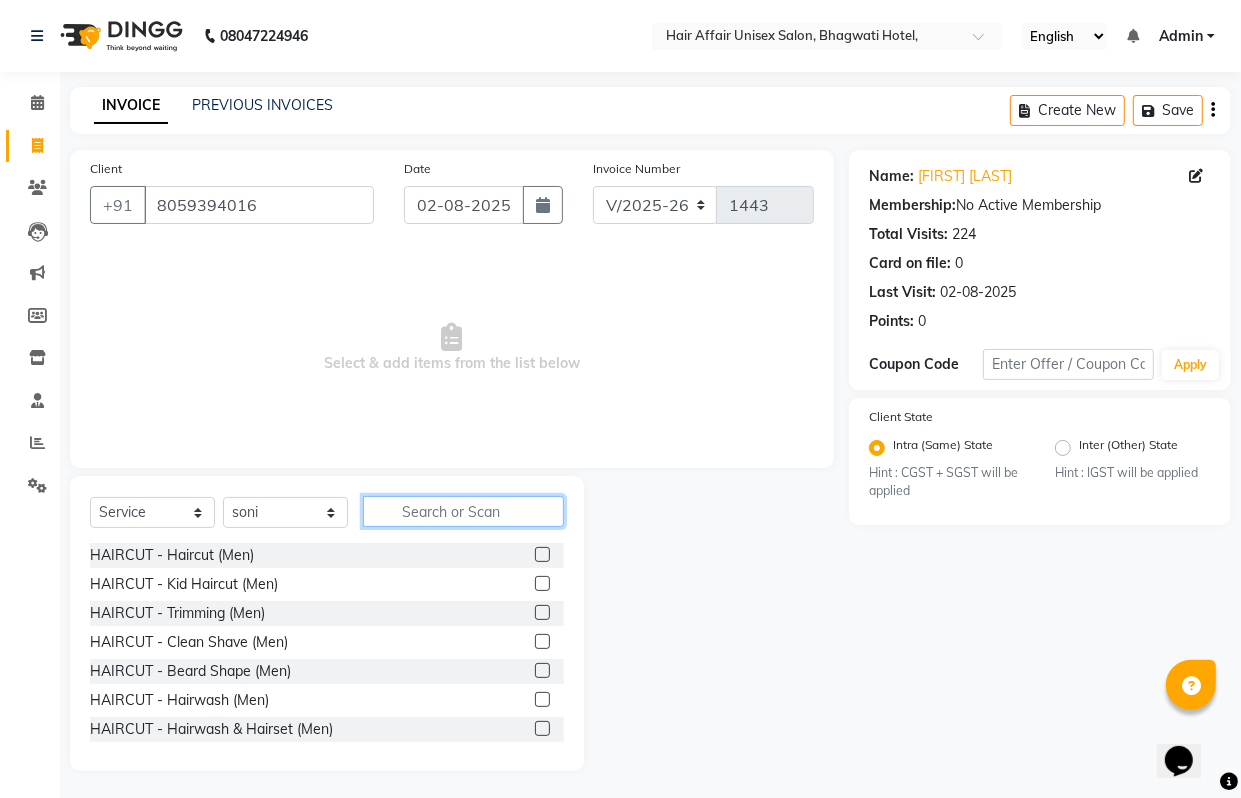 click 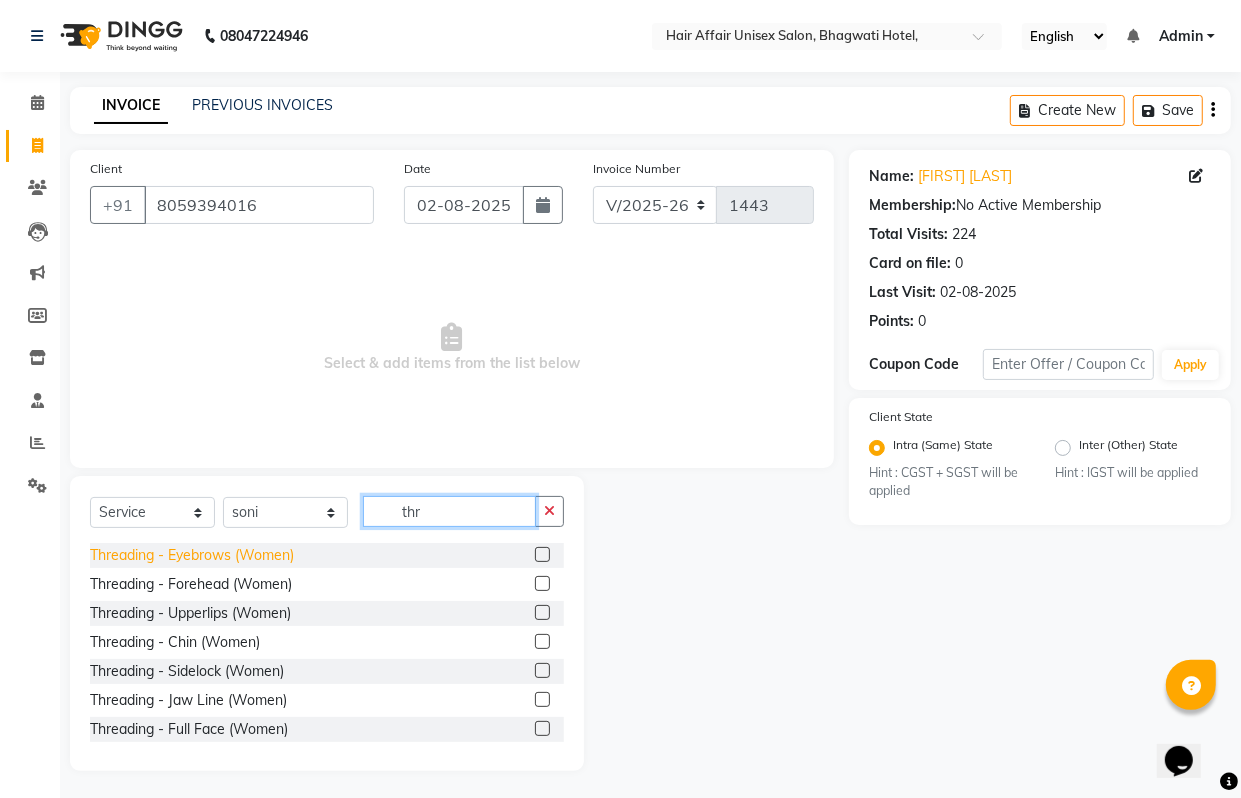 type on "thr" 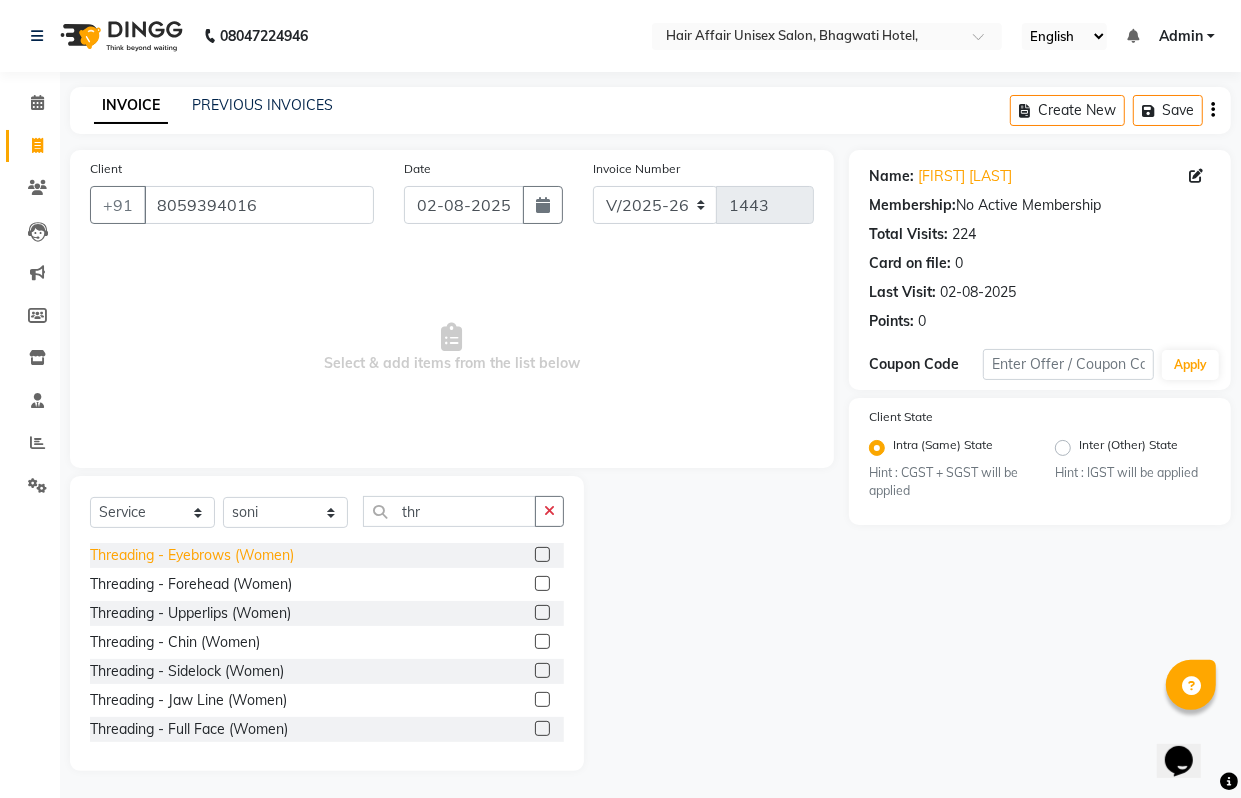 click on "Threading - Eyebrows  (Women)" 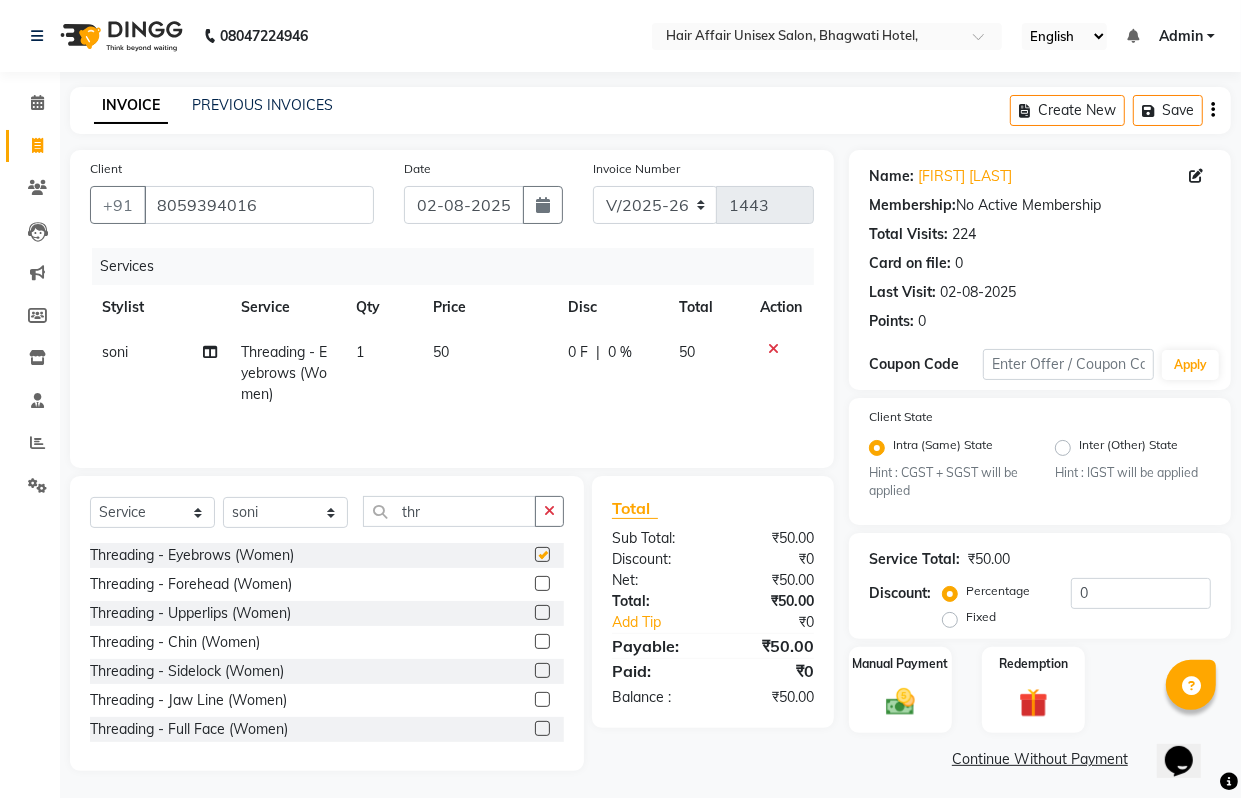 checkbox on "false" 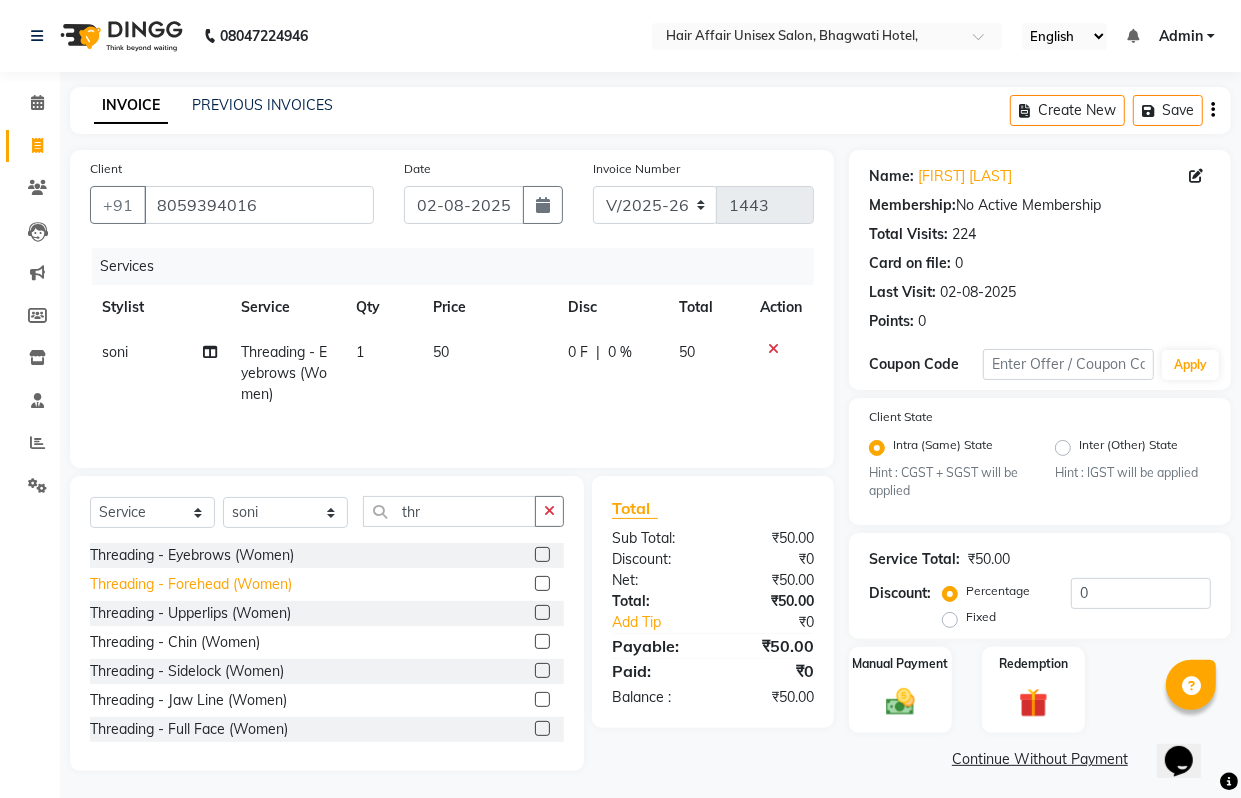 click on "Threading - Forehead  (Women)" 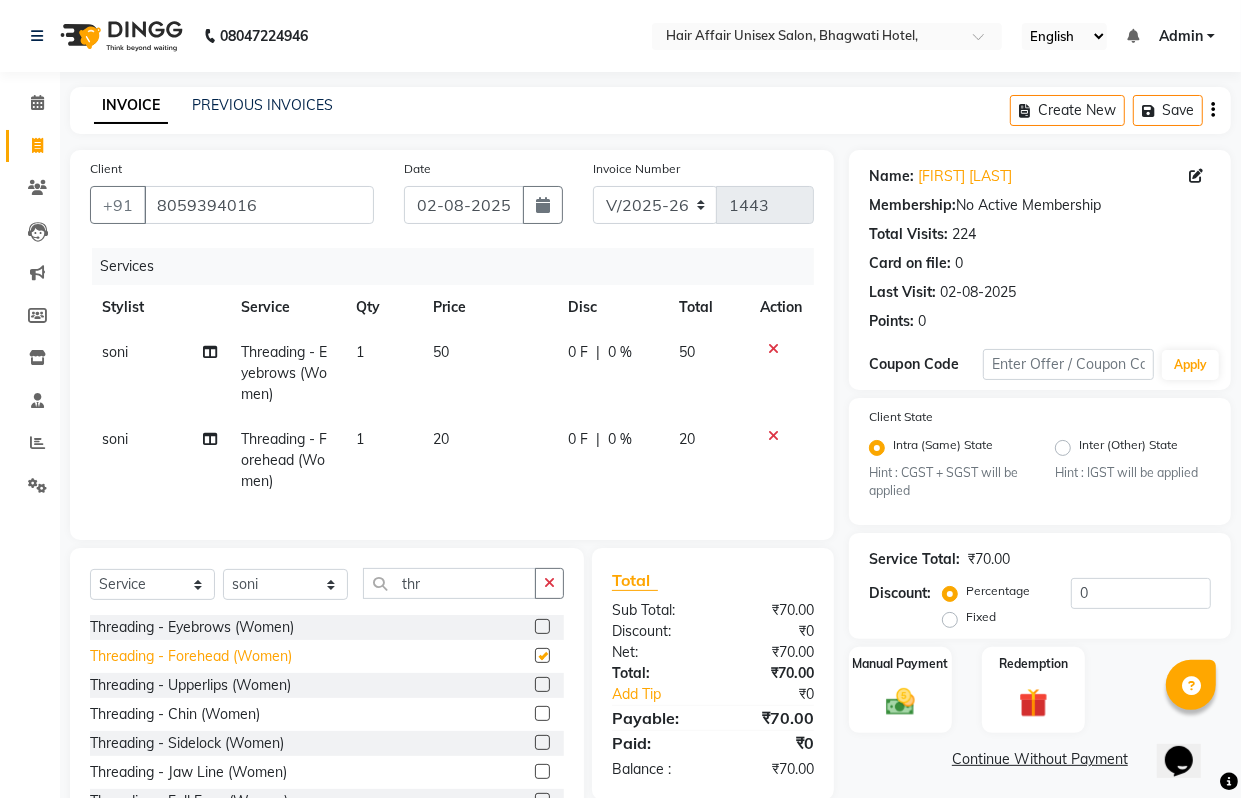 checkbox on "false" 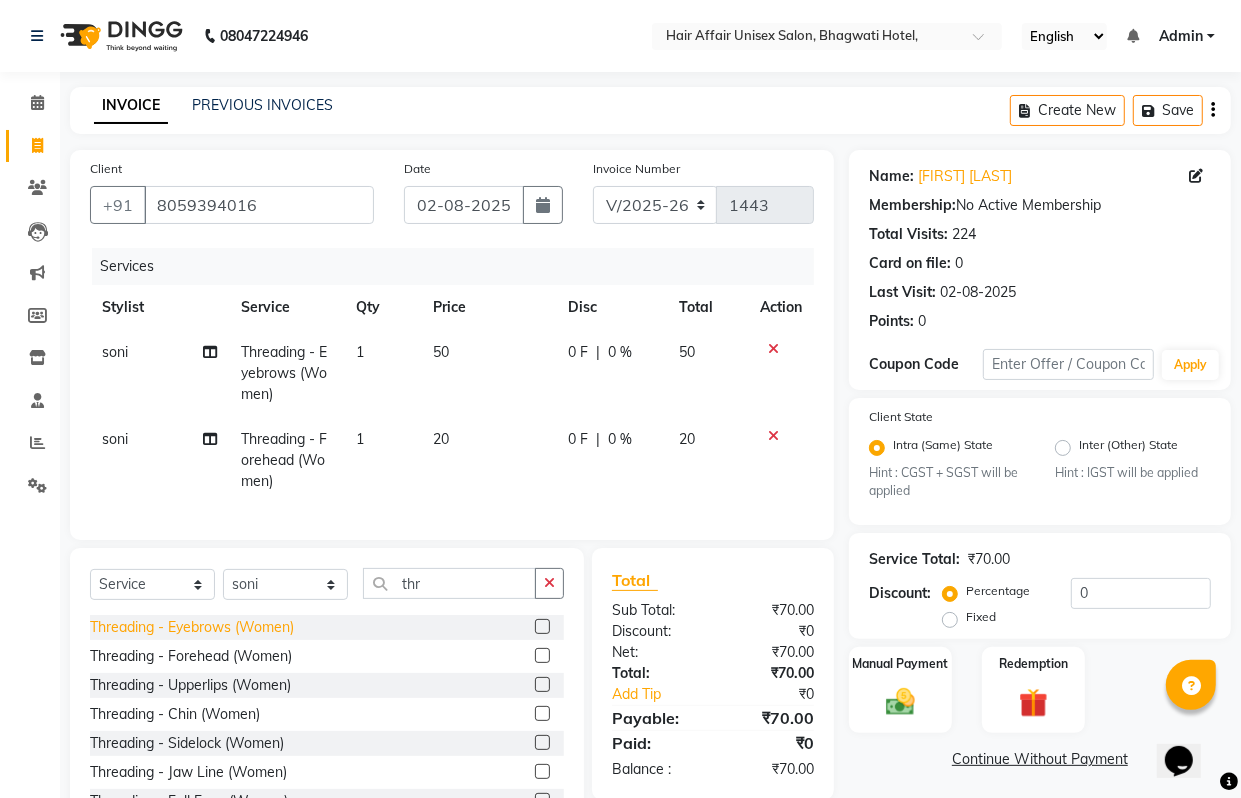 click on "Threading - Eyebrows  (Women)" 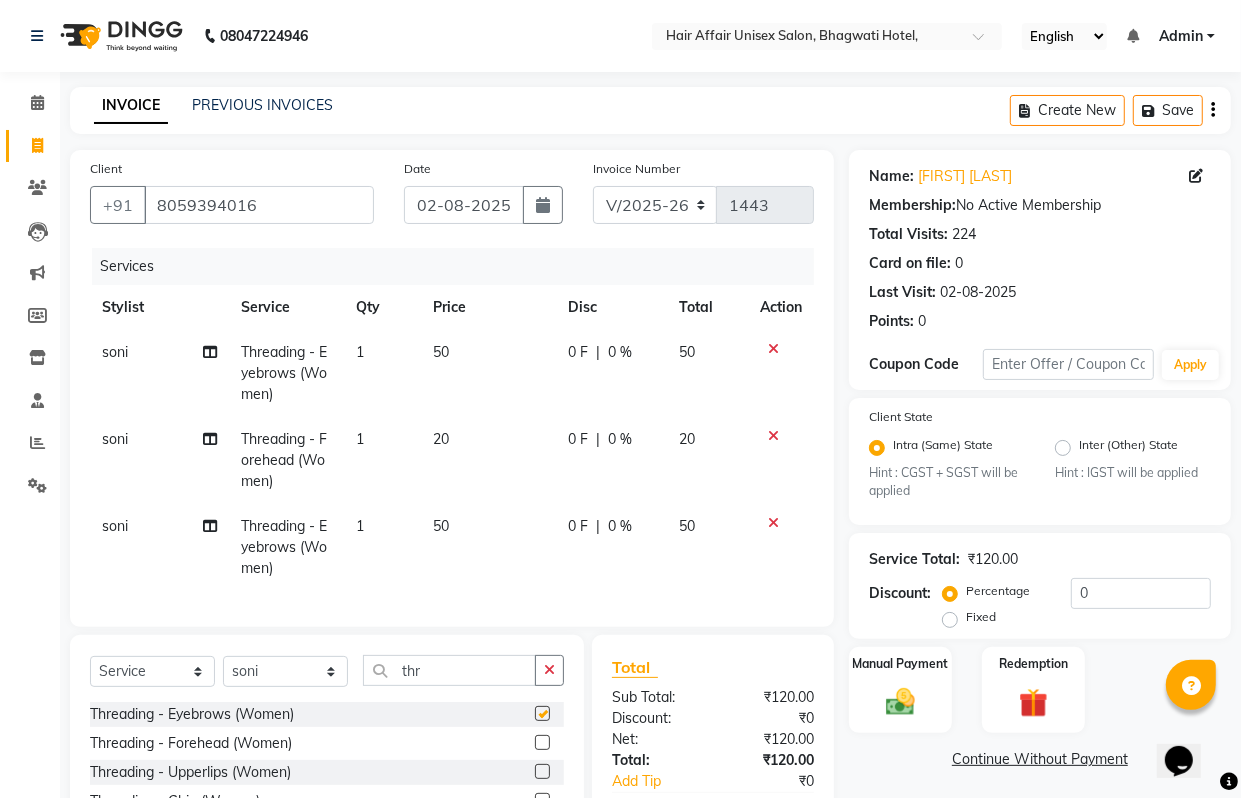 checkbox on "false" 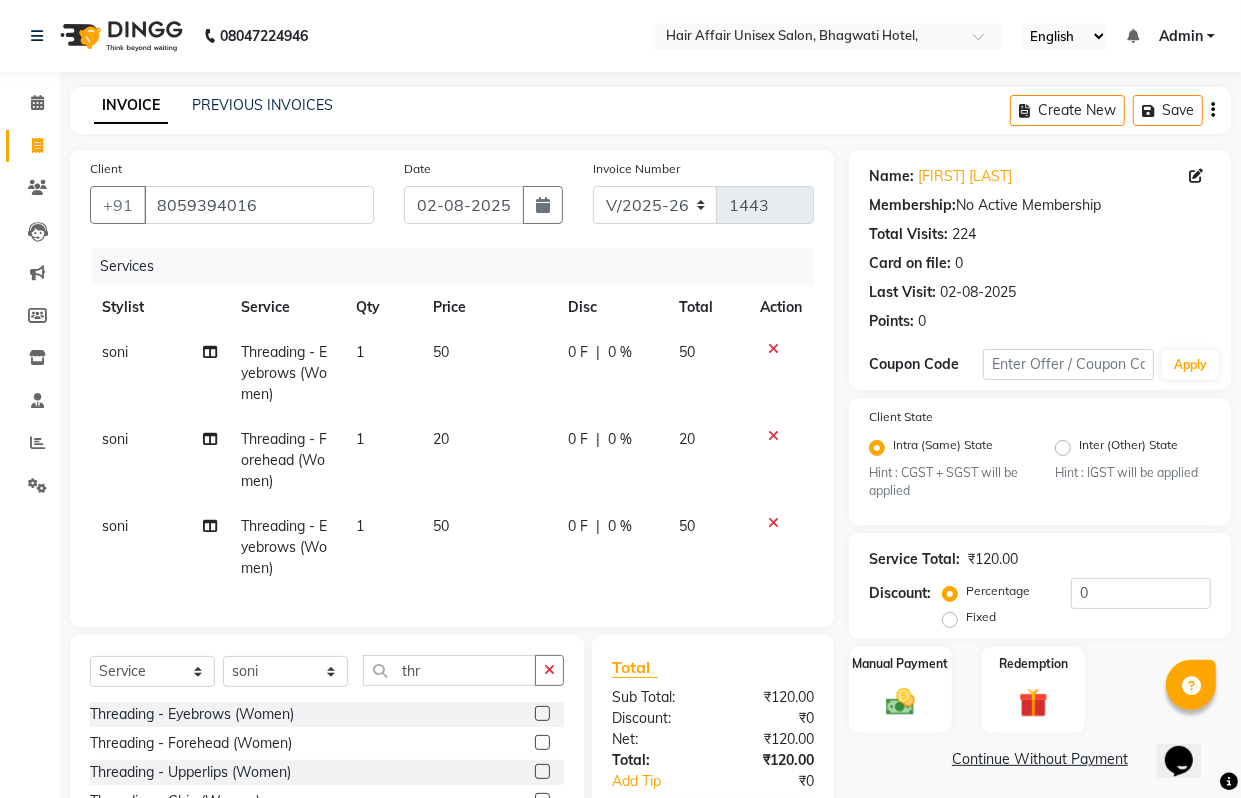 scroll, scrollTop: 125, scrollLeft: 0, axis: vertical 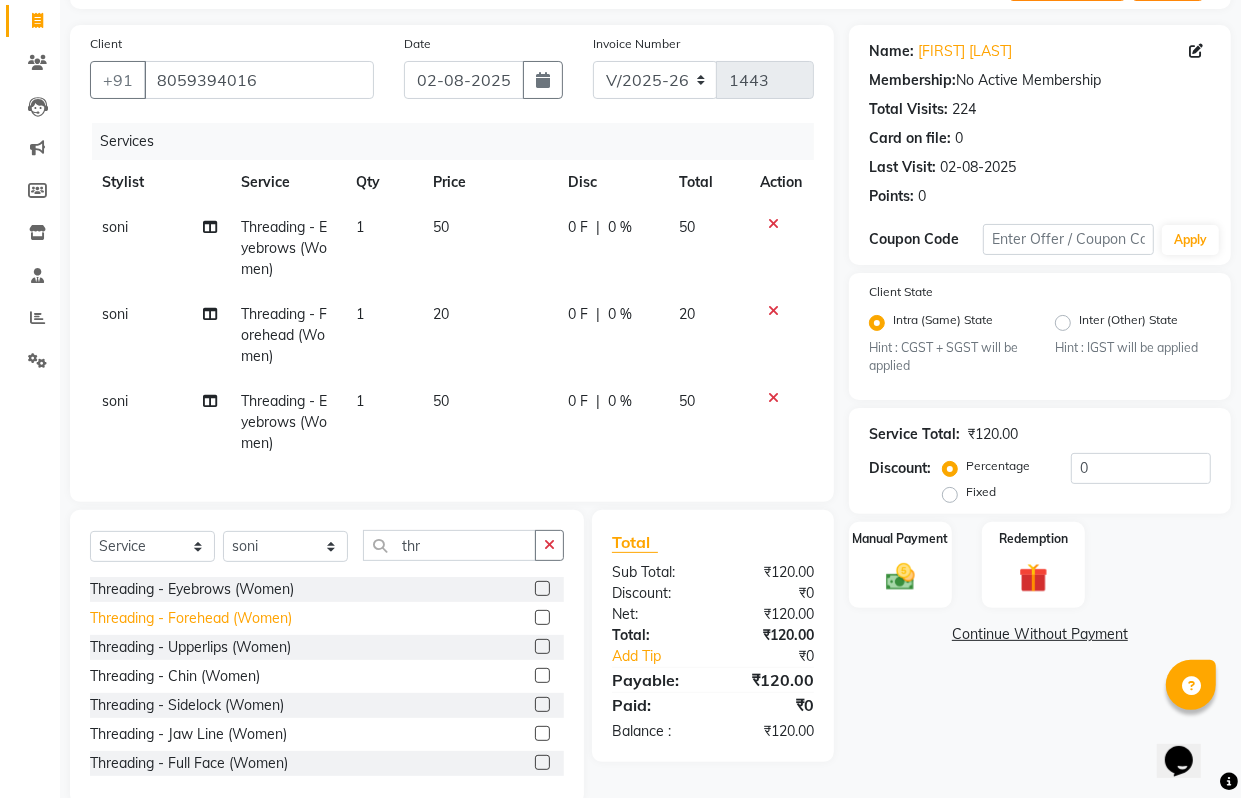 click on "Threading - Forehead  (Women)" 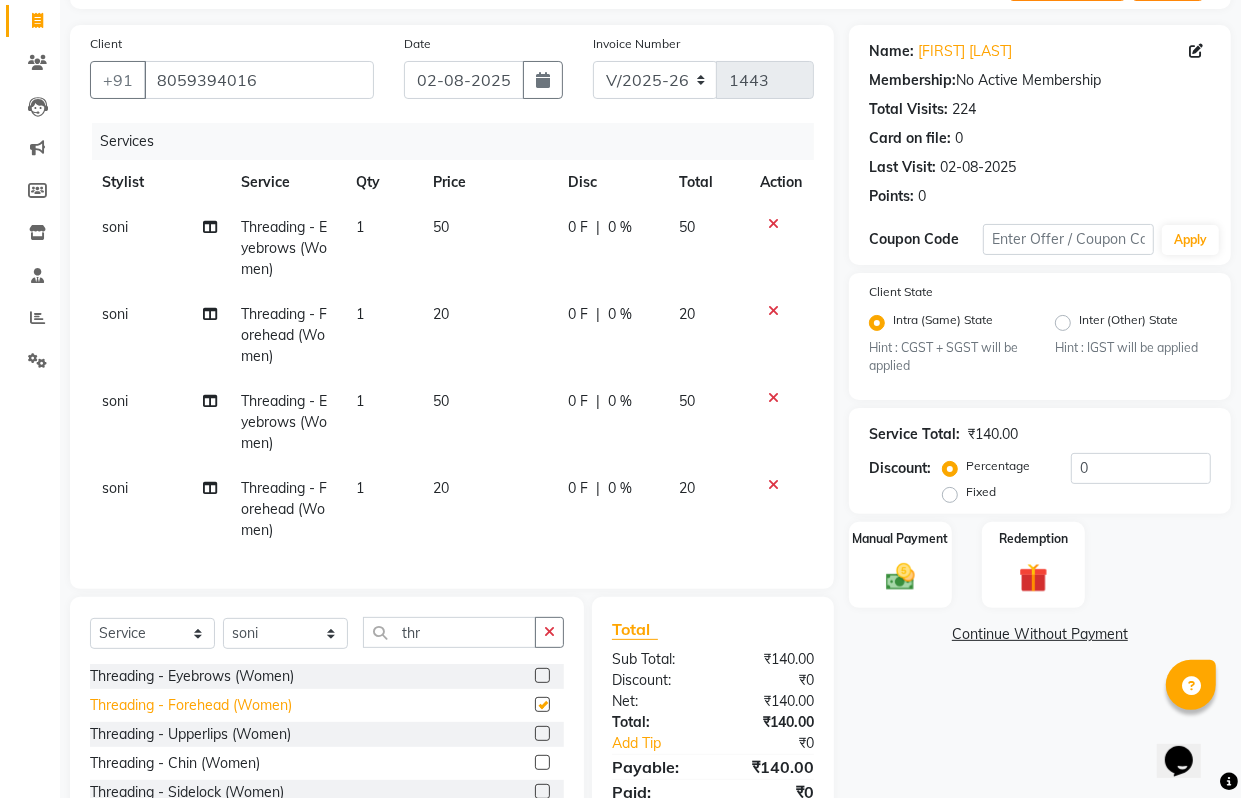 checkbox on "false" 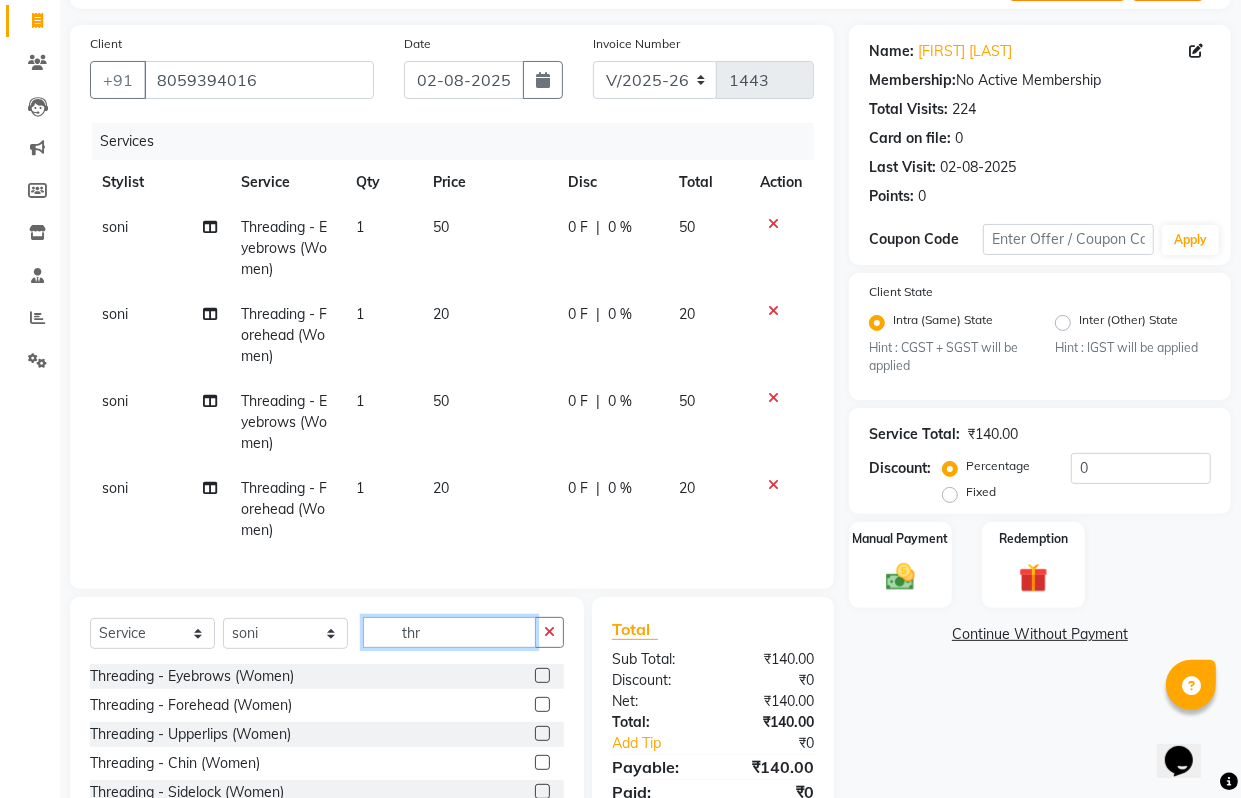 click on "thr" 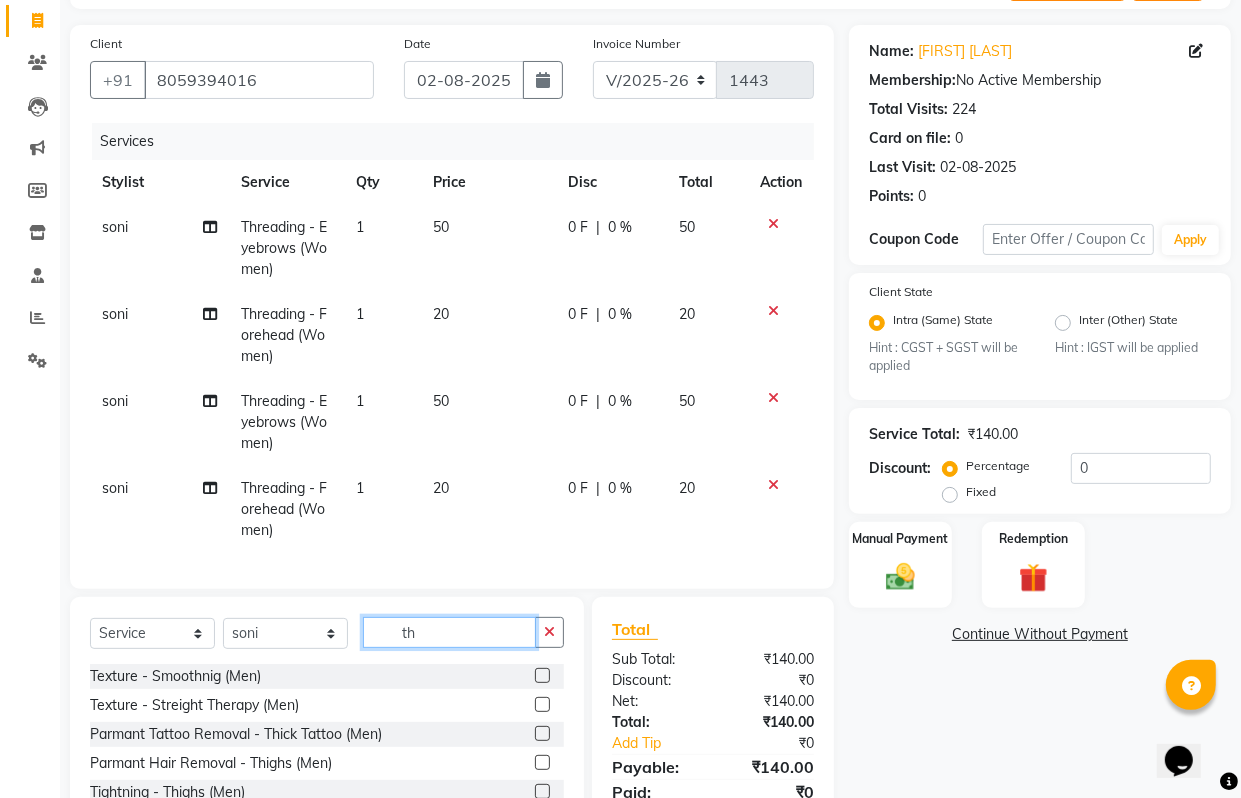 type on "t" 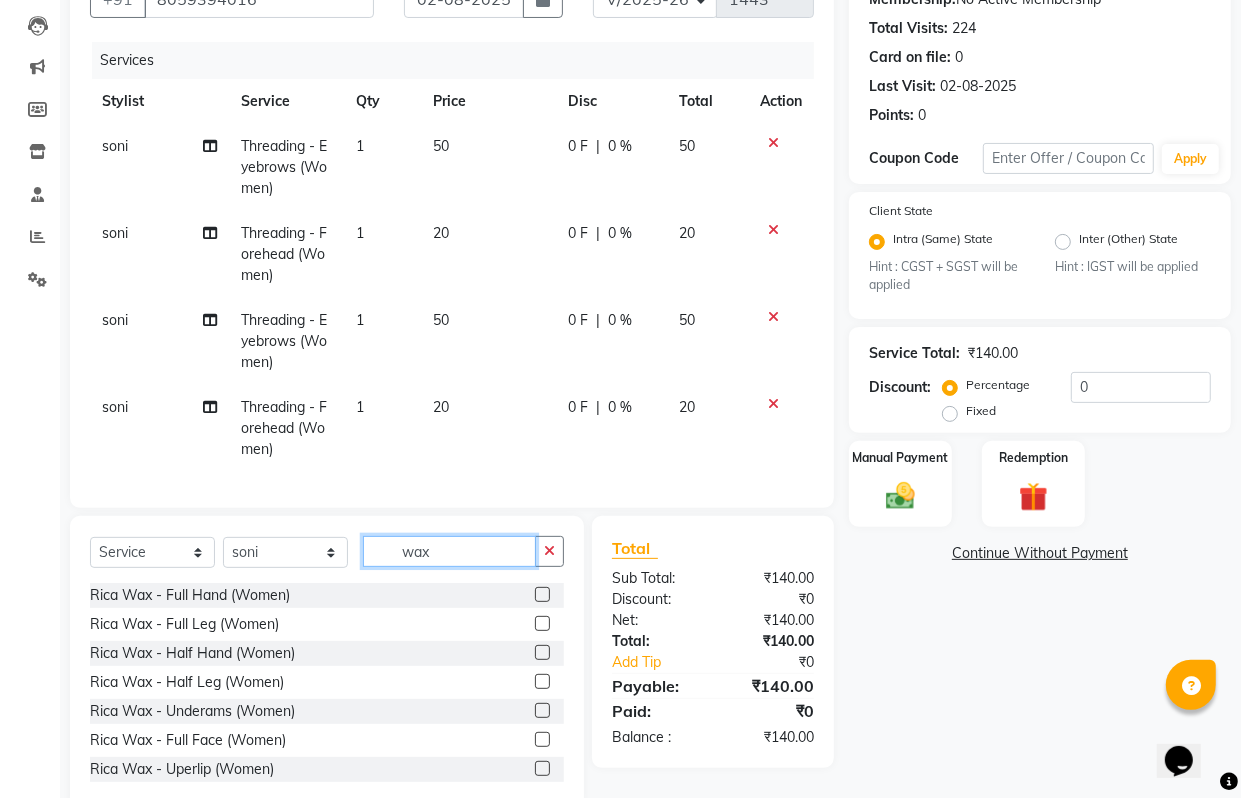 scroll, scrollTop: 250, scrollLeft: 0, axis: vertical 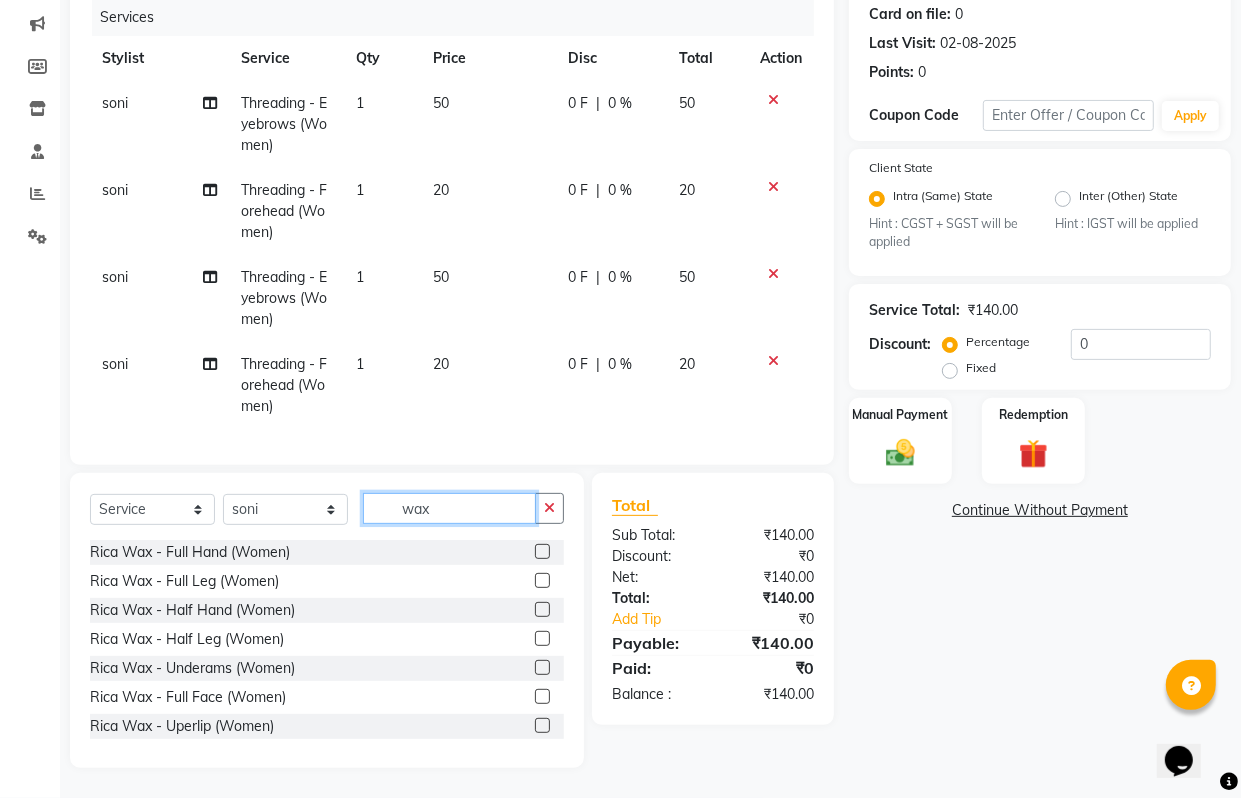 type on "wax" 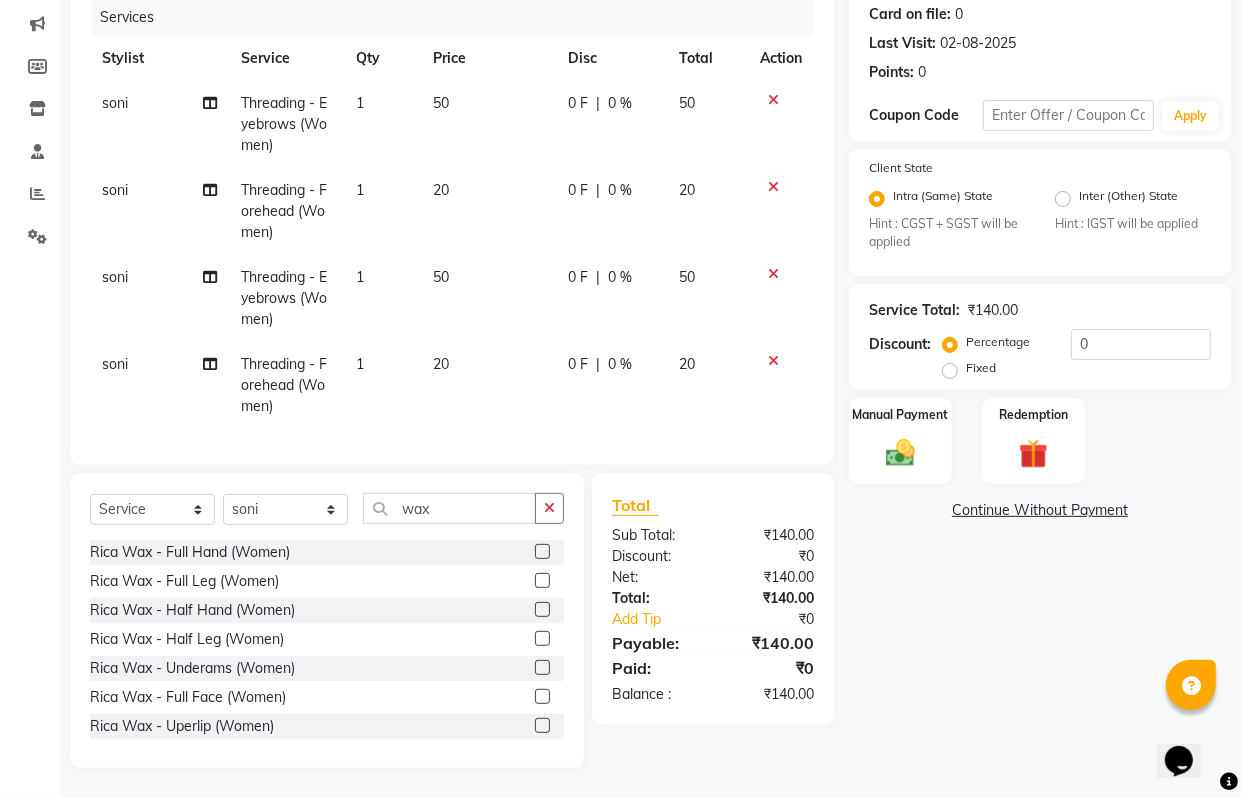 click 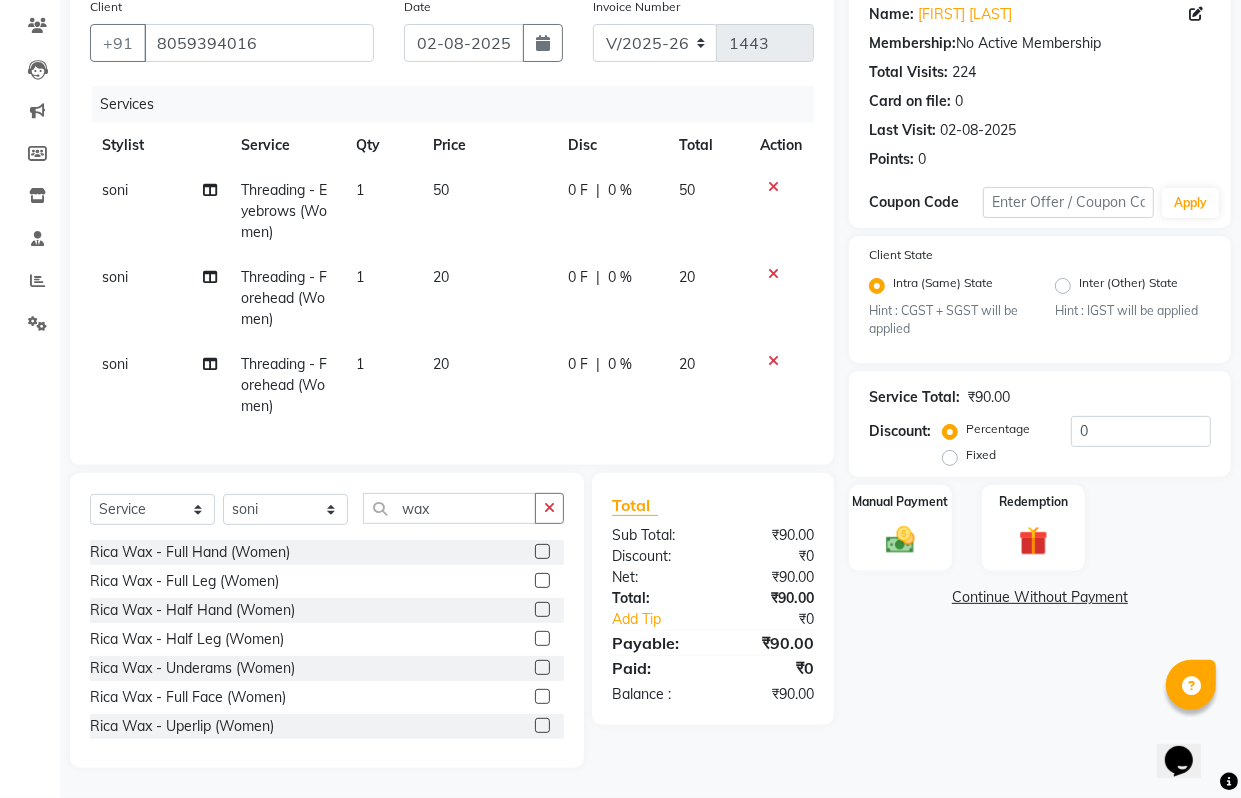 scroll, scrollTop: 180, scrollLeft: 0, axis: vertical 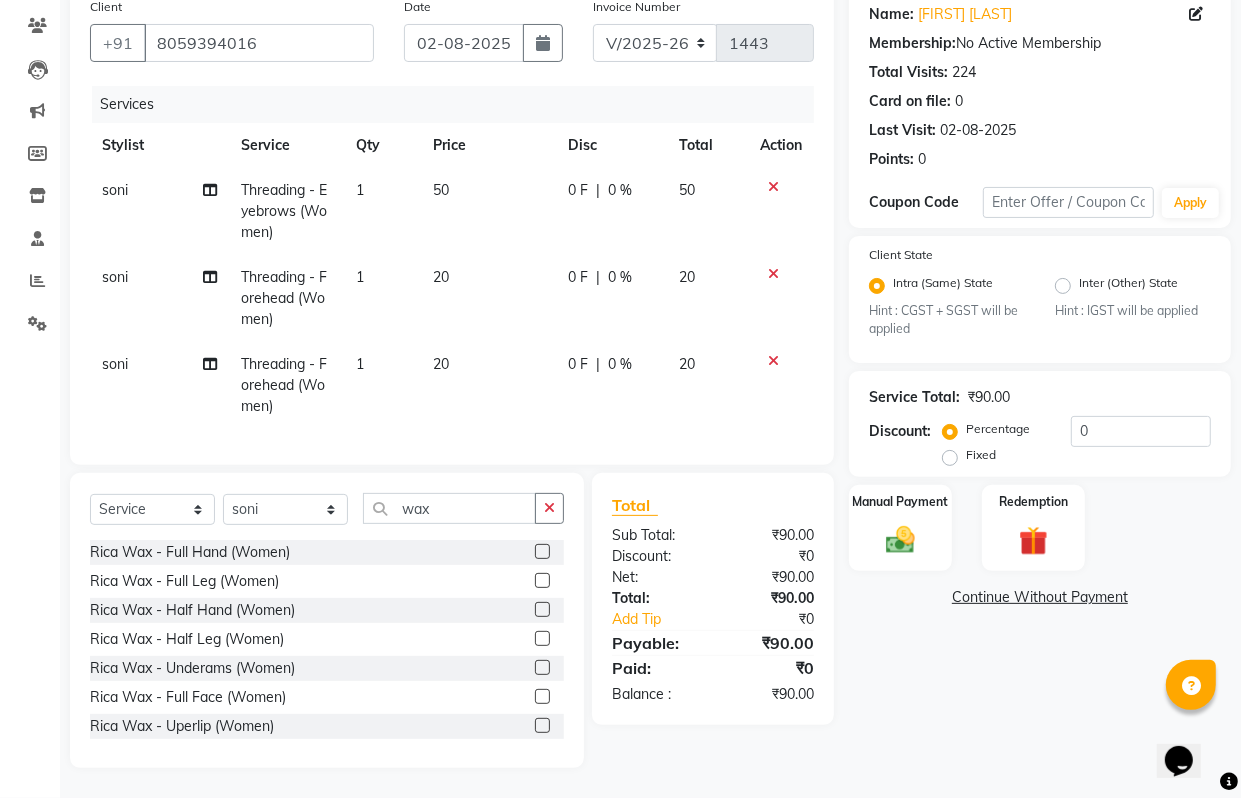 click 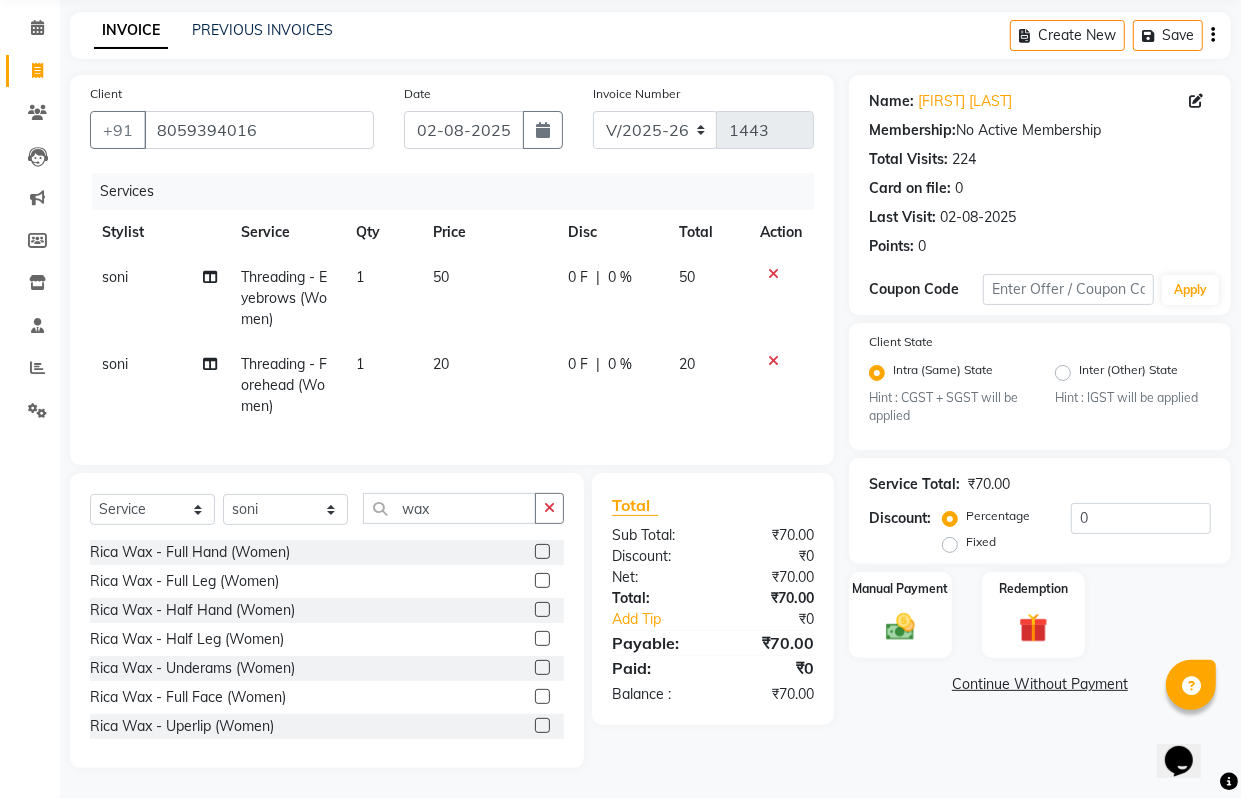 scroll, scrollTop: 92, scrollLeft: 0, axis: vertical 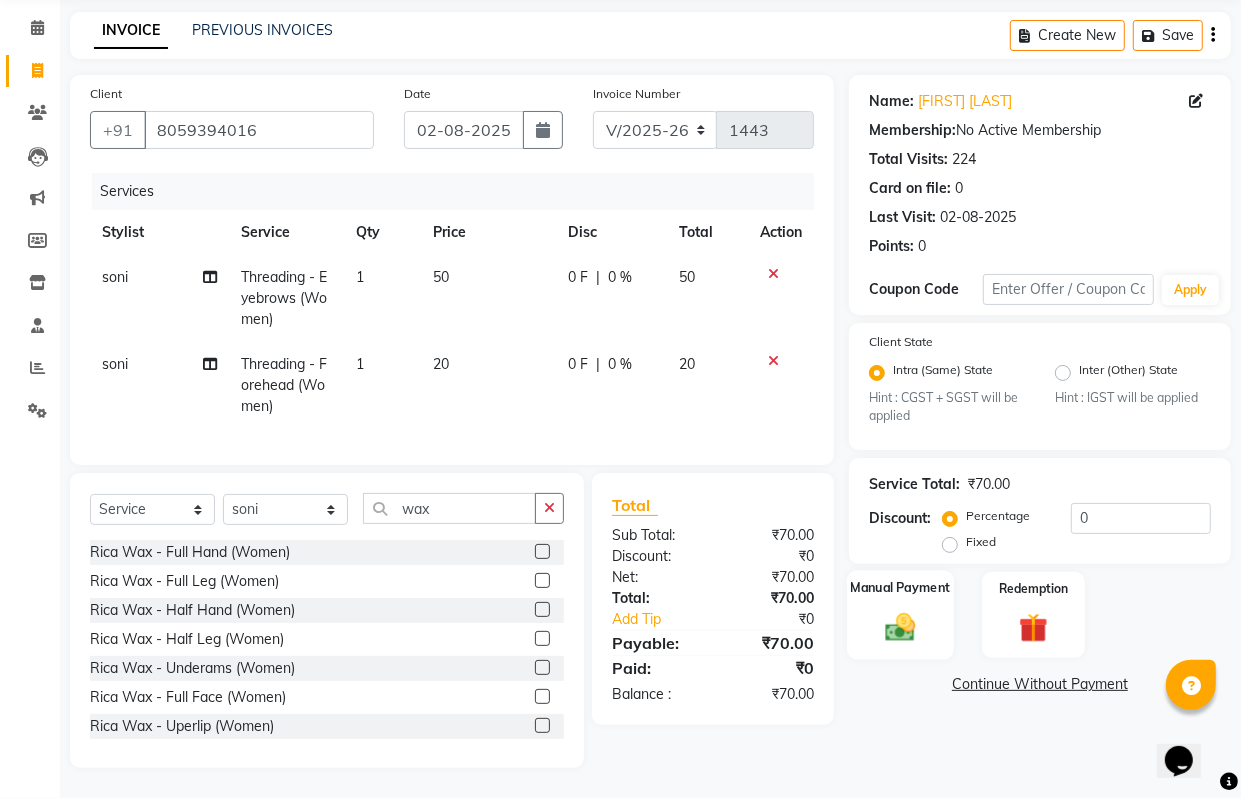 click 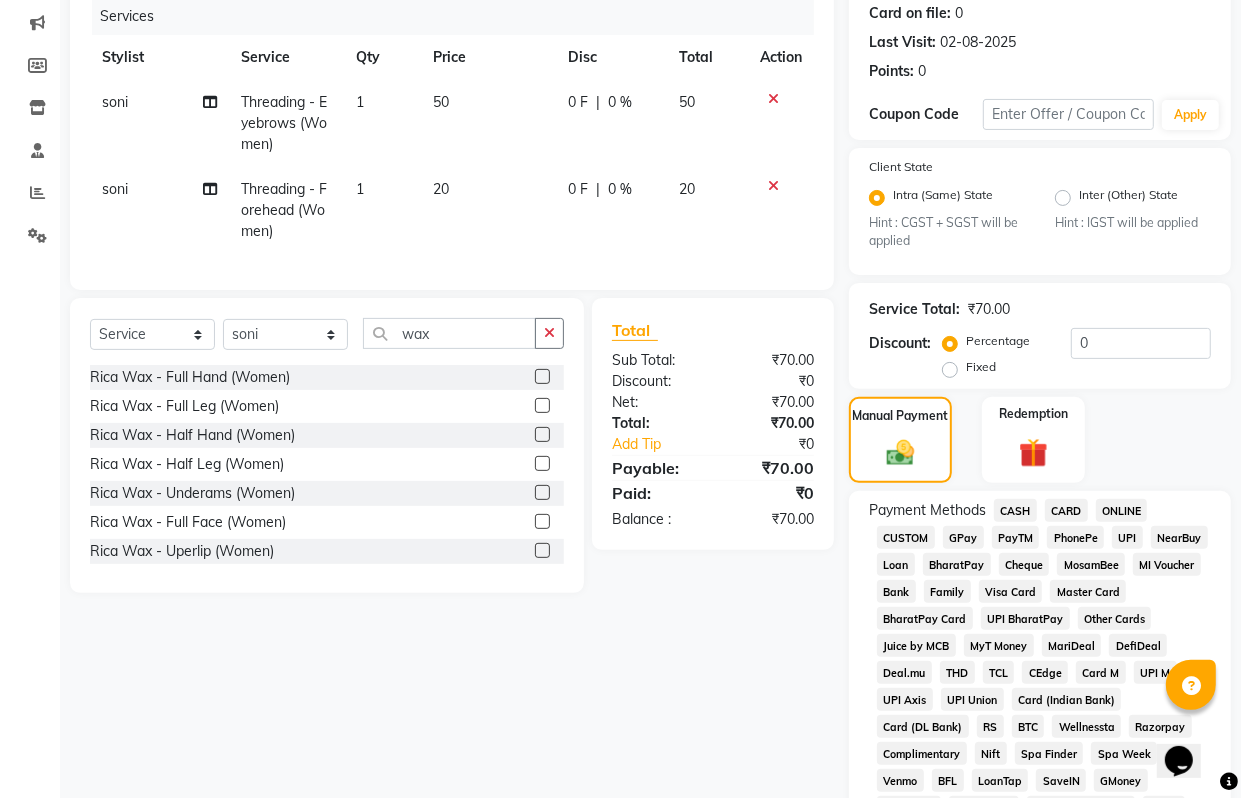 click on "PayTM" 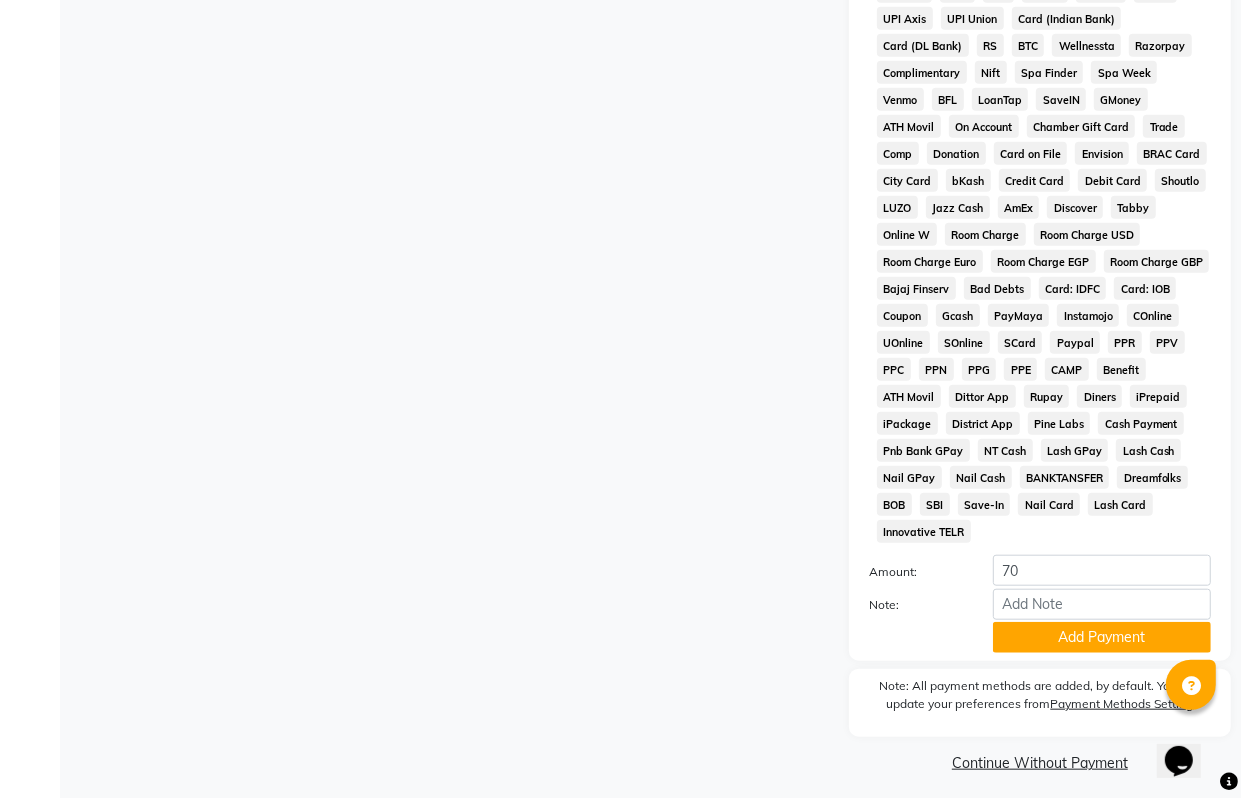 scroll, scrollTop: 937, scrollLeft: 0, axis: vertical 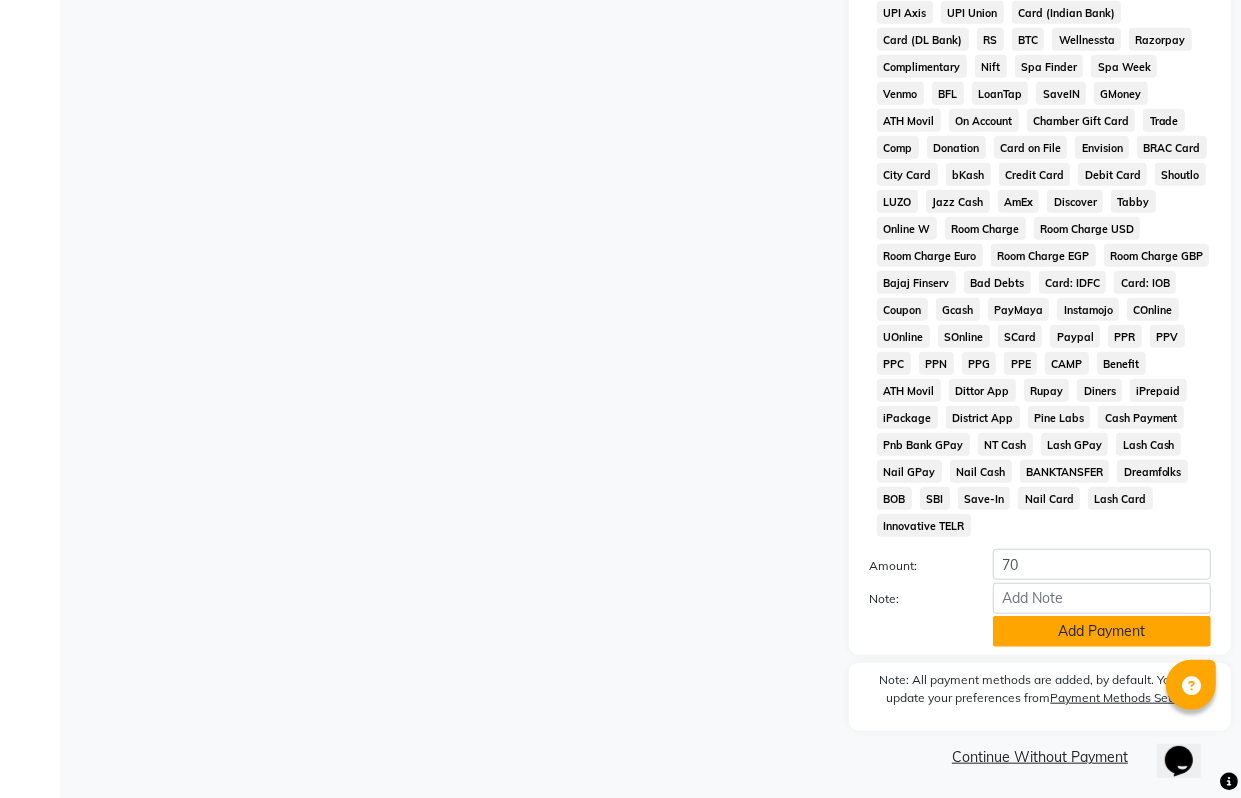 click on "Add Payment" 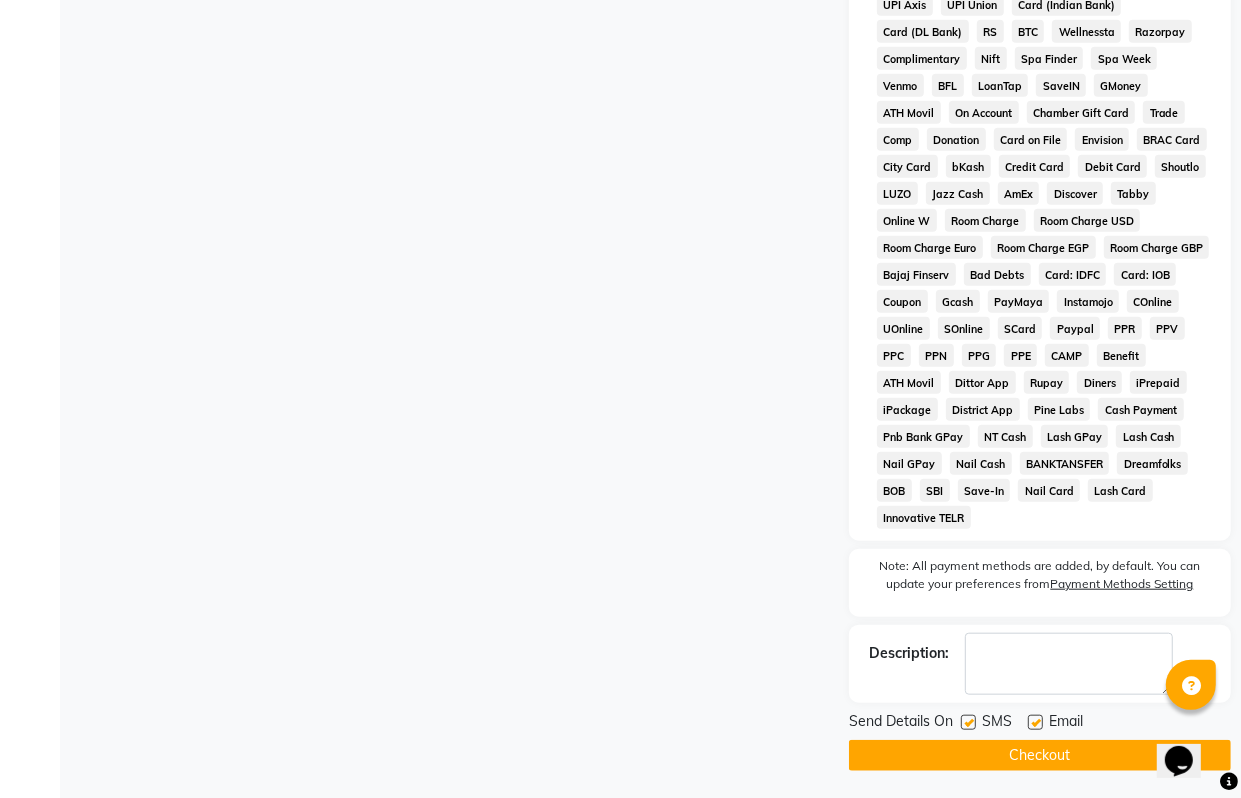 scroll, scrollTop: 946, scrollLeft: 0, axis: vertical 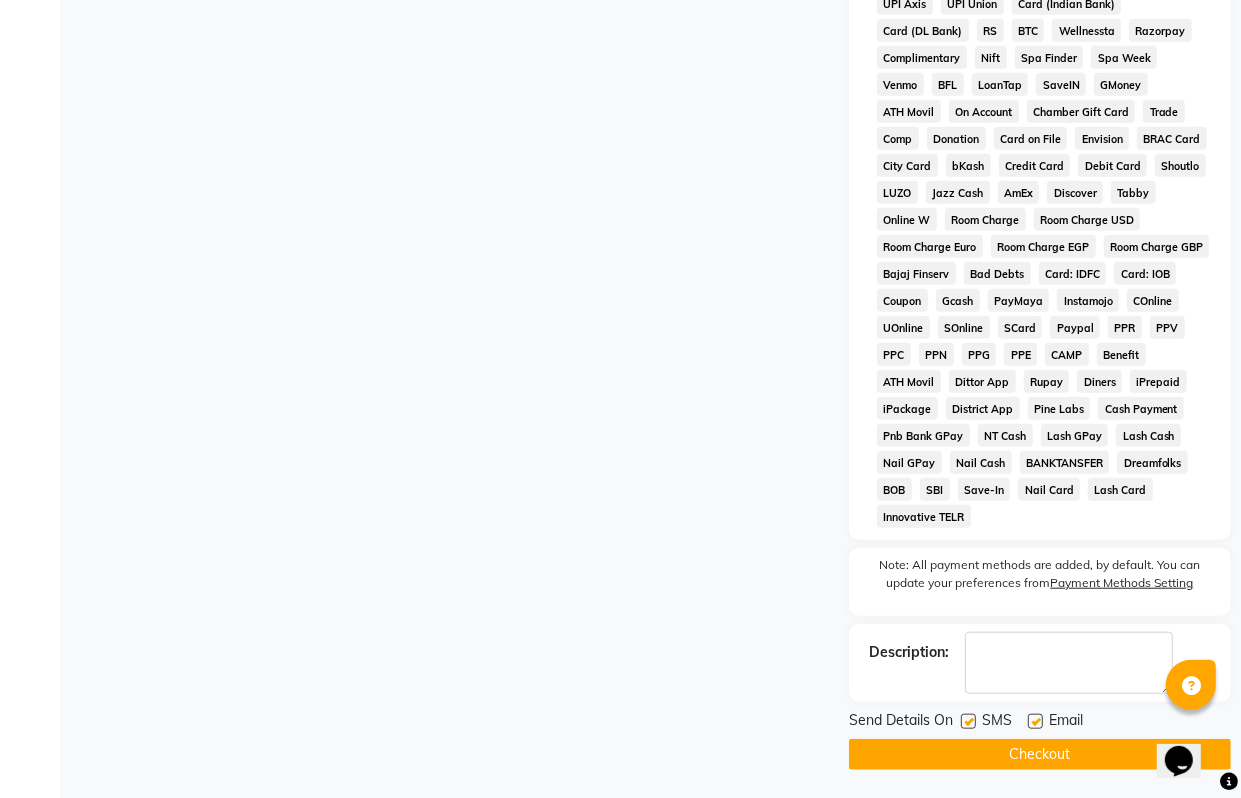 click on "Checkout" 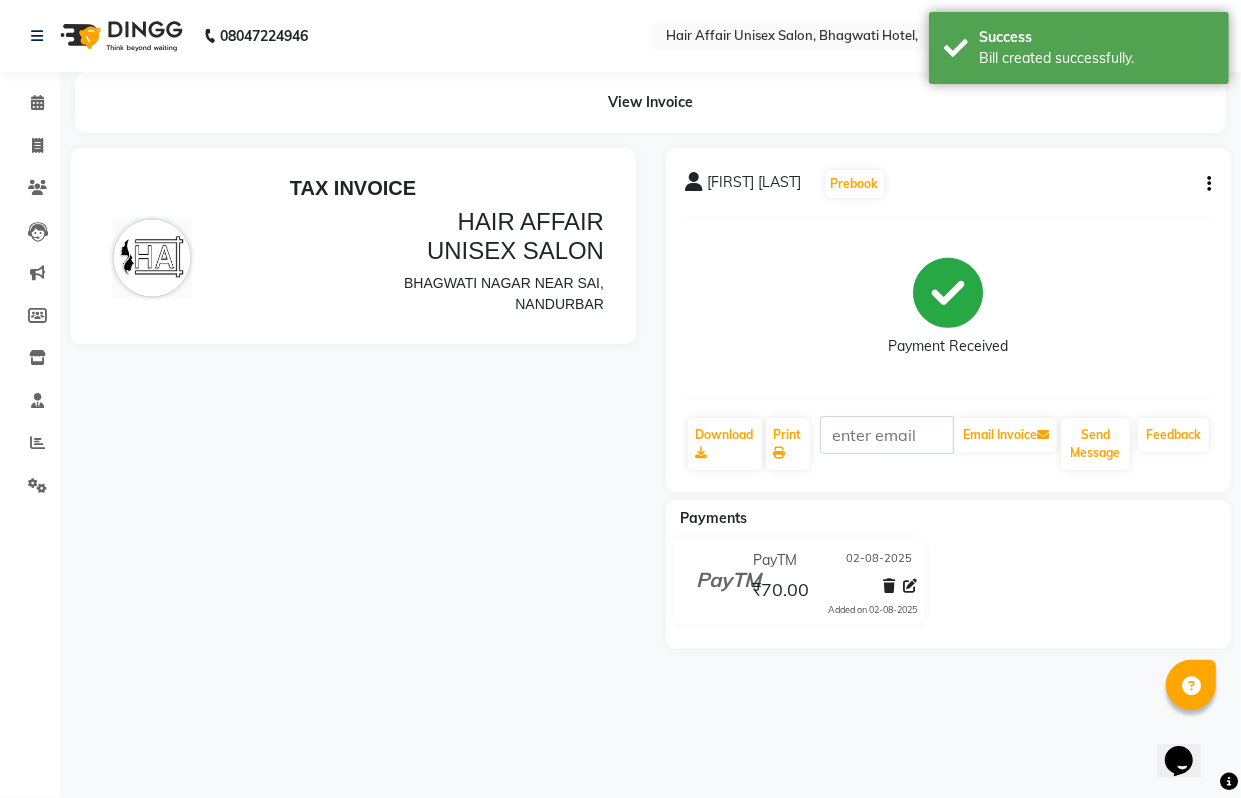 scroll, scrollTop: 0, scrollLeft: 0, axis: both 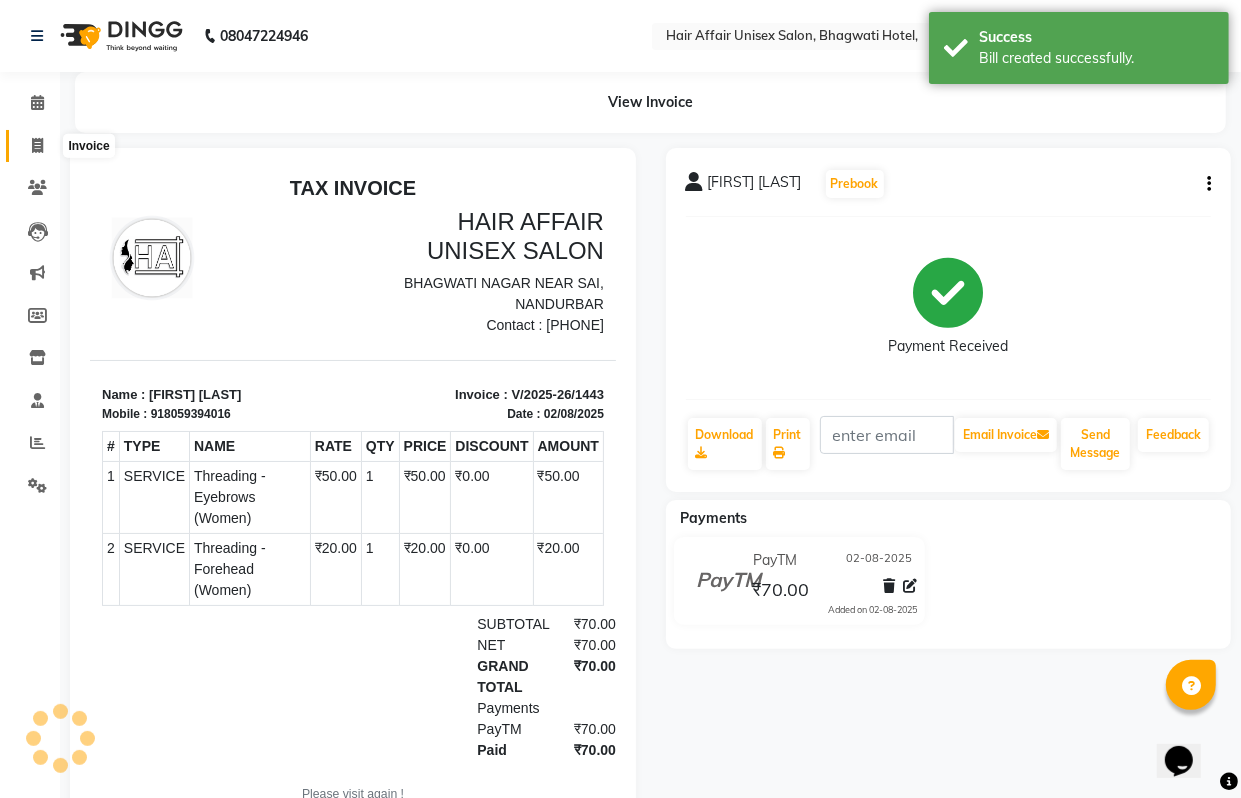 click 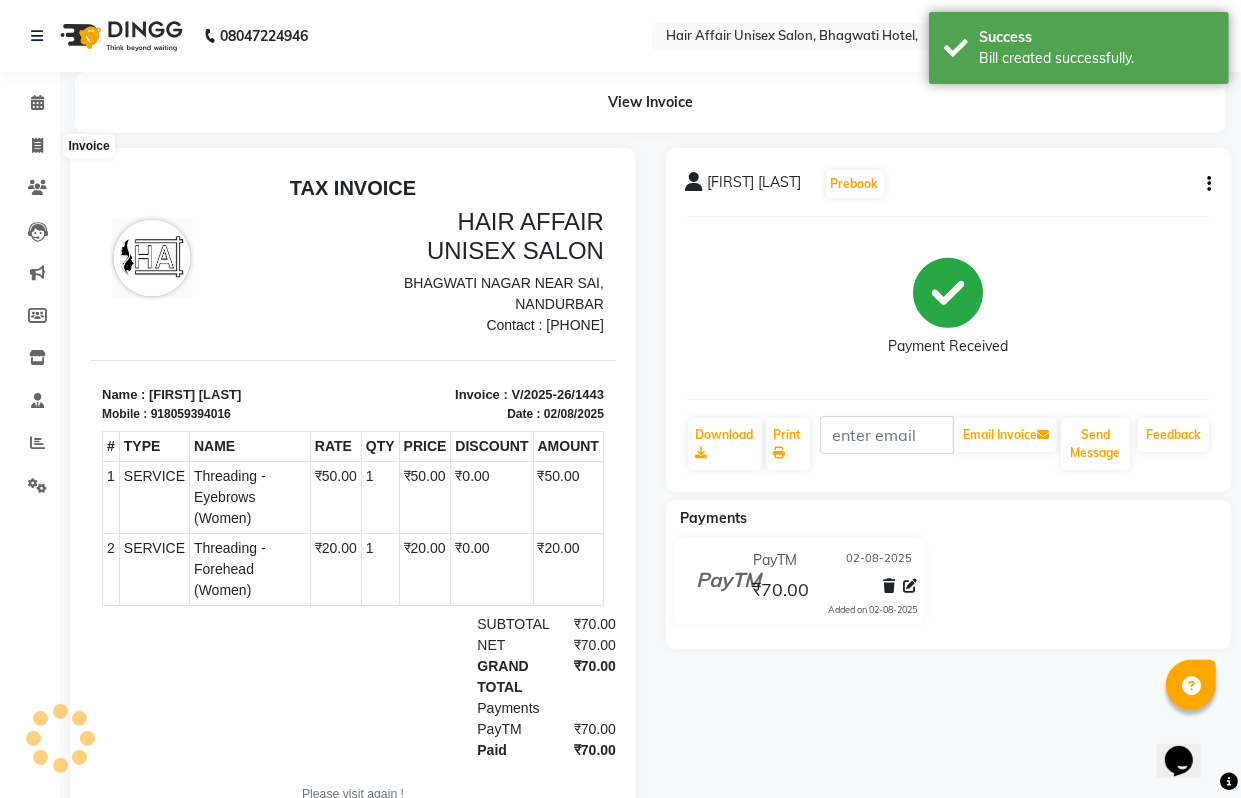select on "service" 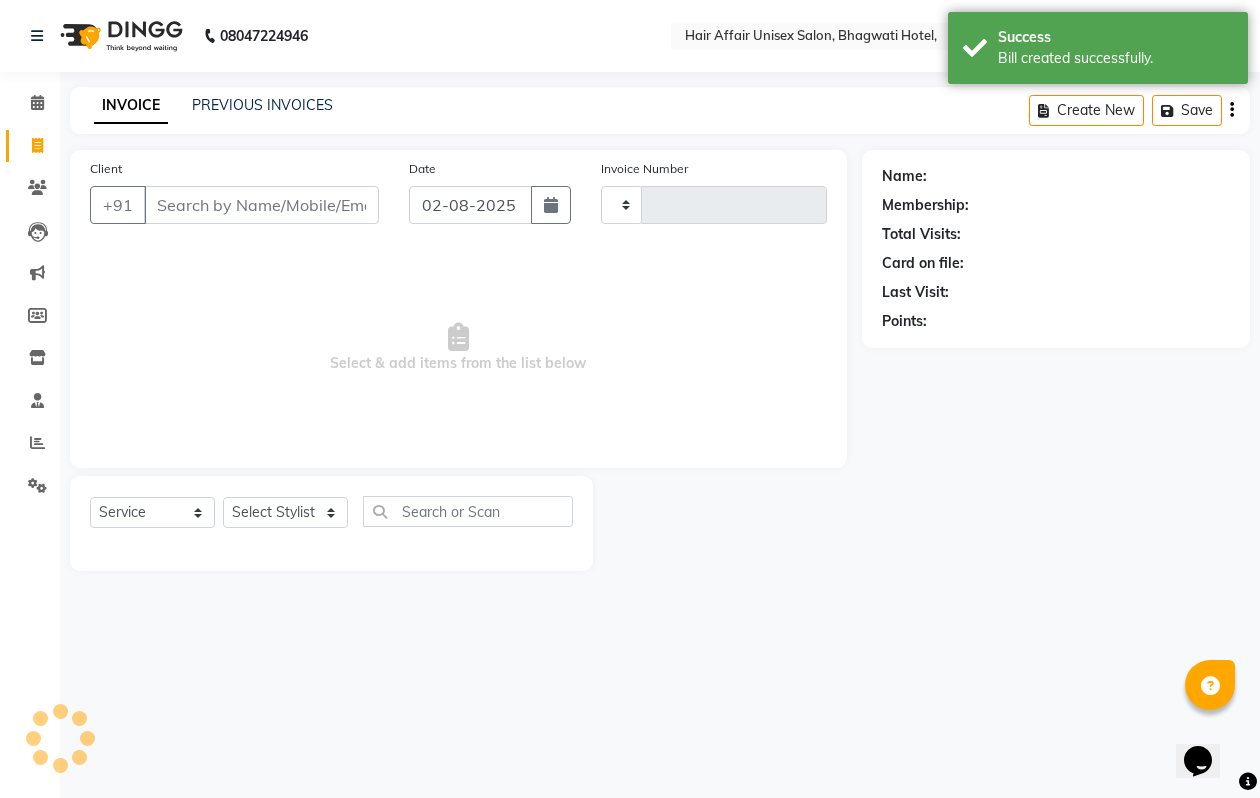 click on "Client" at bounding box center (261, 205) 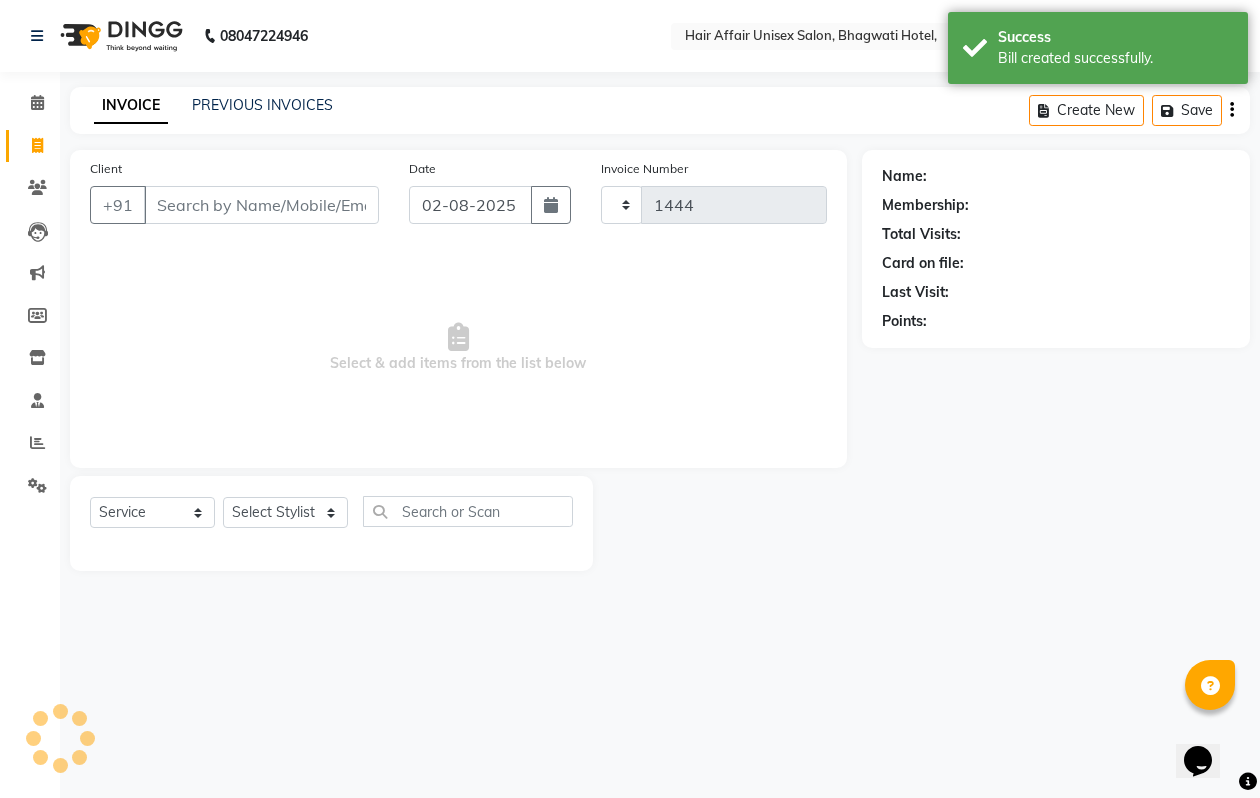 select on "6225" 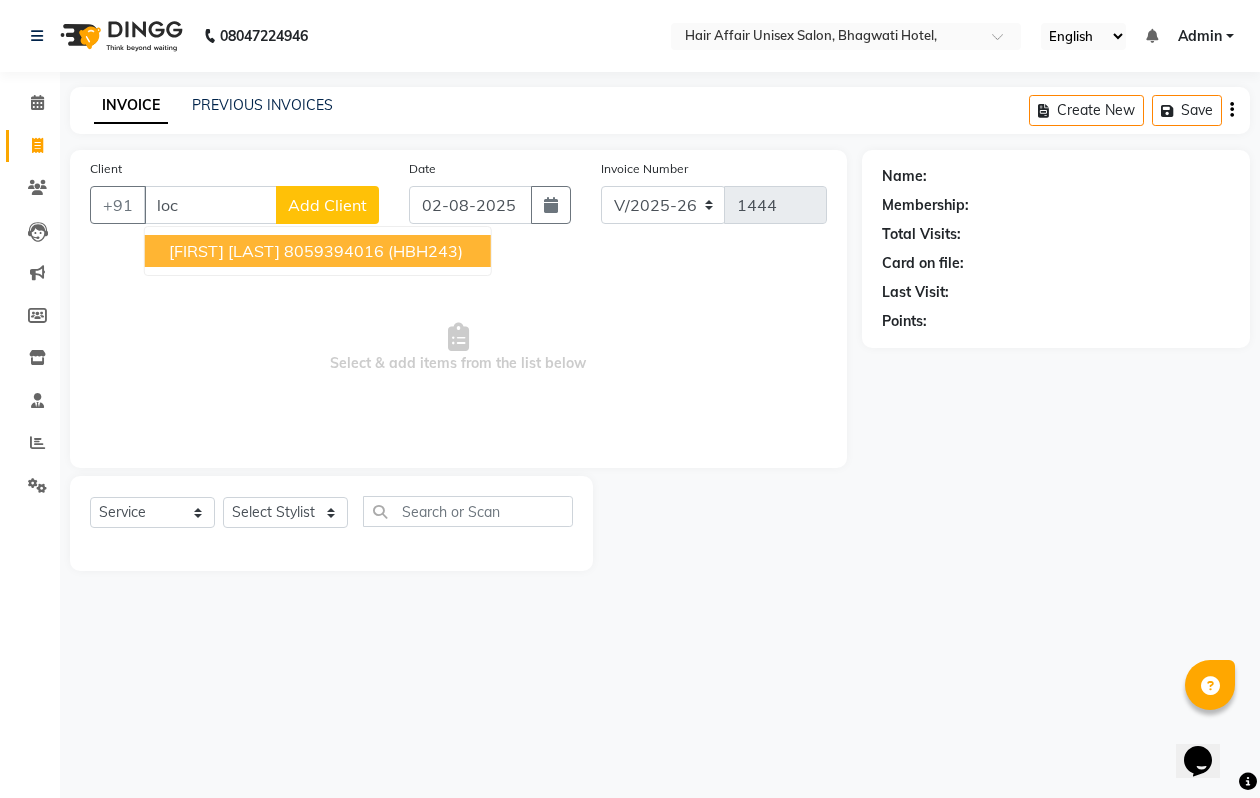 click on "loc" at bounding box center [210, 205] 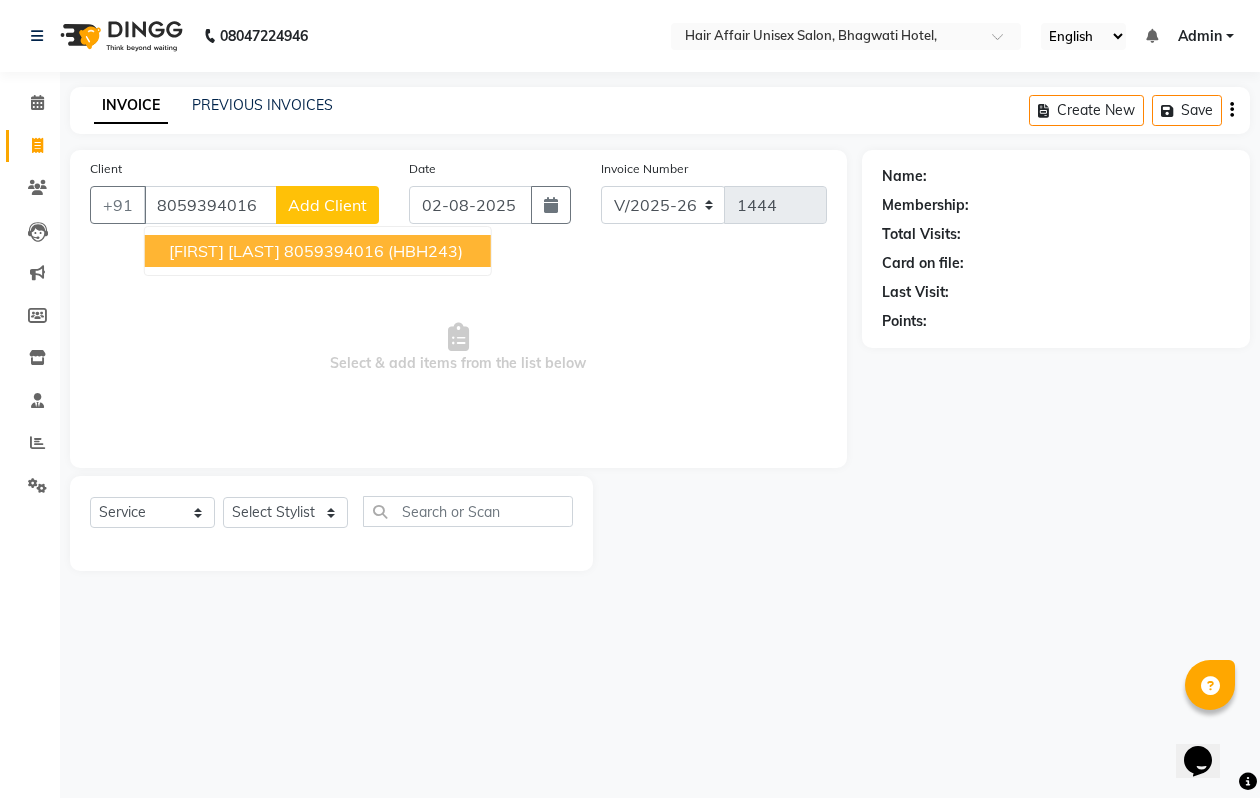 type on "8059394016" 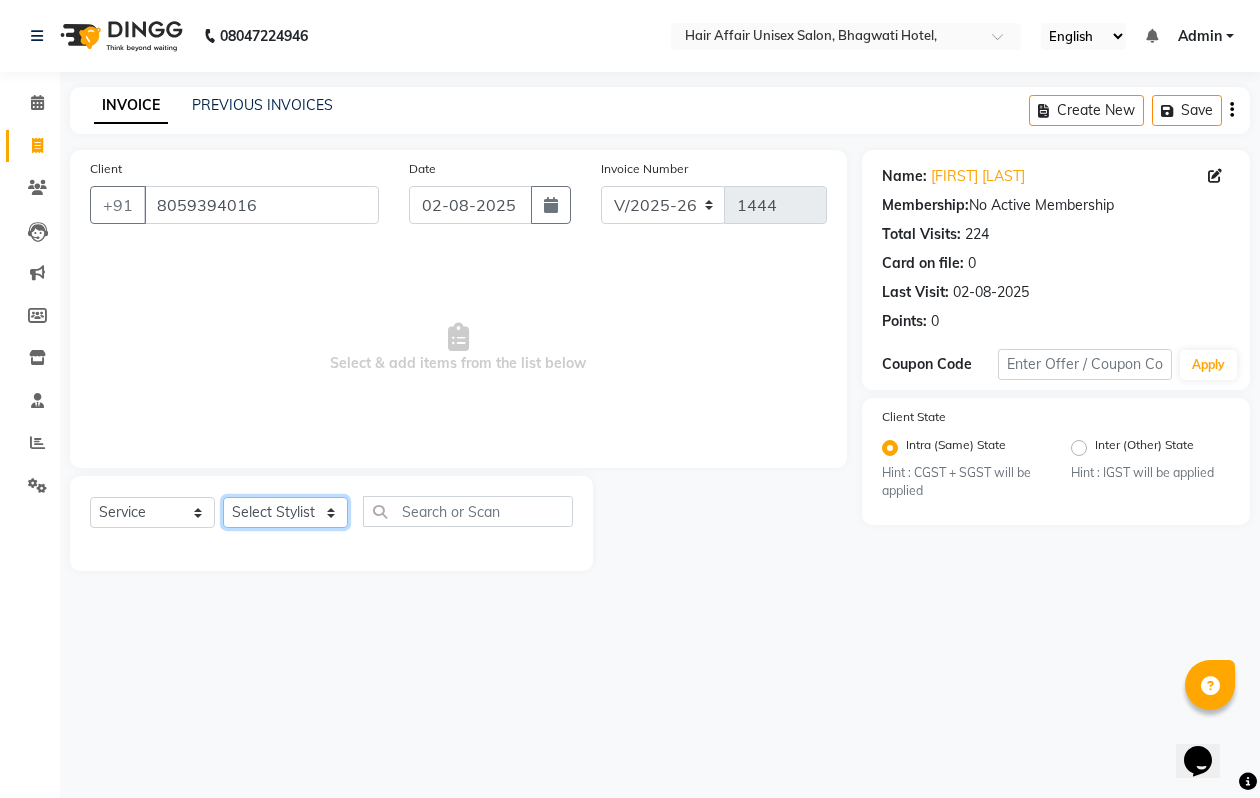 click on "Select Stylist Anand harpal kajal Kunal Manish Nikhil soni Vihan yogesh" 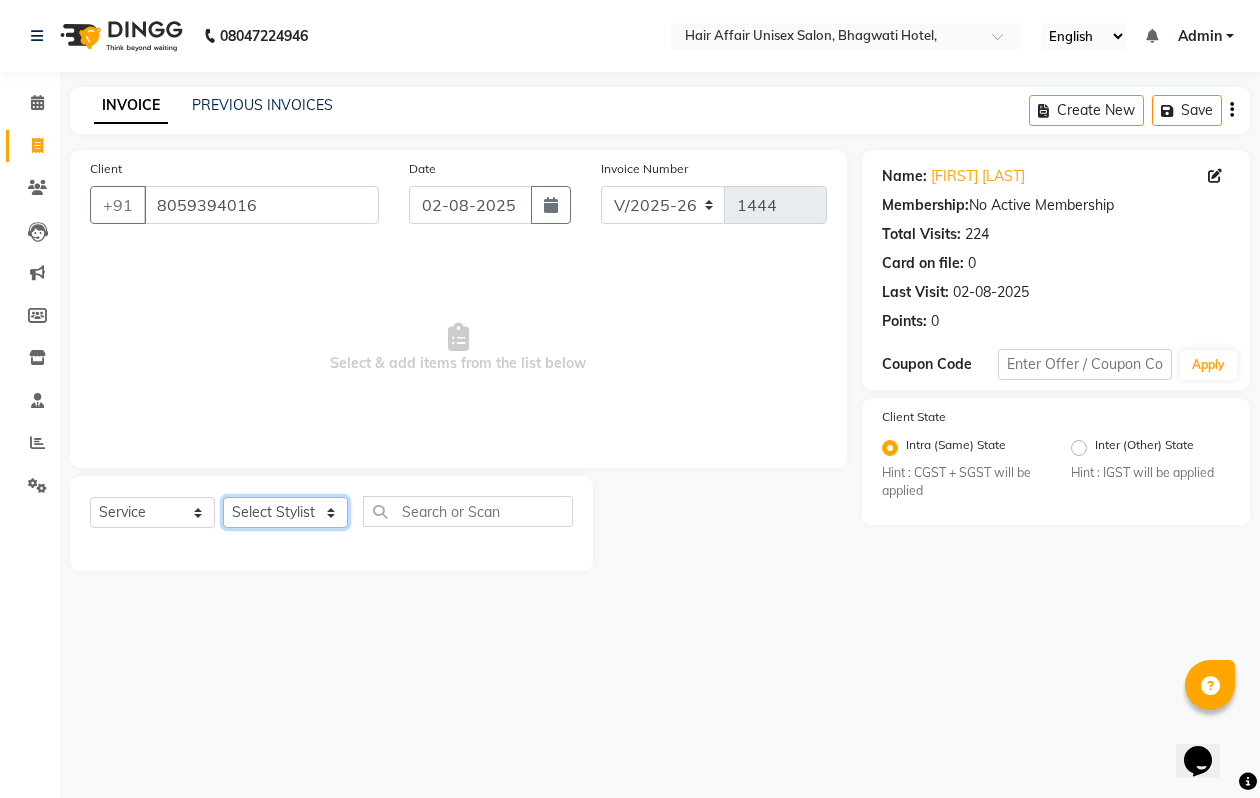 select on "66024" 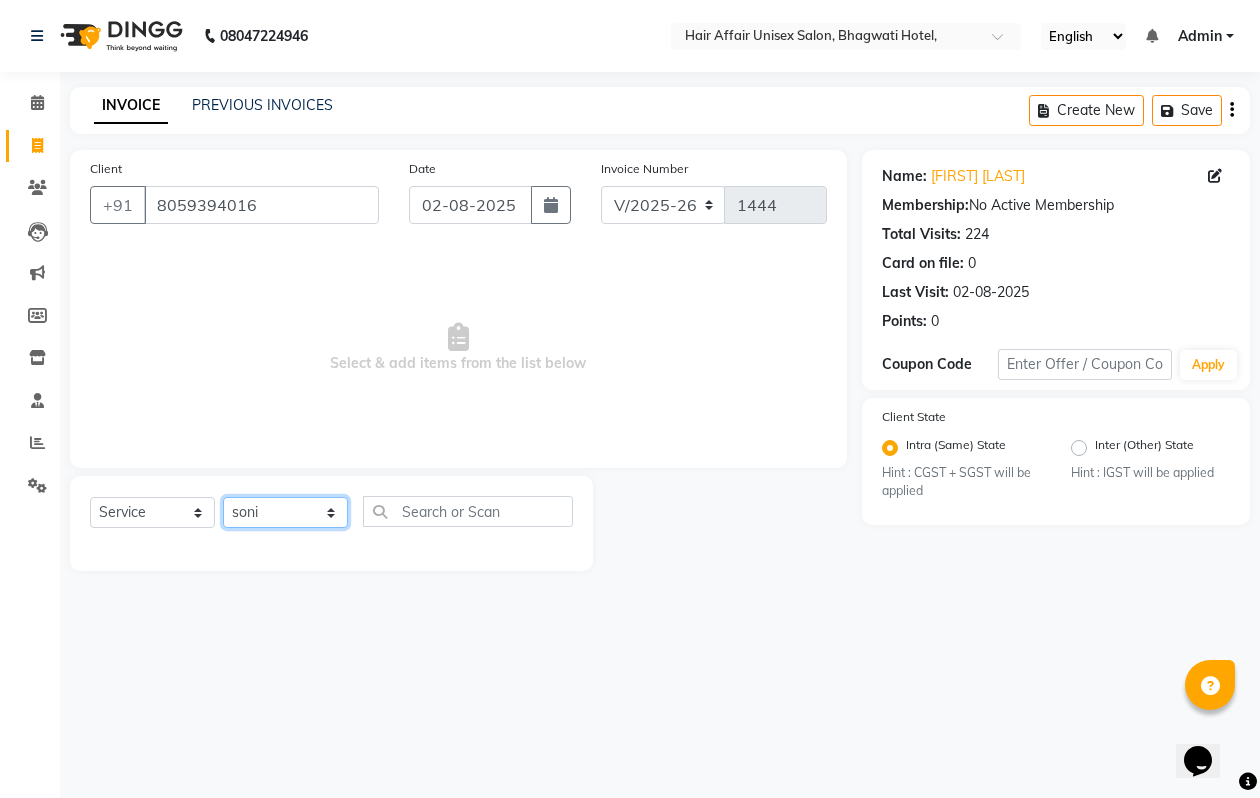 click on "Select Stylist Anand harpal kajal Kunal Manish Nikhil soni Vihan yogesh" 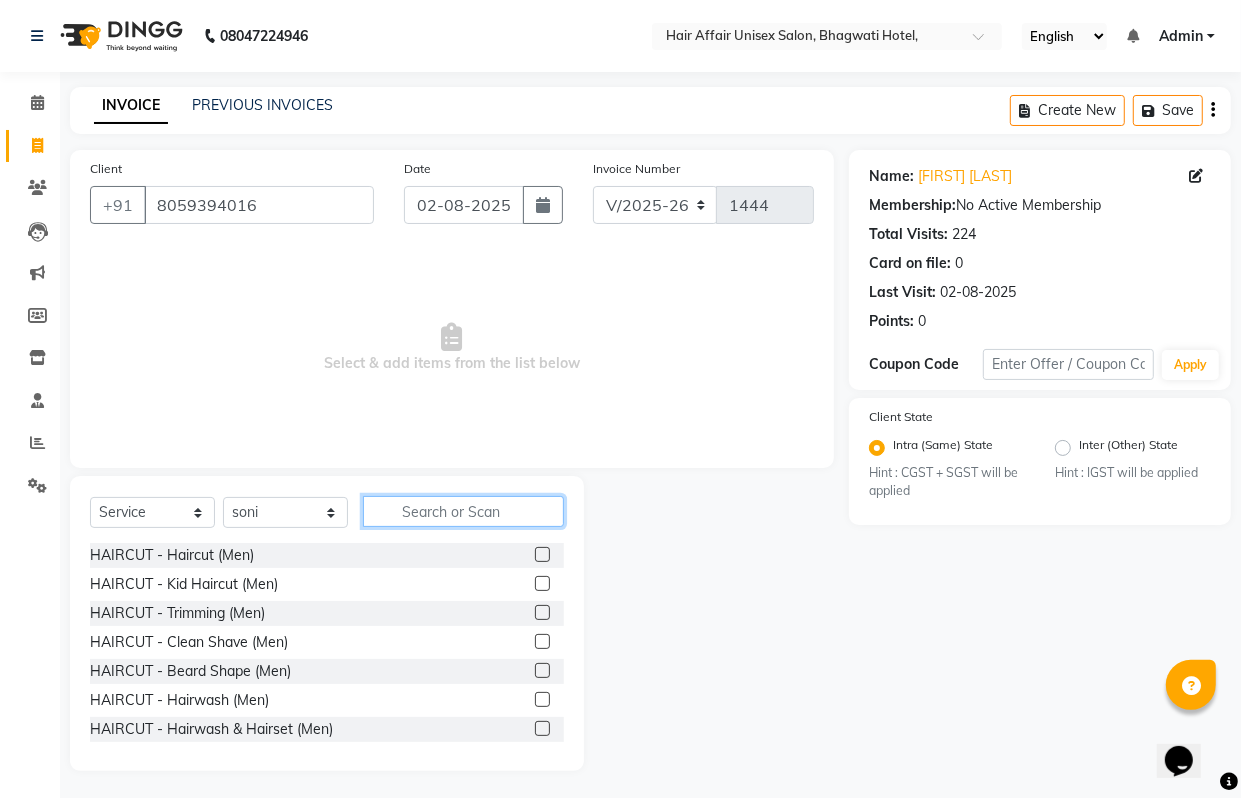 click 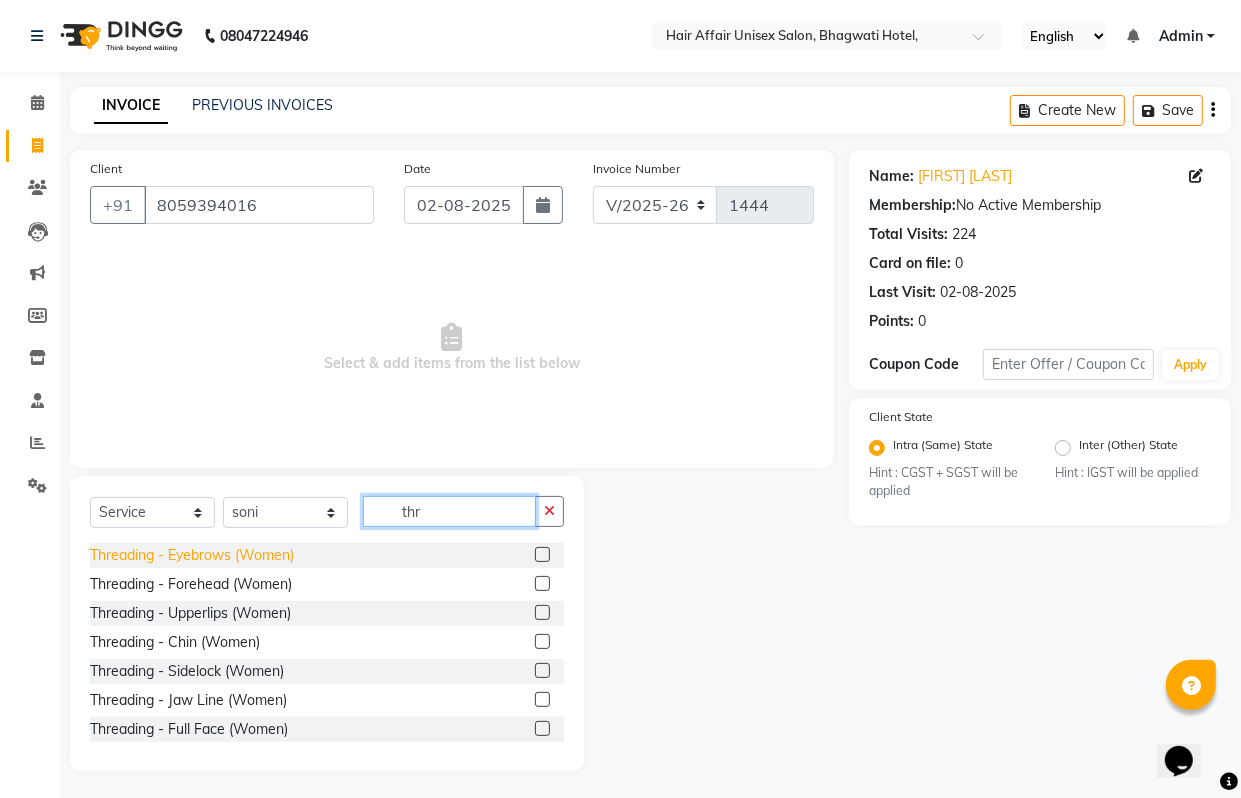 type on "thr" 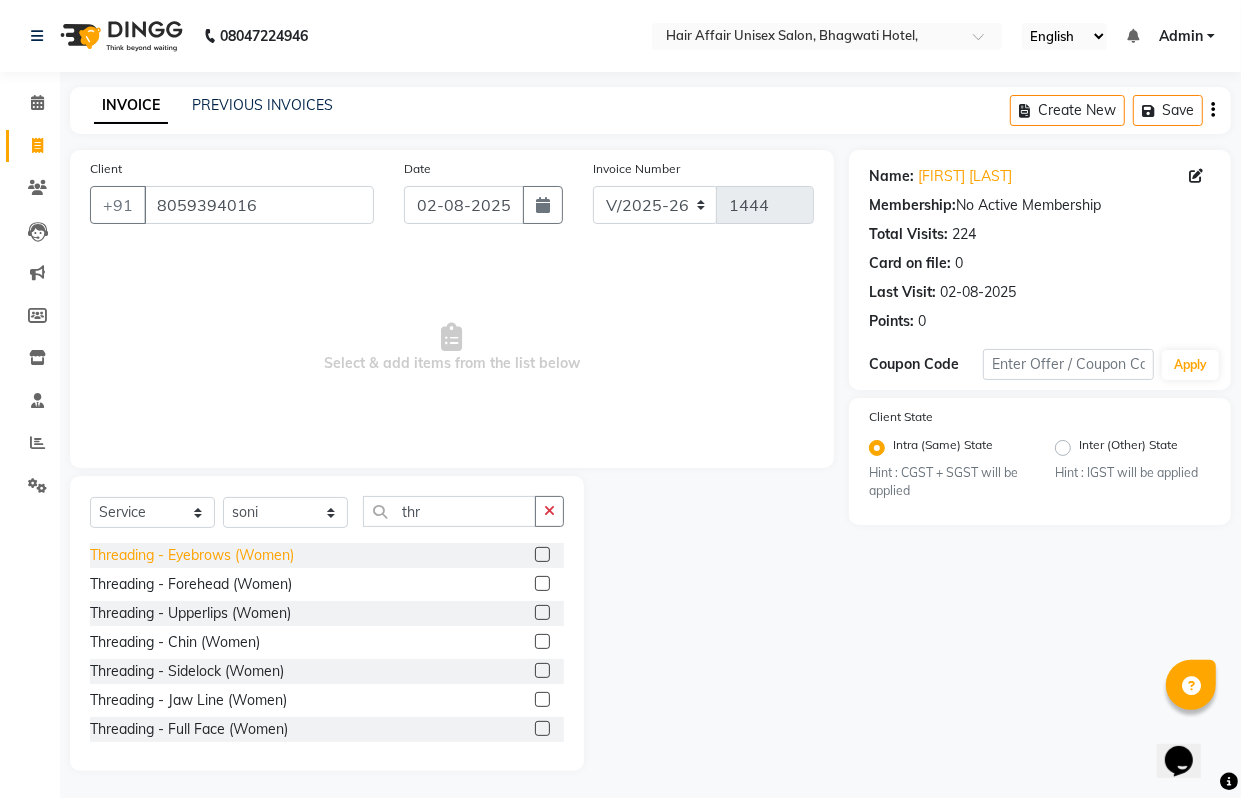 click on "Threading - Eyebrows  (Women)" 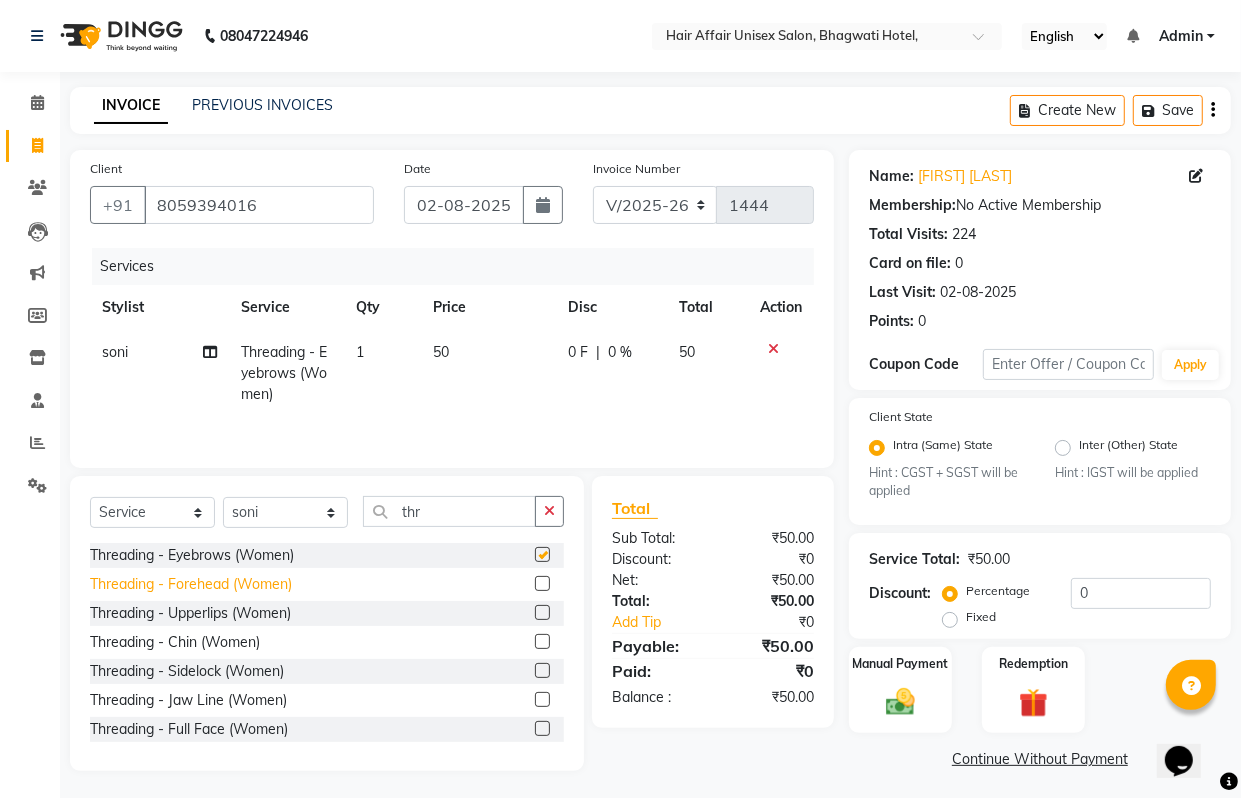 checkbox on "false" 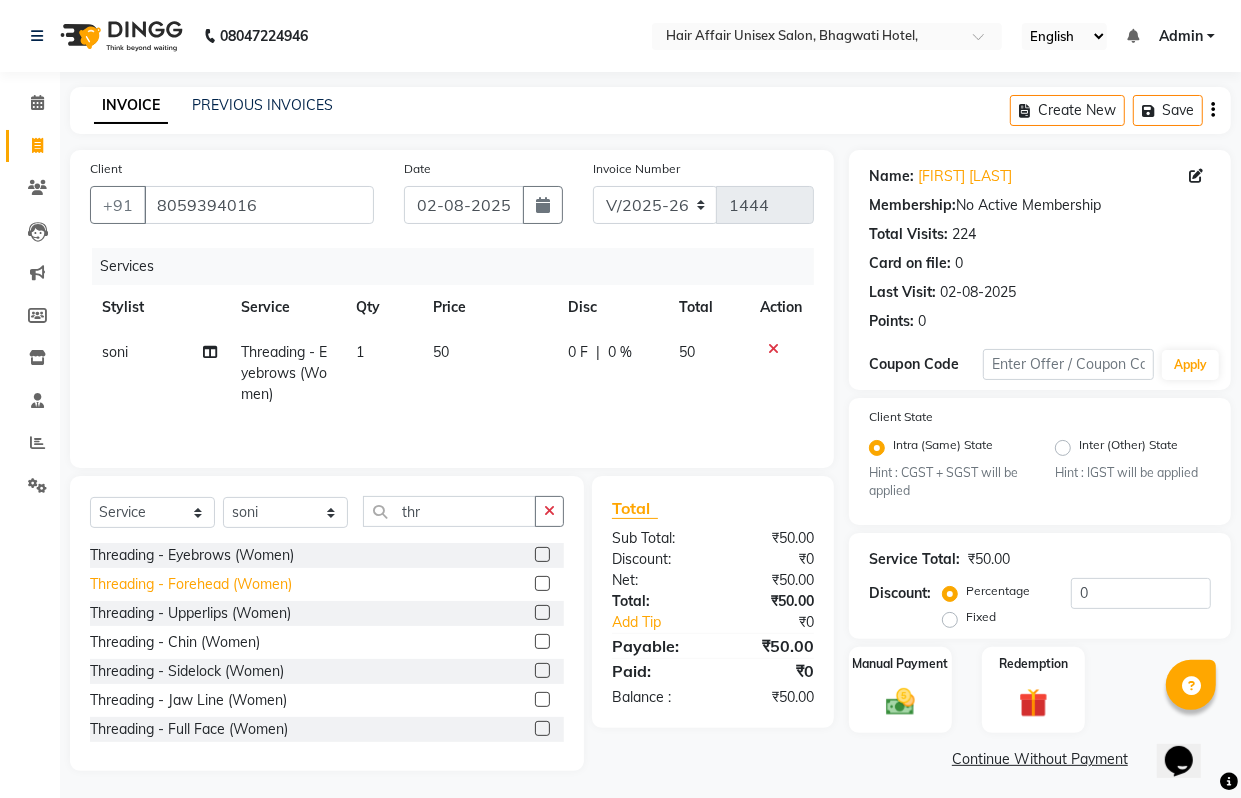 click on "Threading - Forehead  (Women)" 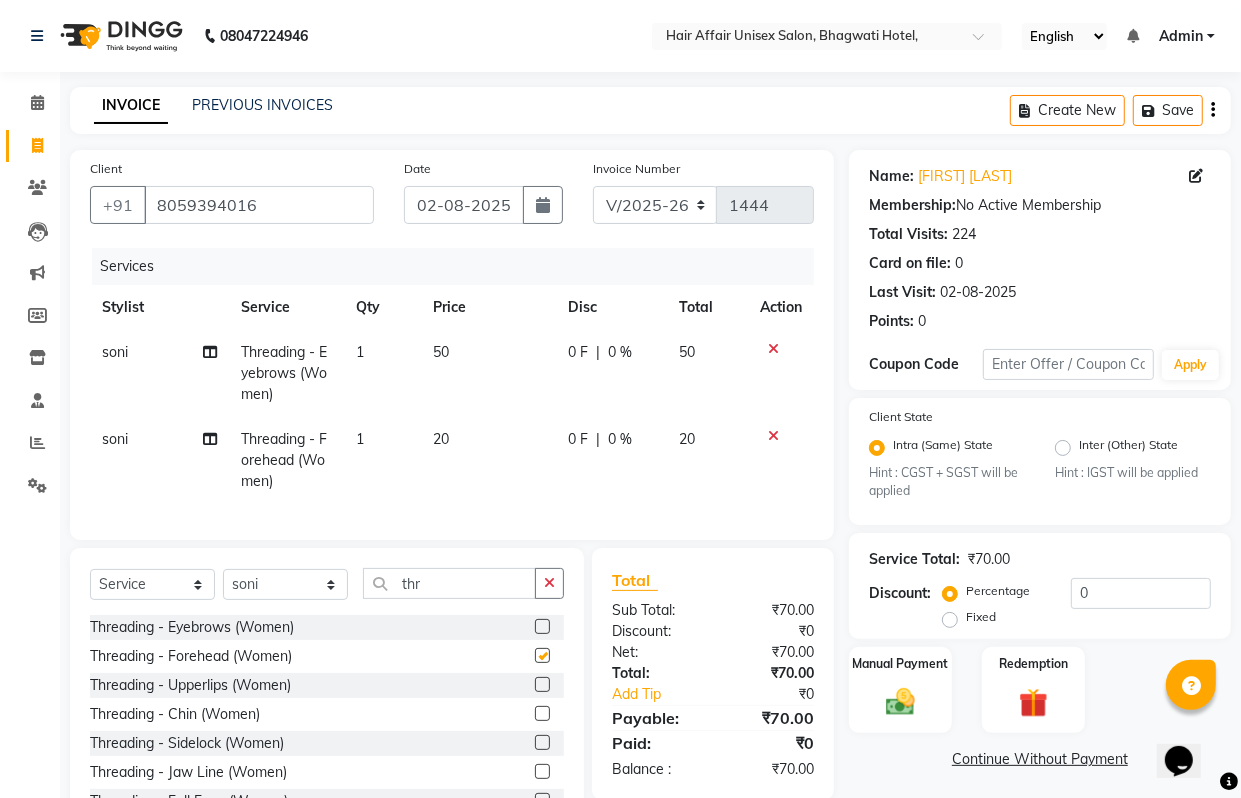 checkbox on "false" 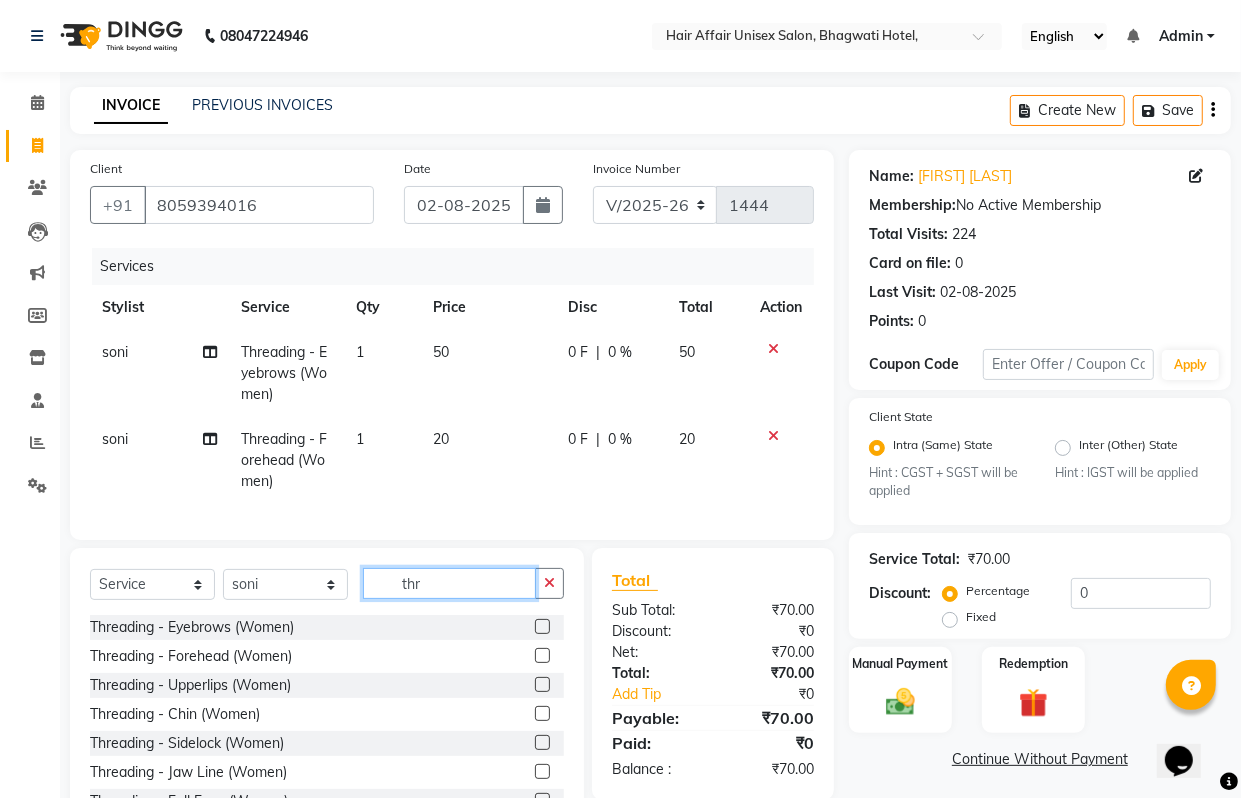 click on "thr" 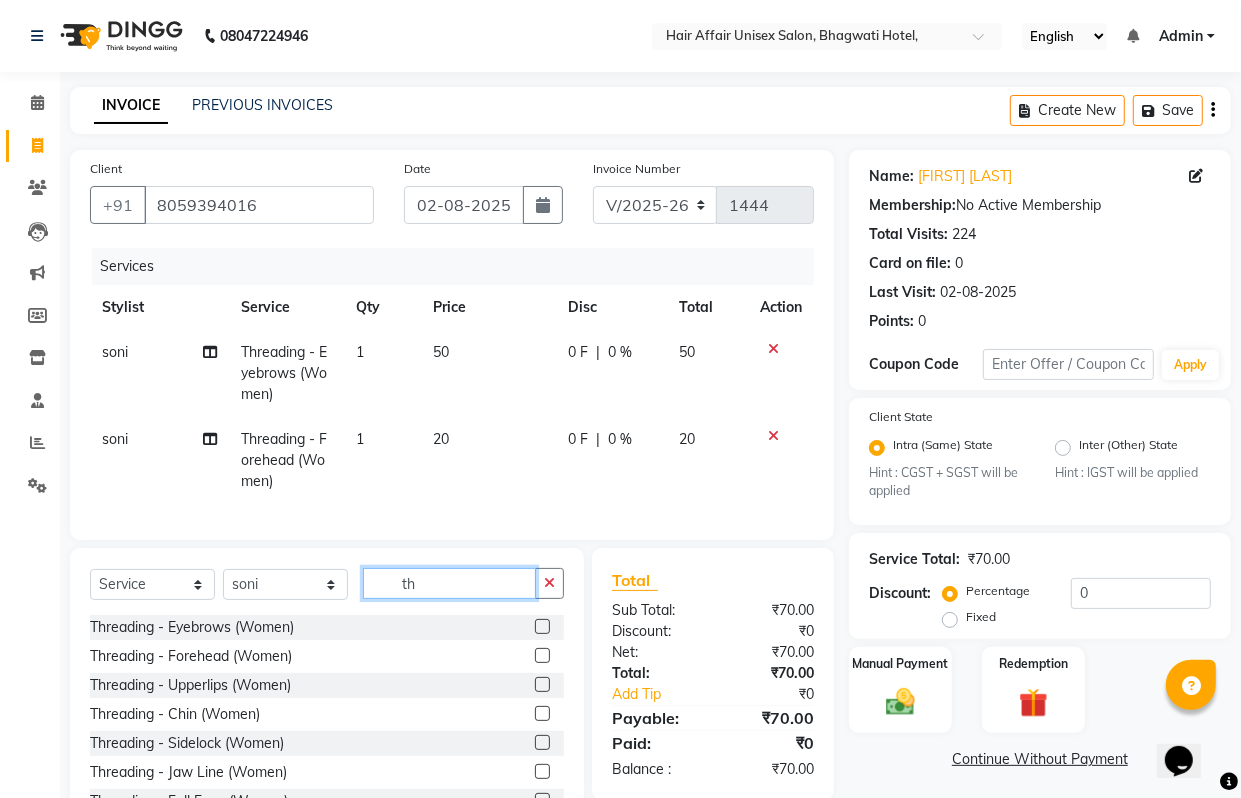 type on "t" 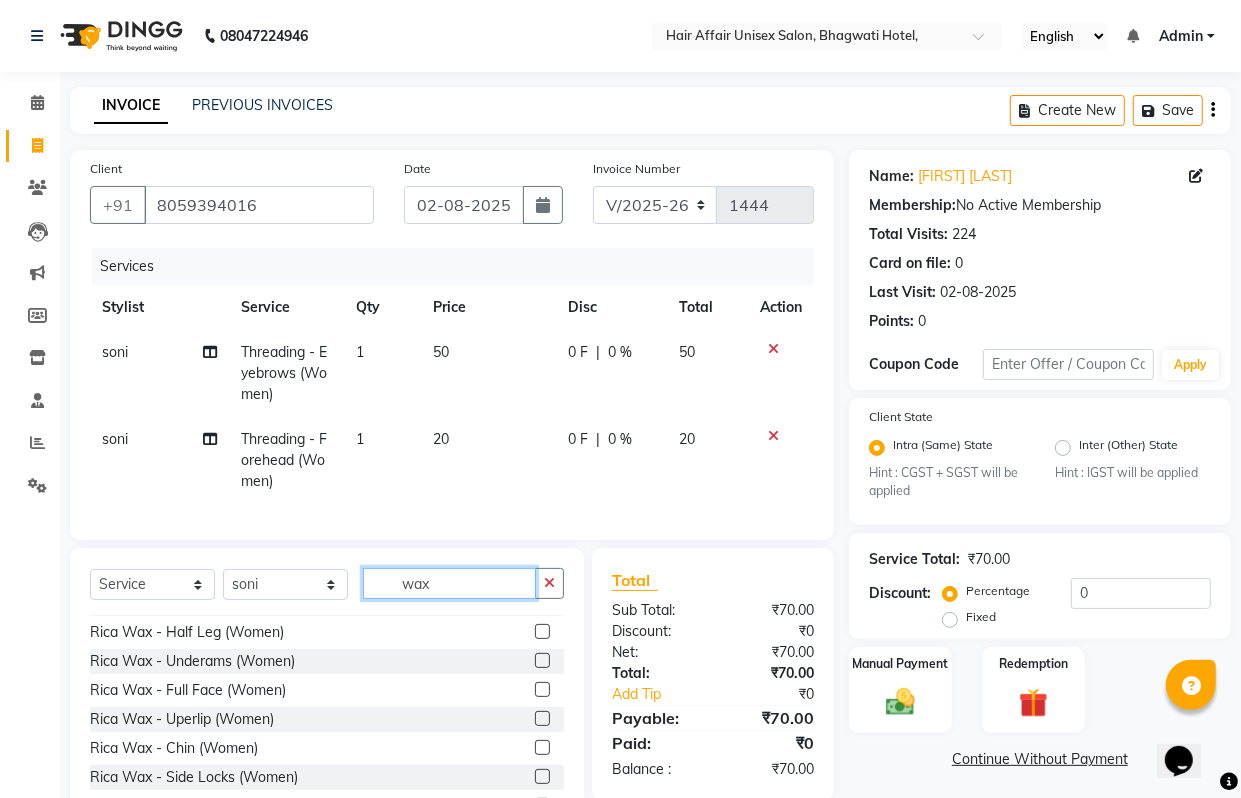 scroll, scrollTop: 125, scrollLeft: 0, axis: vertical 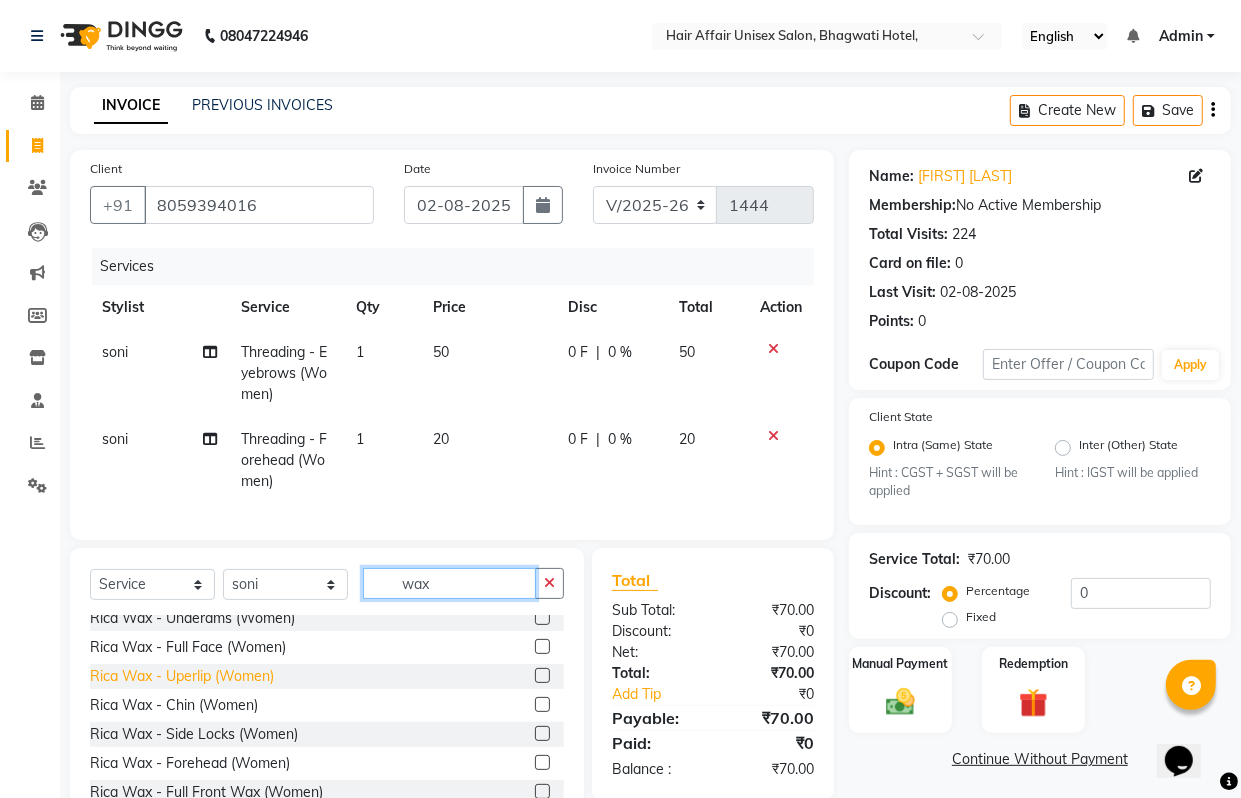 type on "wax" 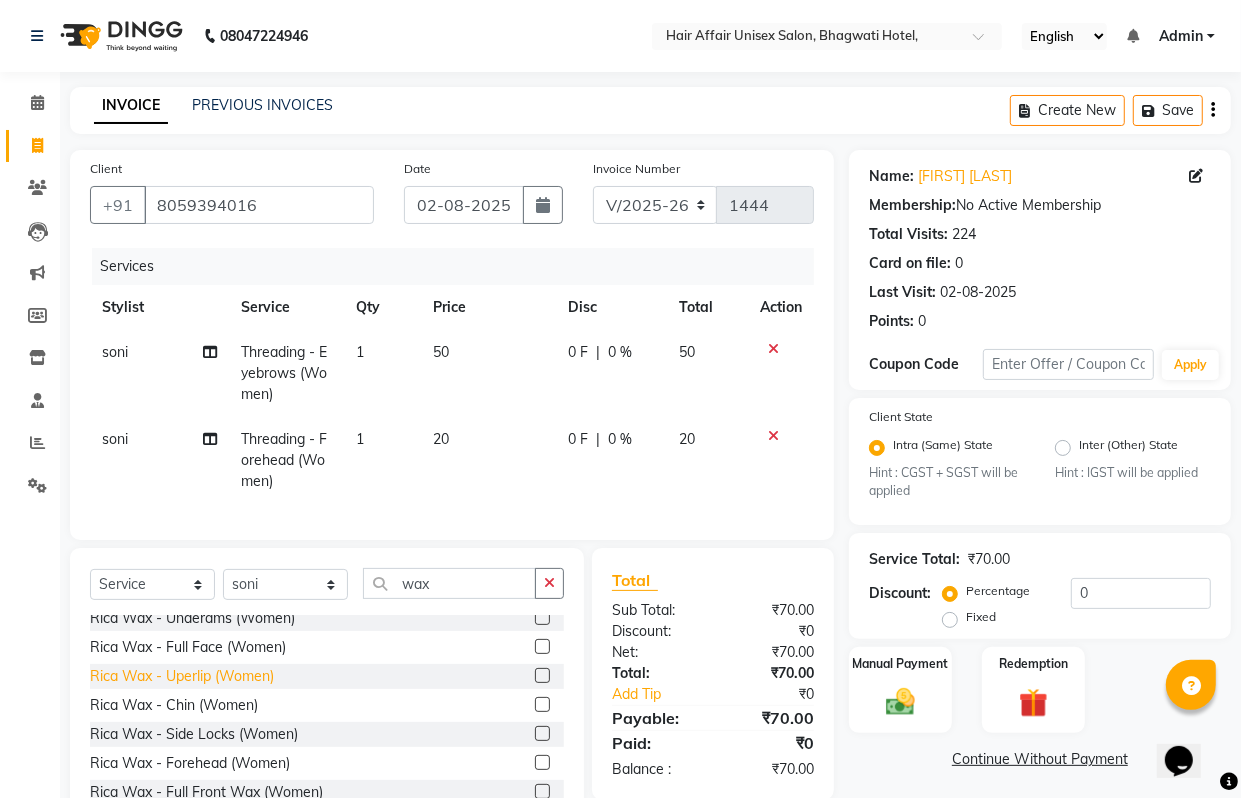 click on "Rica Wax - Uperlip  (Women)" 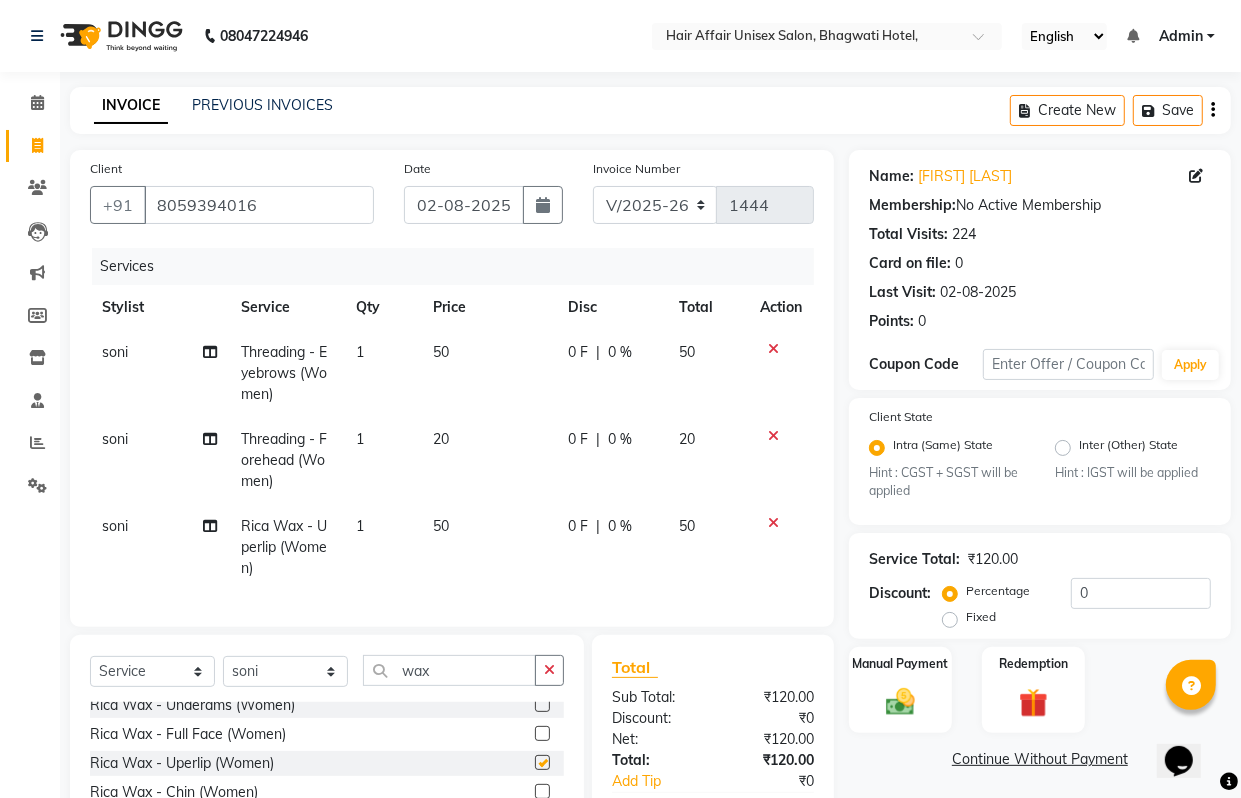 checkbox on "false" 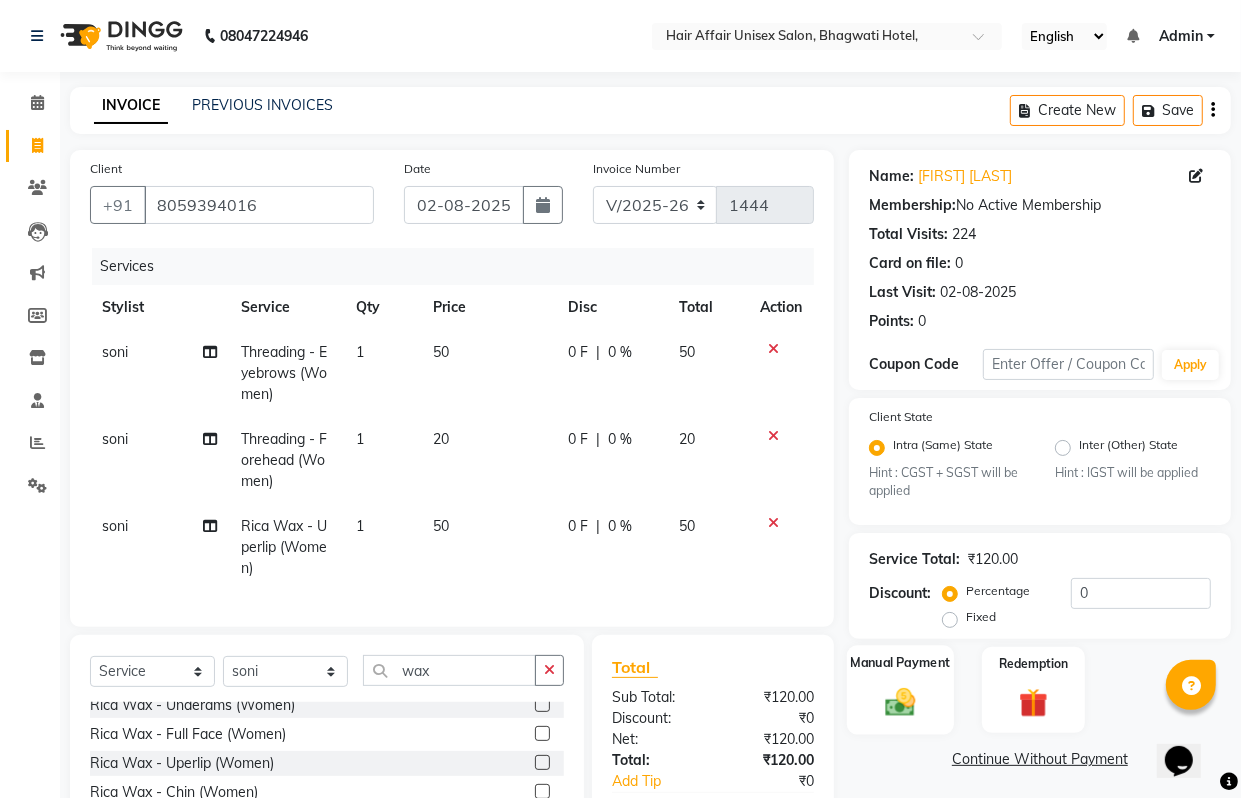 click on "Manual Payment" 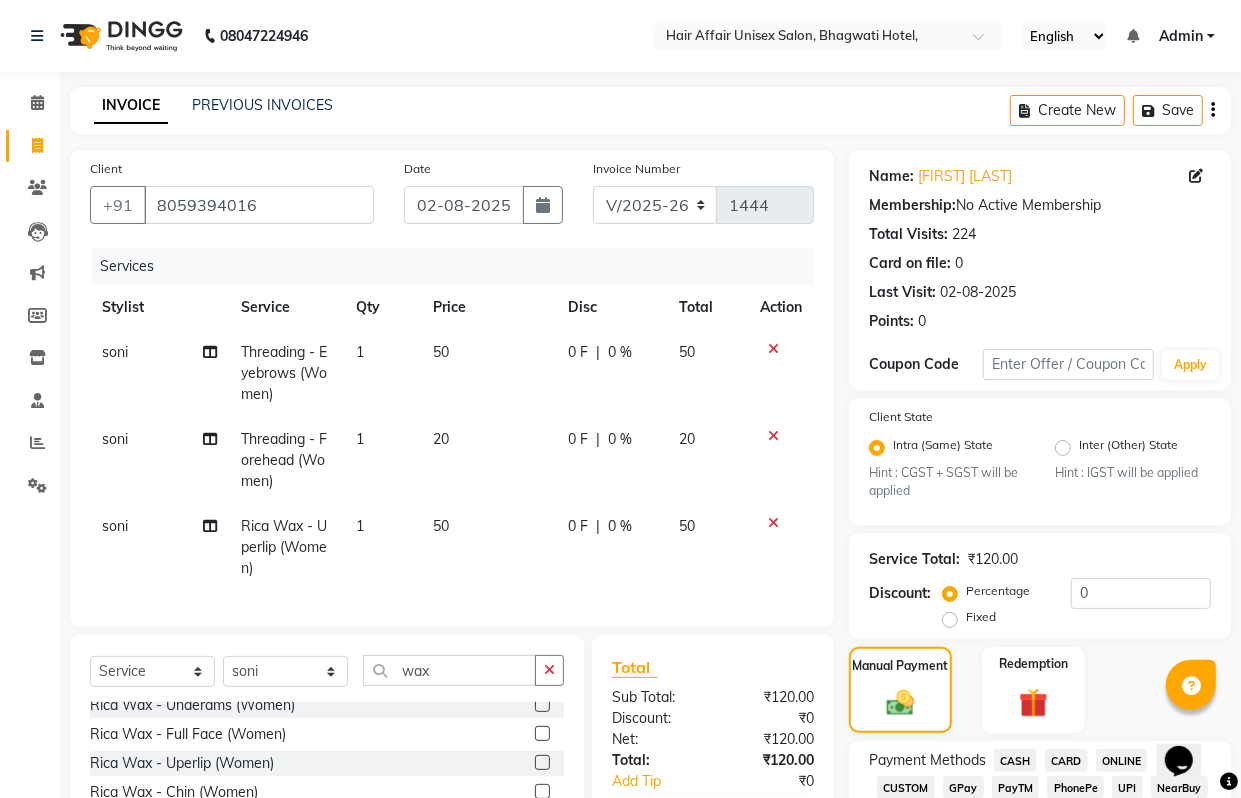 click on "CASH" 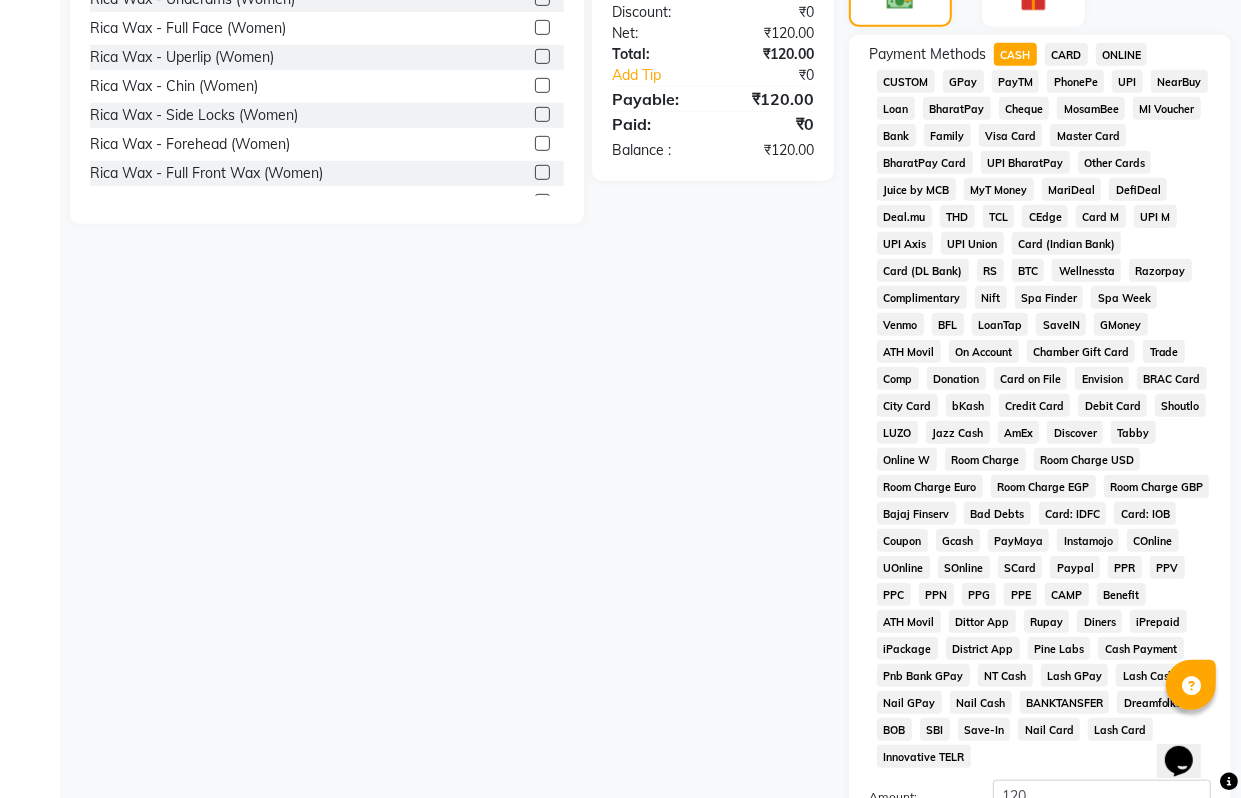 scroll, scrollTop: 875, scrollLeft: 0, axis: vertical 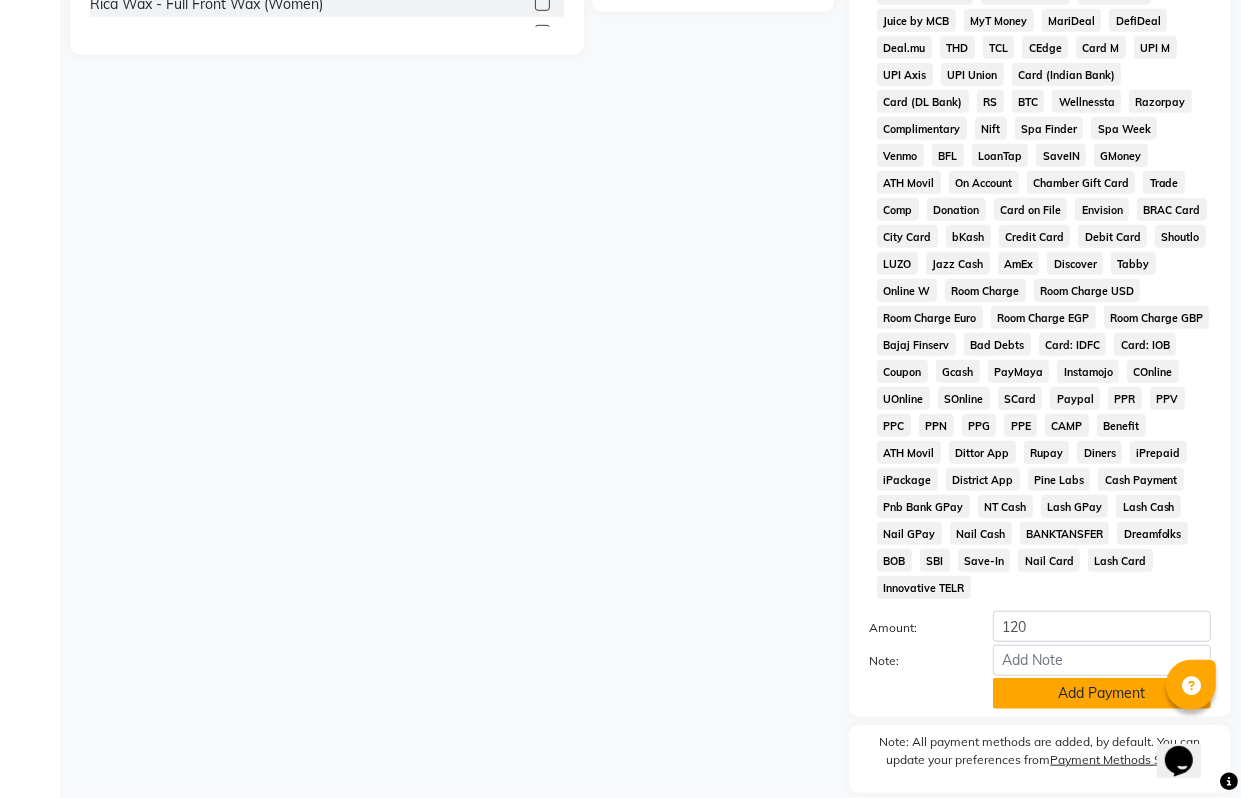 click on "Add Payment" 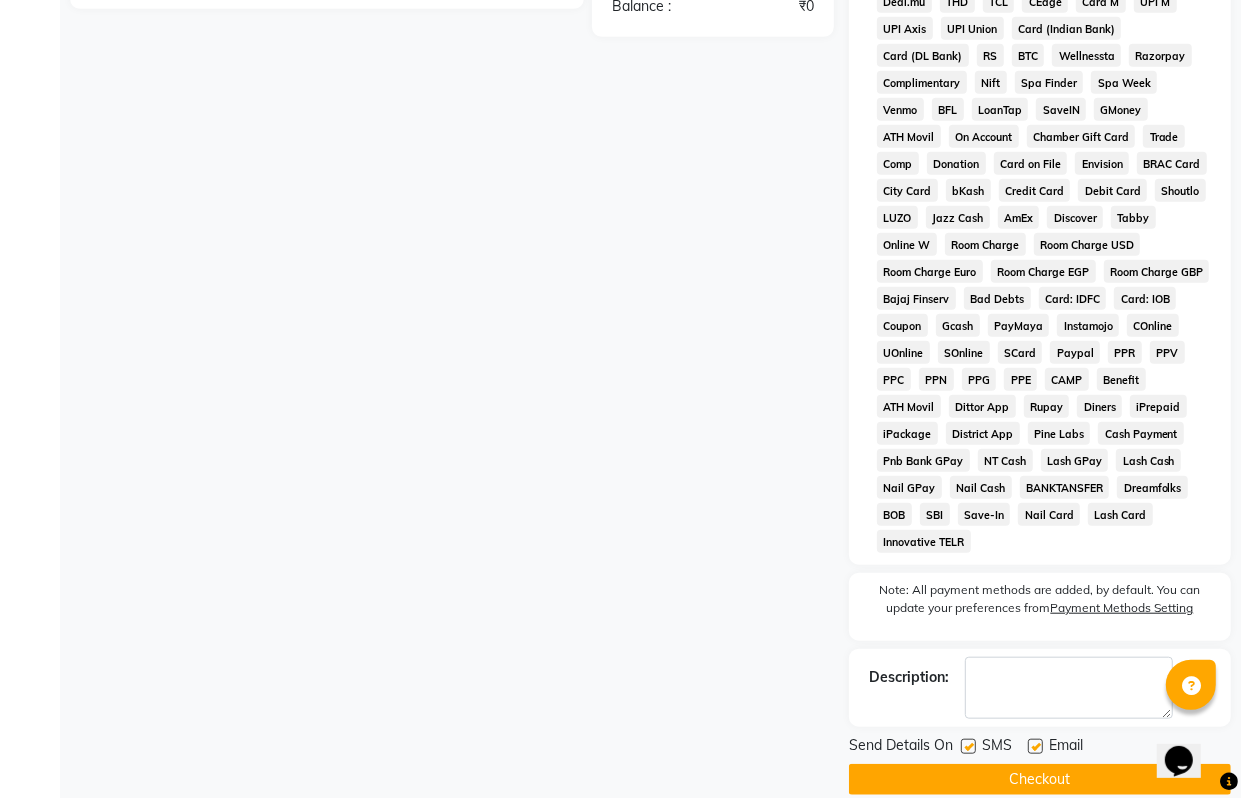 scroll, scrollTop: 946, scrollLeft: 0, axis: vertical 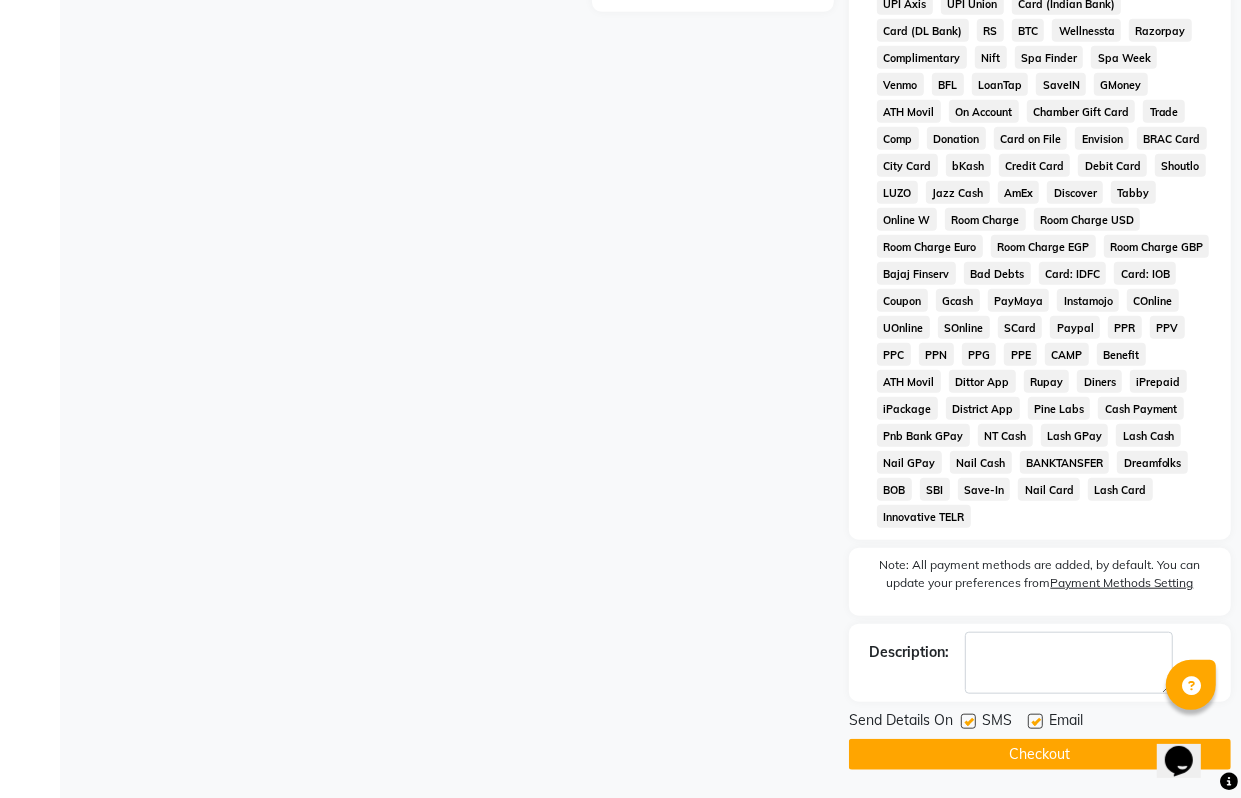 click on "Checkout" 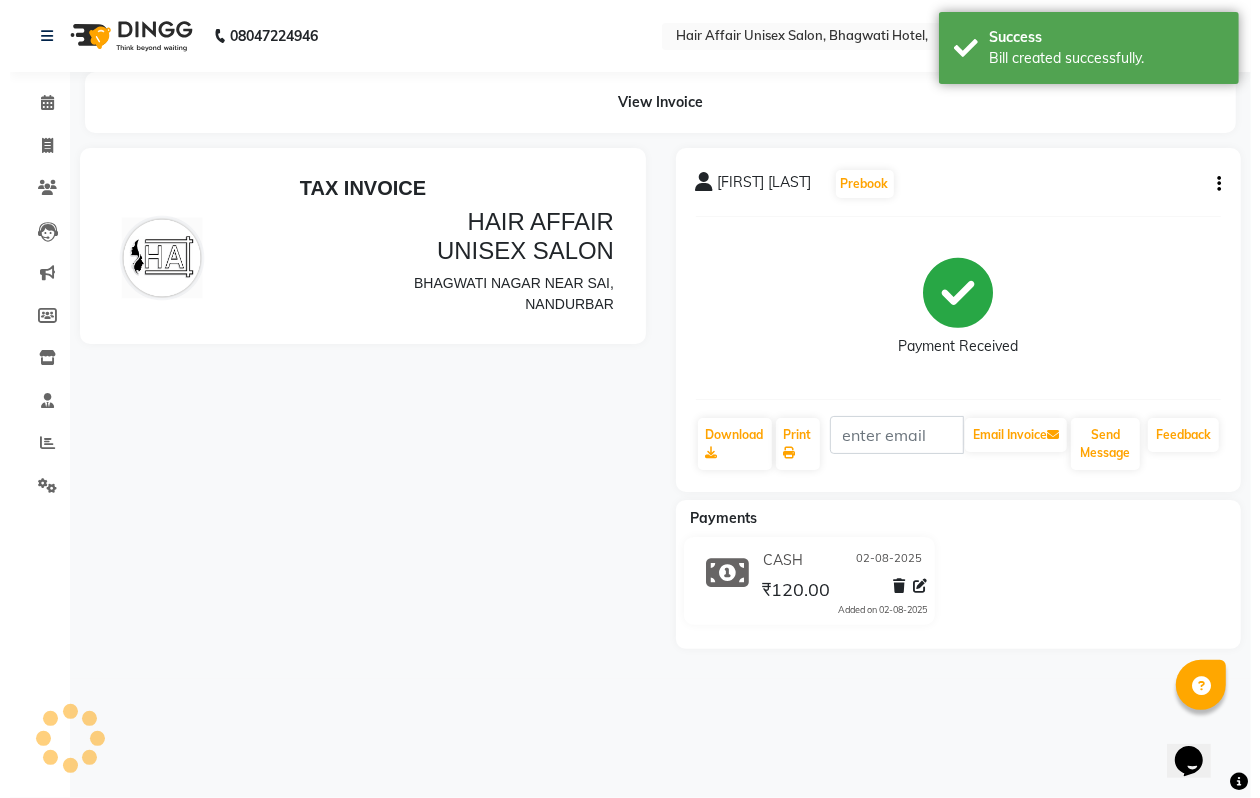 scroll, scrollTop: 0, scrollLeft: 0, axis: both 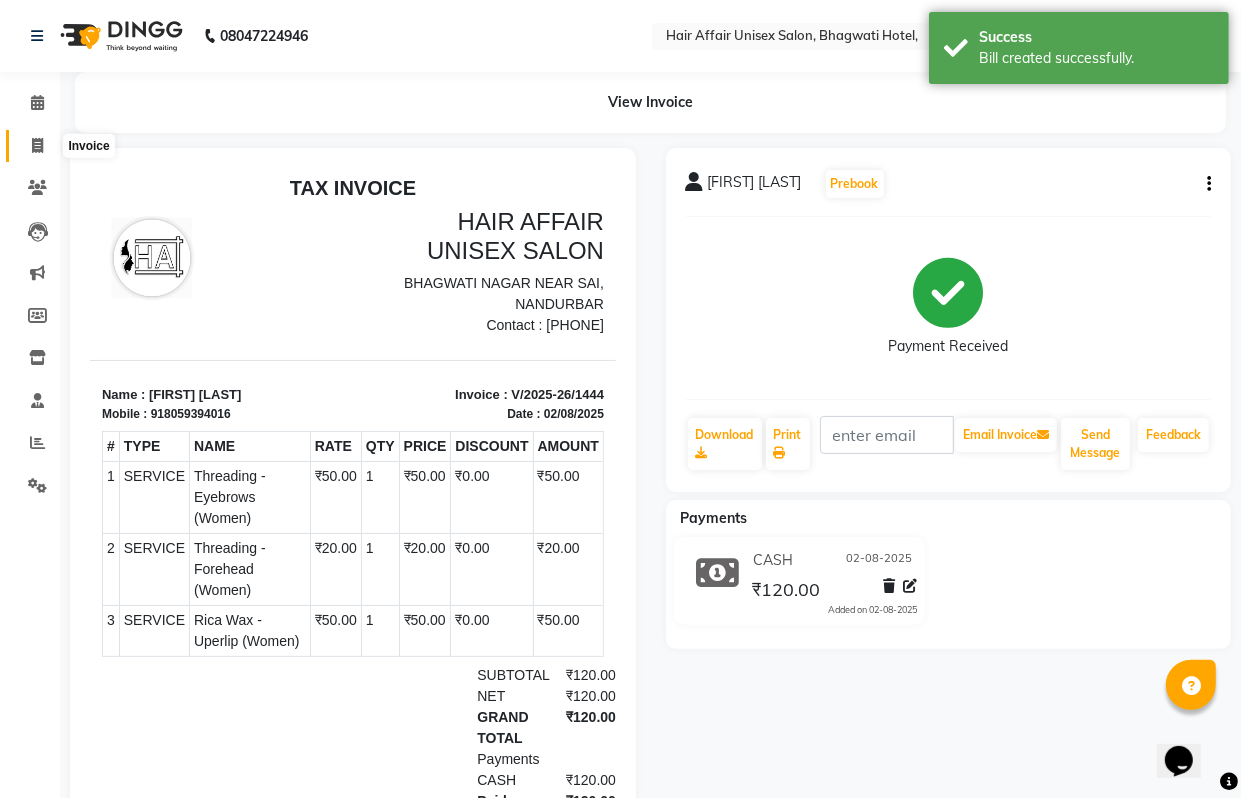 click 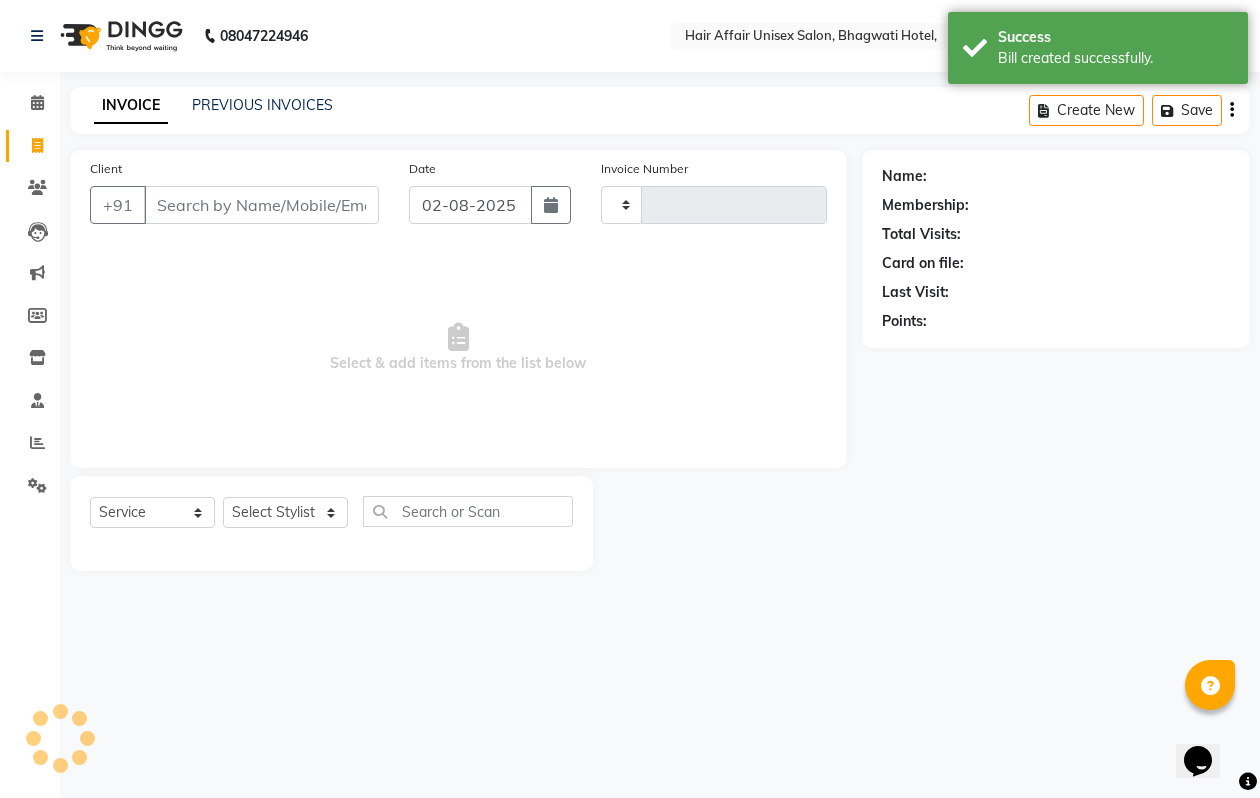 type on "1445" 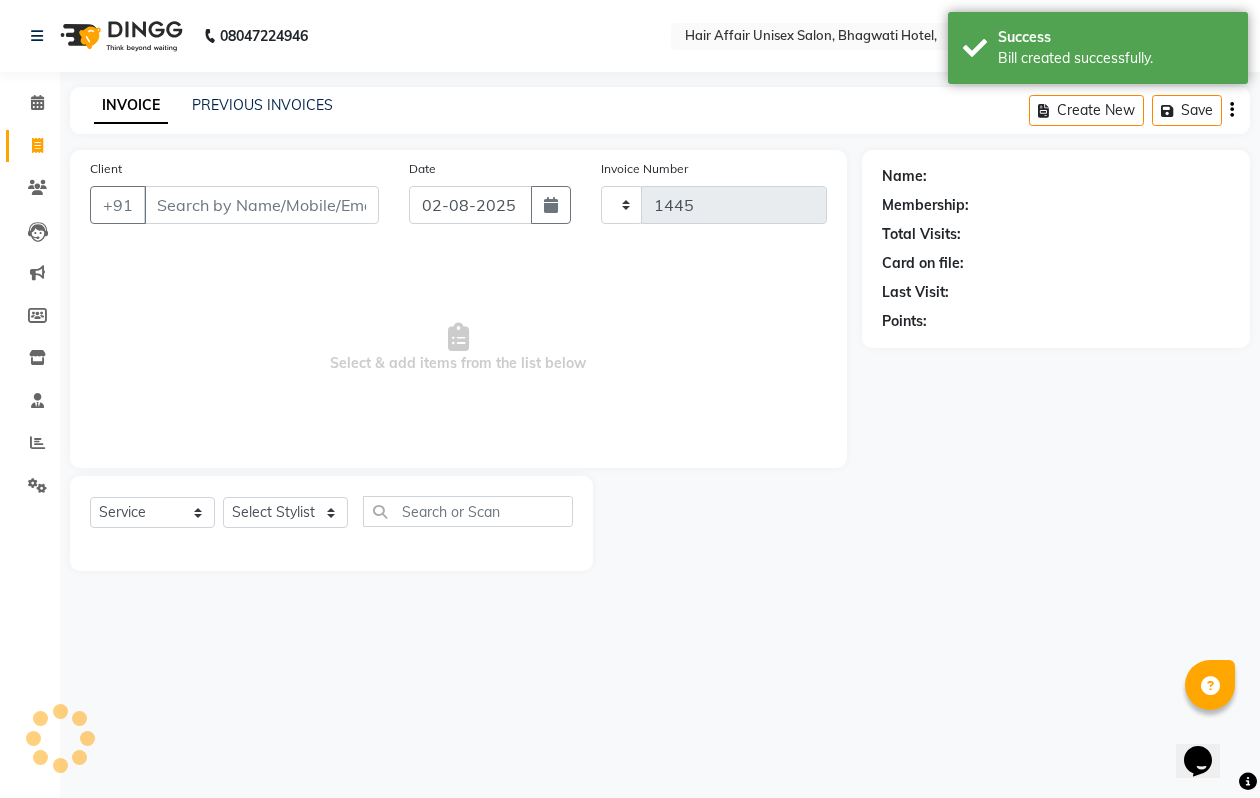 select on "6225" 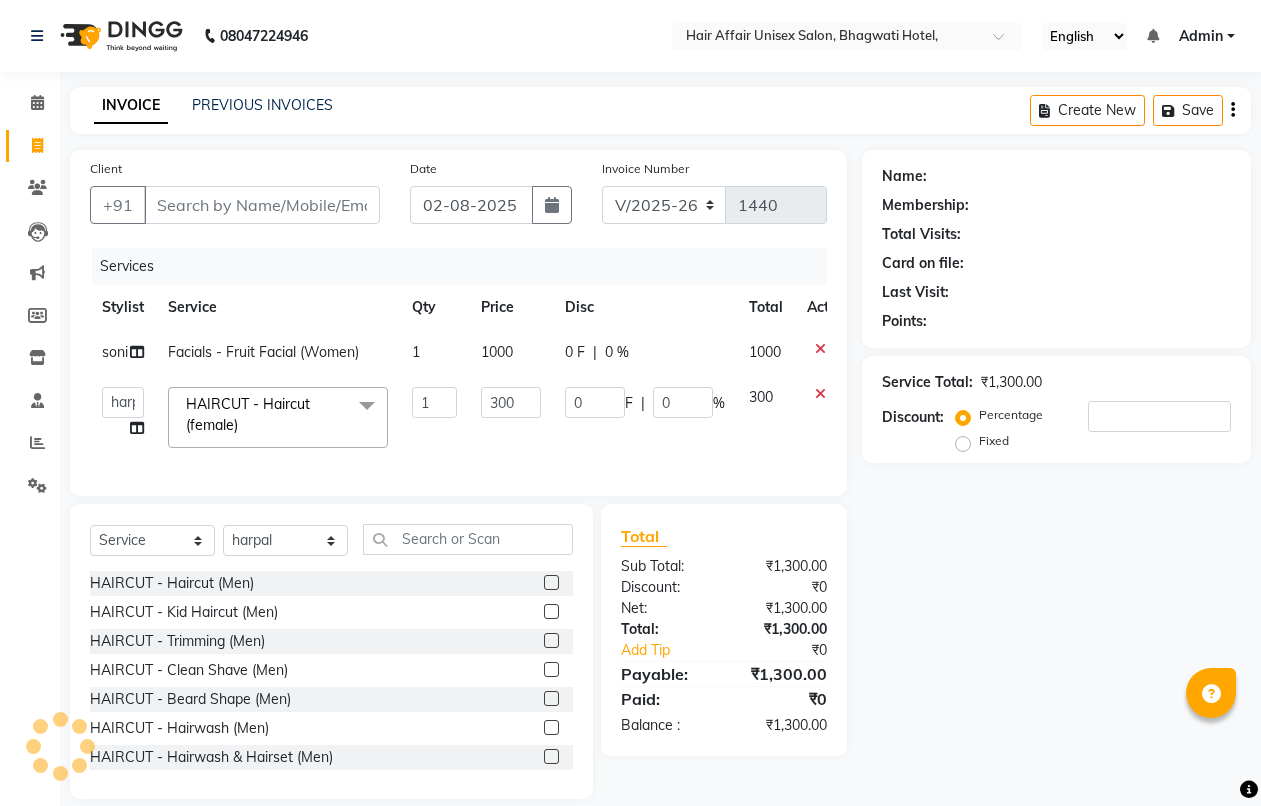 select on "6225" 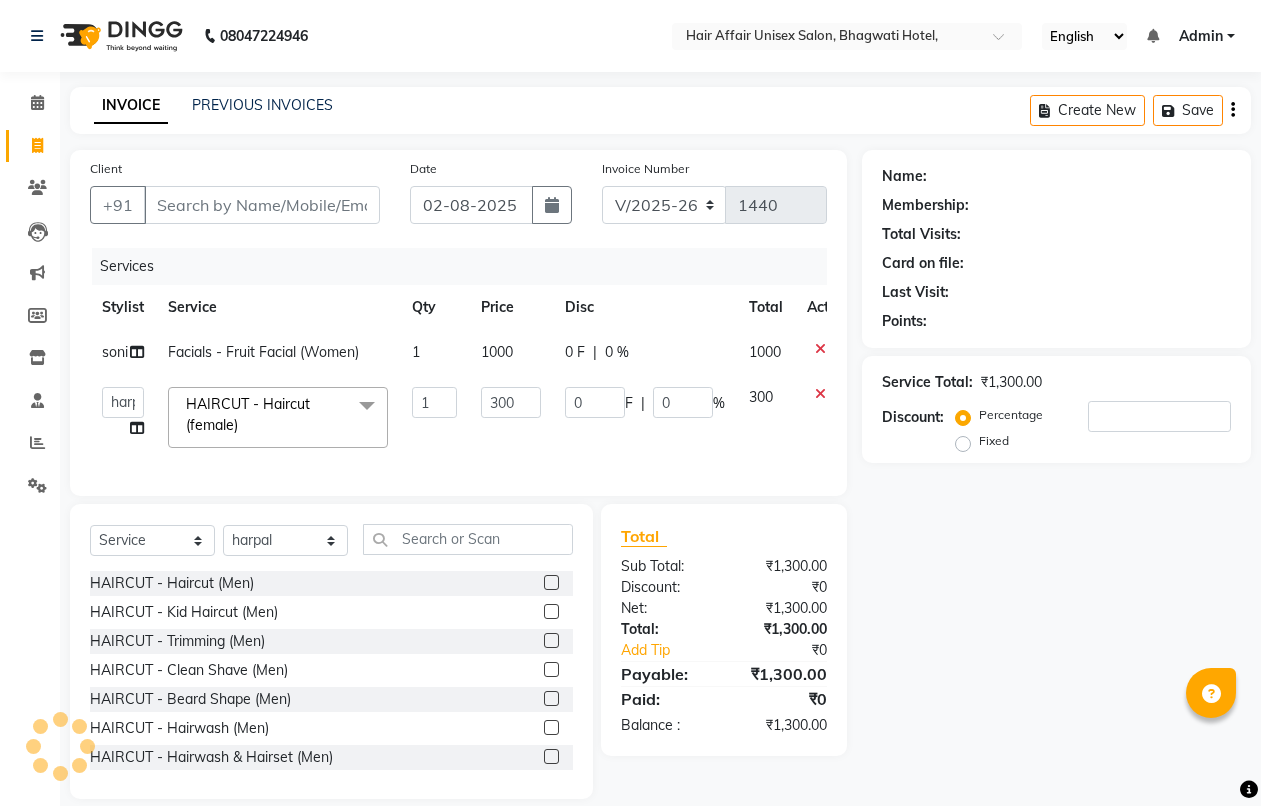 scroll, scrollTop: 0, scrollLeft: 0, axis: both 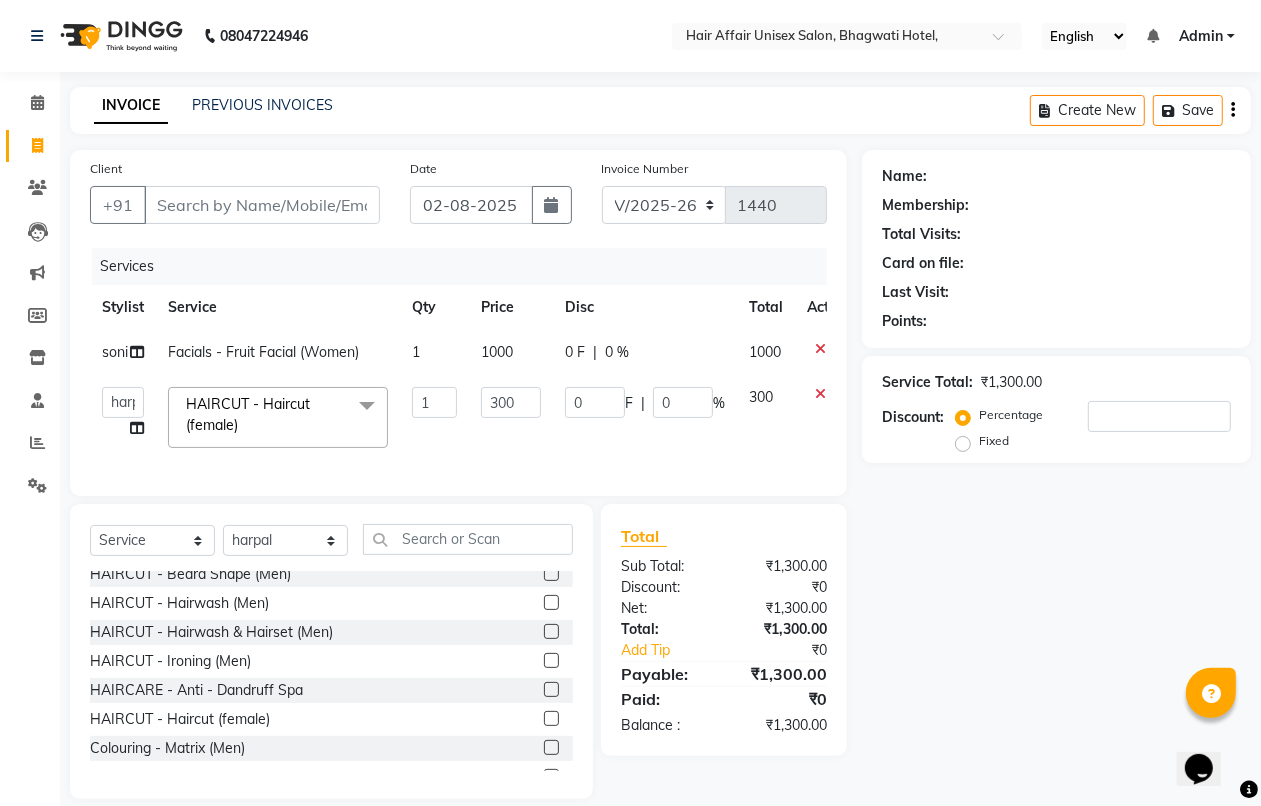click 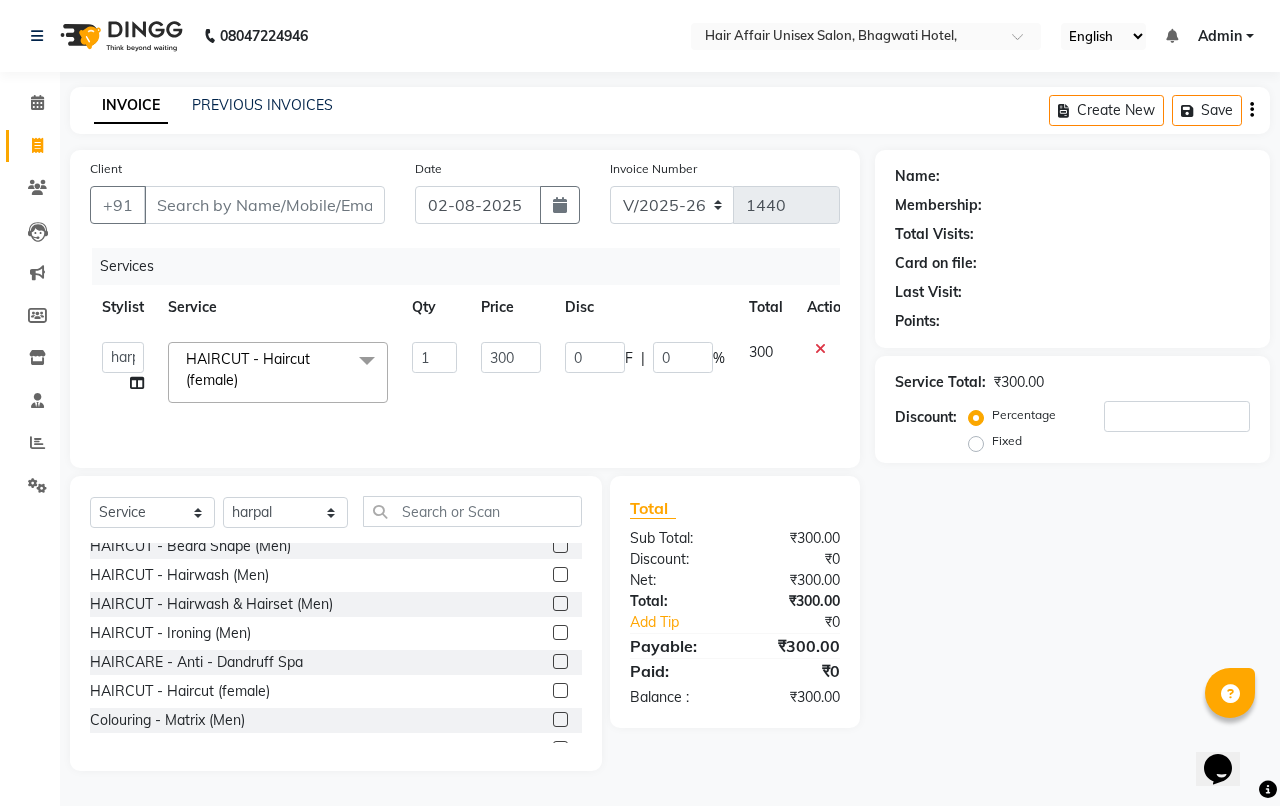 click 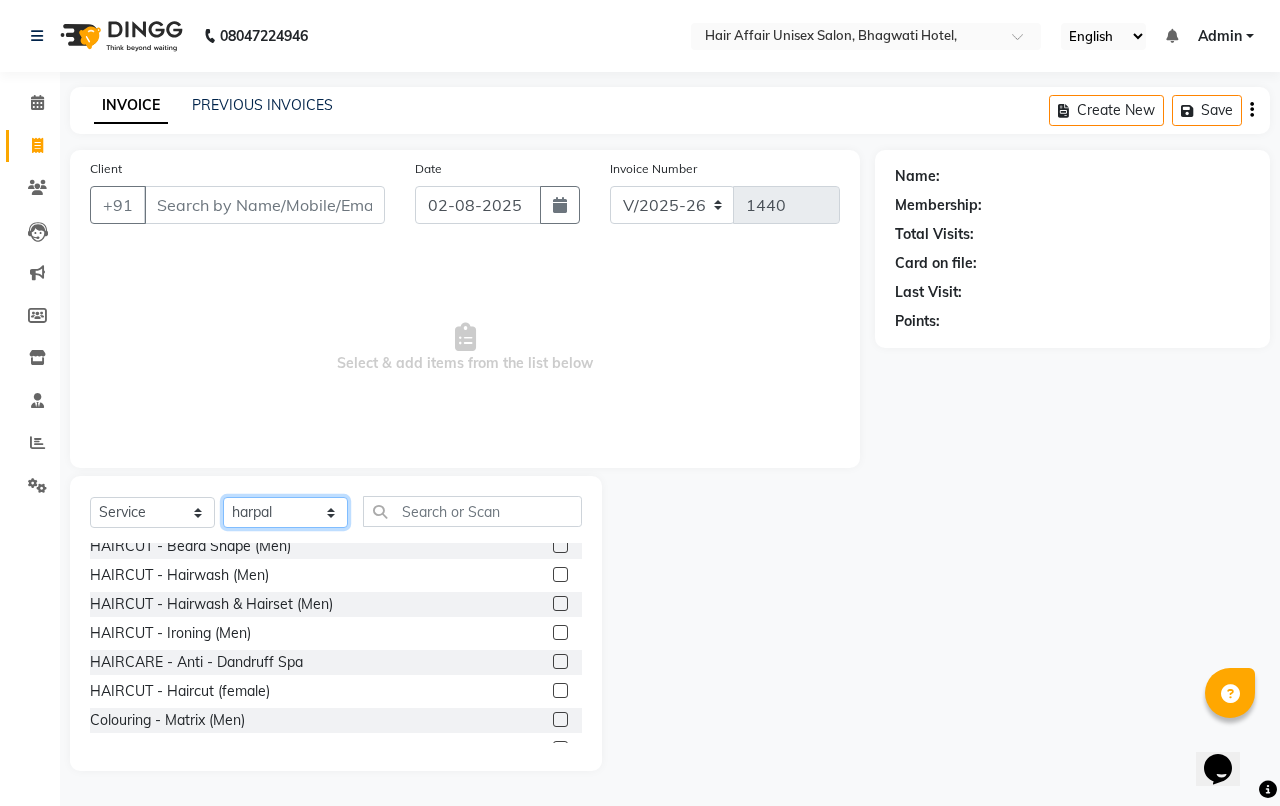 click on "Select Stylist Anand harpal kajal Kunal Manish Nikhil soni Vihan yogesh" 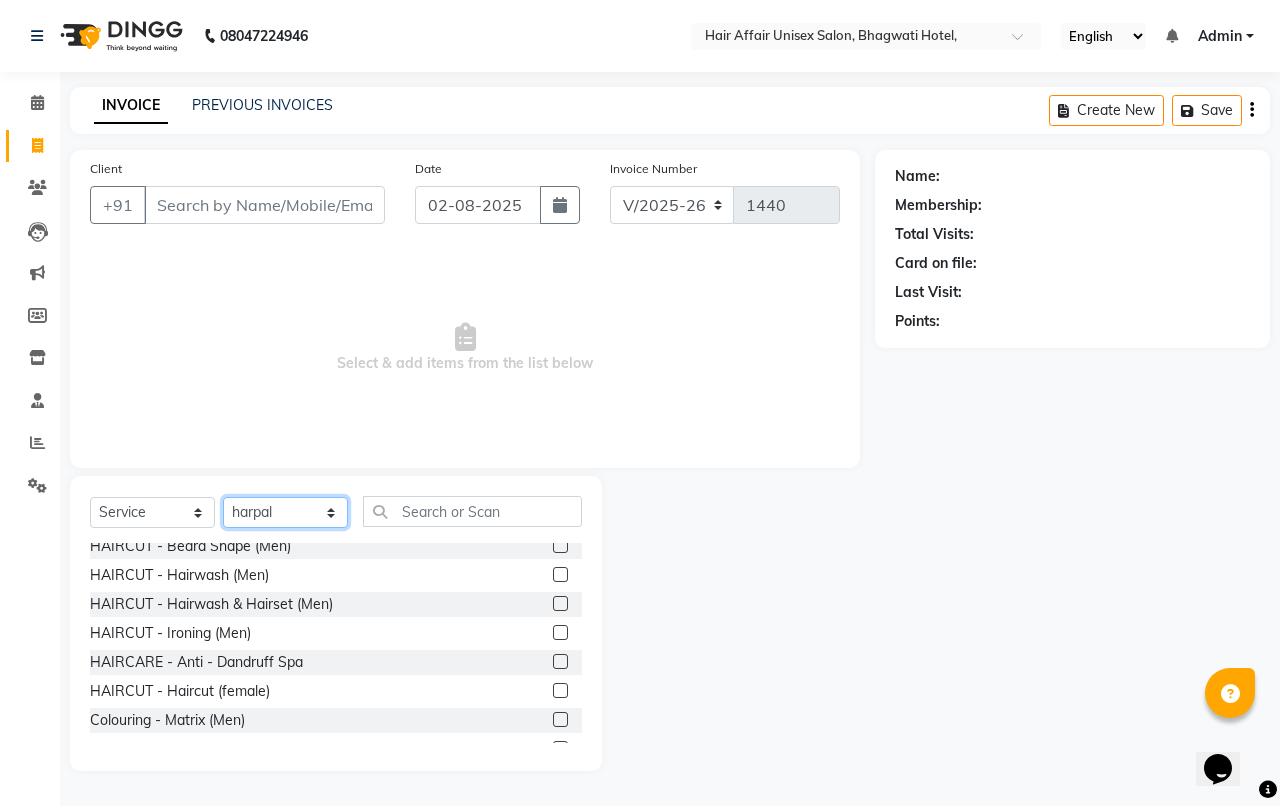 select on "51190" 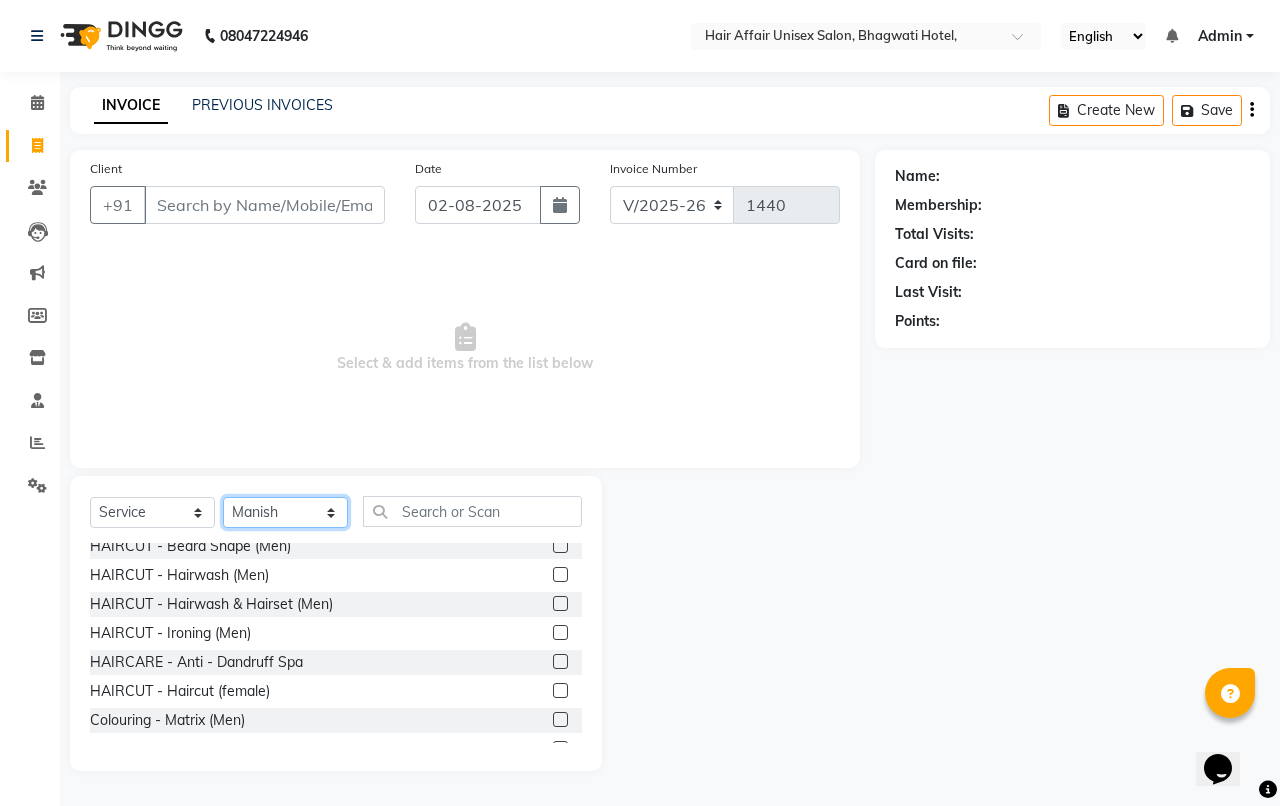 click on "Select Stylist Anand harpal kajal Kunal Manish Nikhil soni Vihan yogesh" 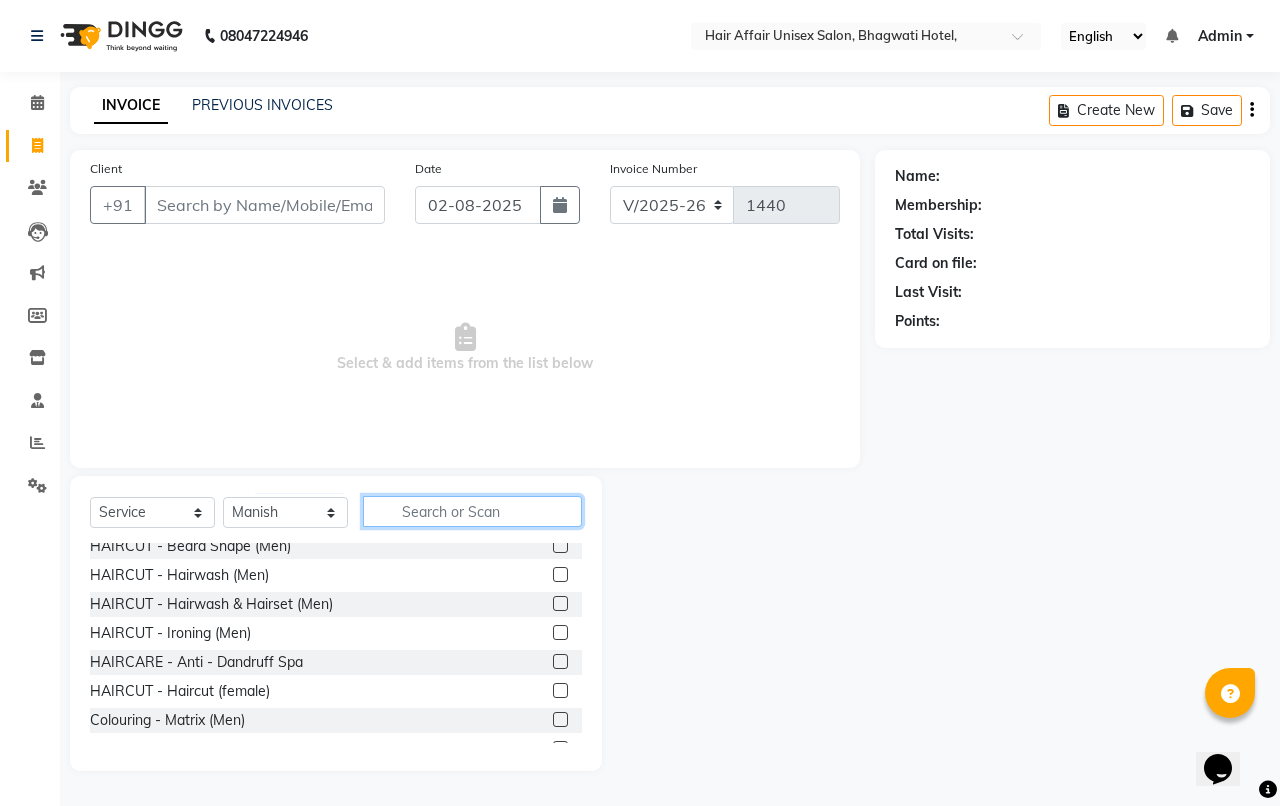 click 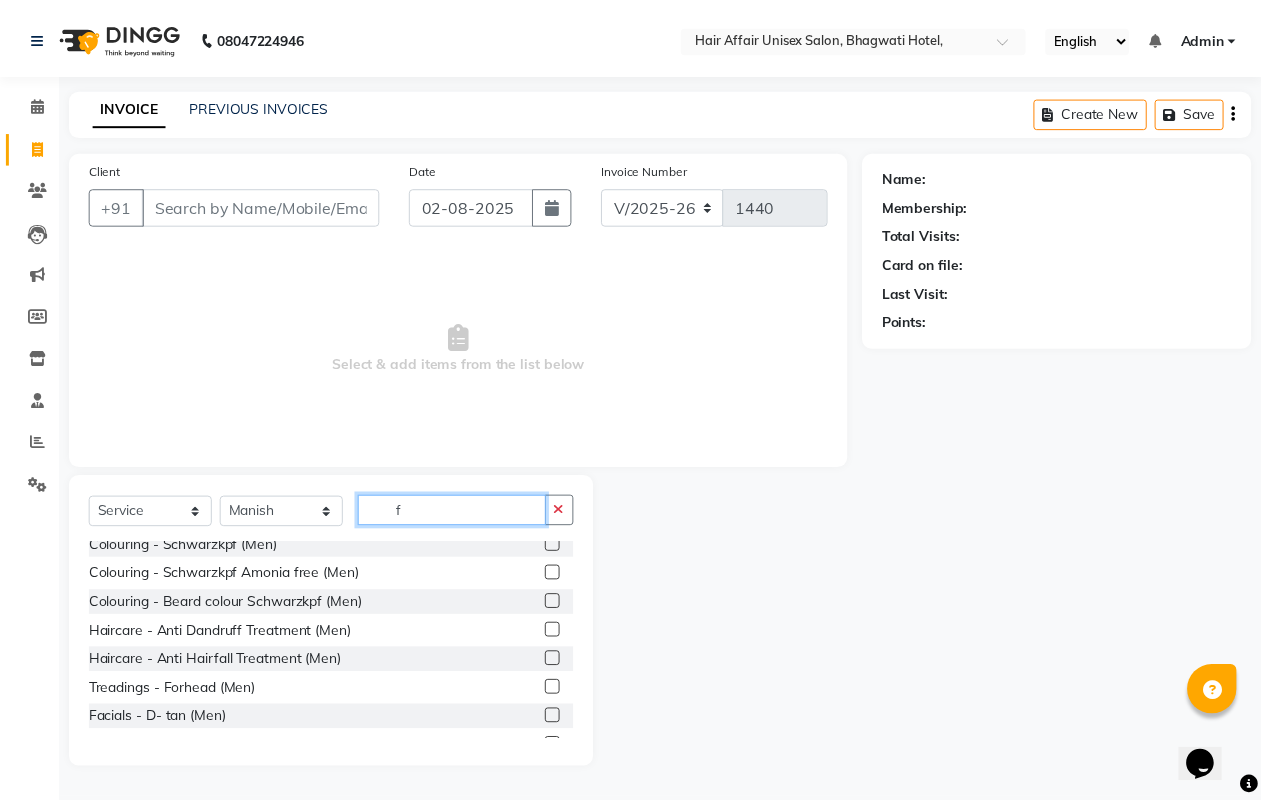 scroll, scrollTop: 0, scrollLeft: 0, axis: both 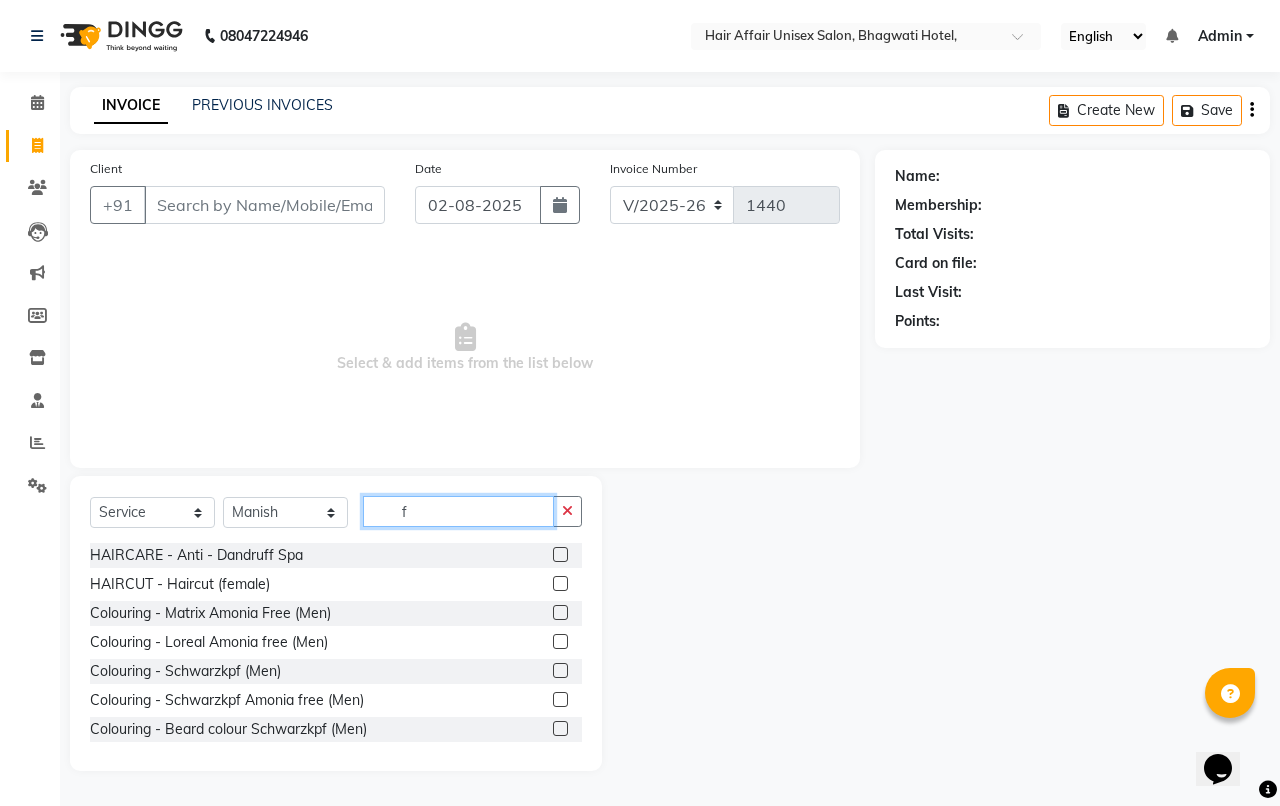type on "f" 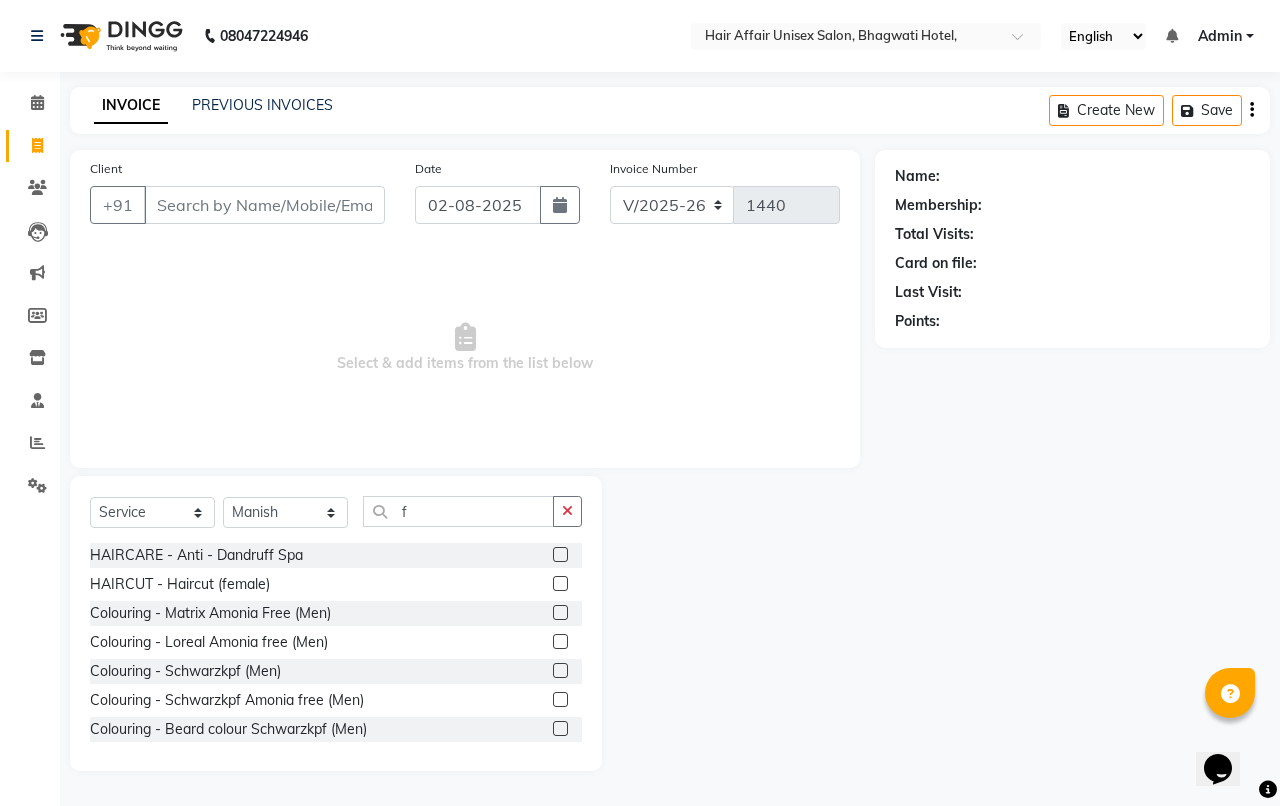 drag, startPoint x: 543, startPoint y: 578, endPoint x: 532, endPoint y: 557, distance: 23.70654 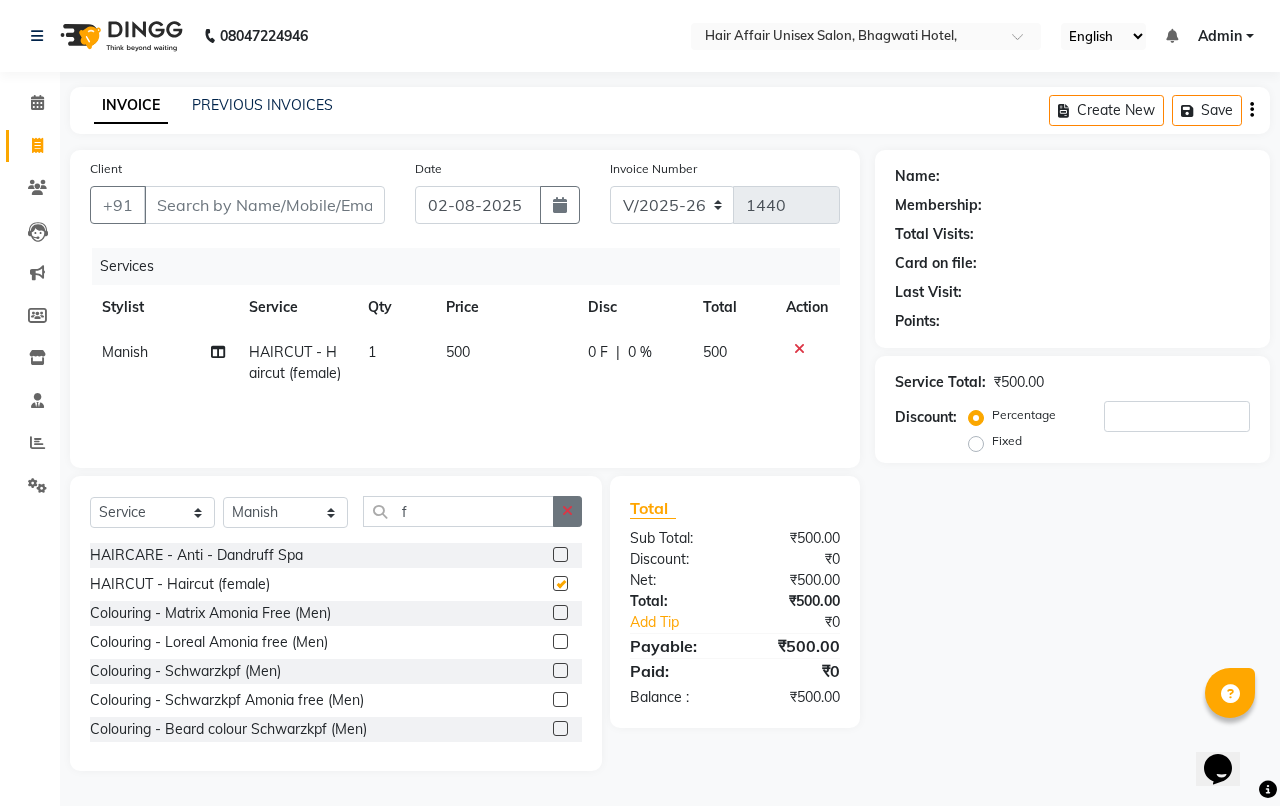 checkbox on "false" 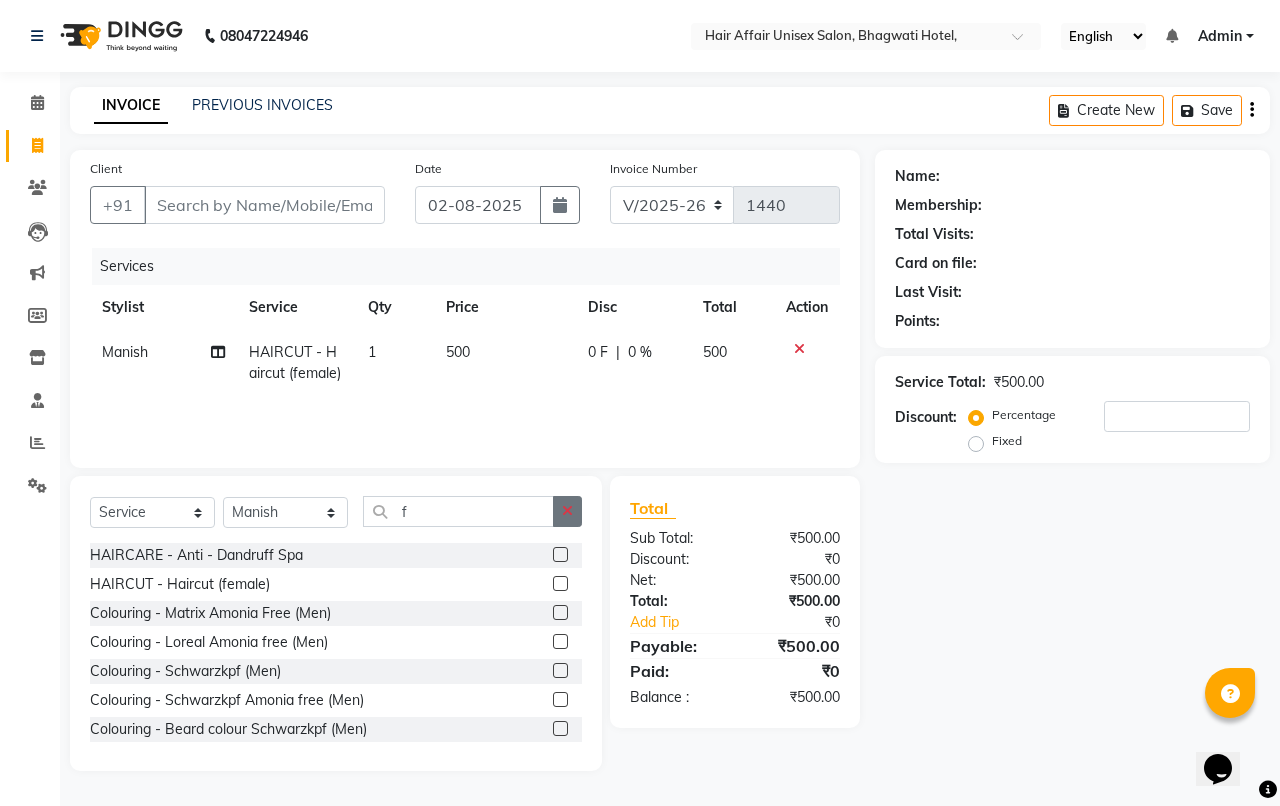 click 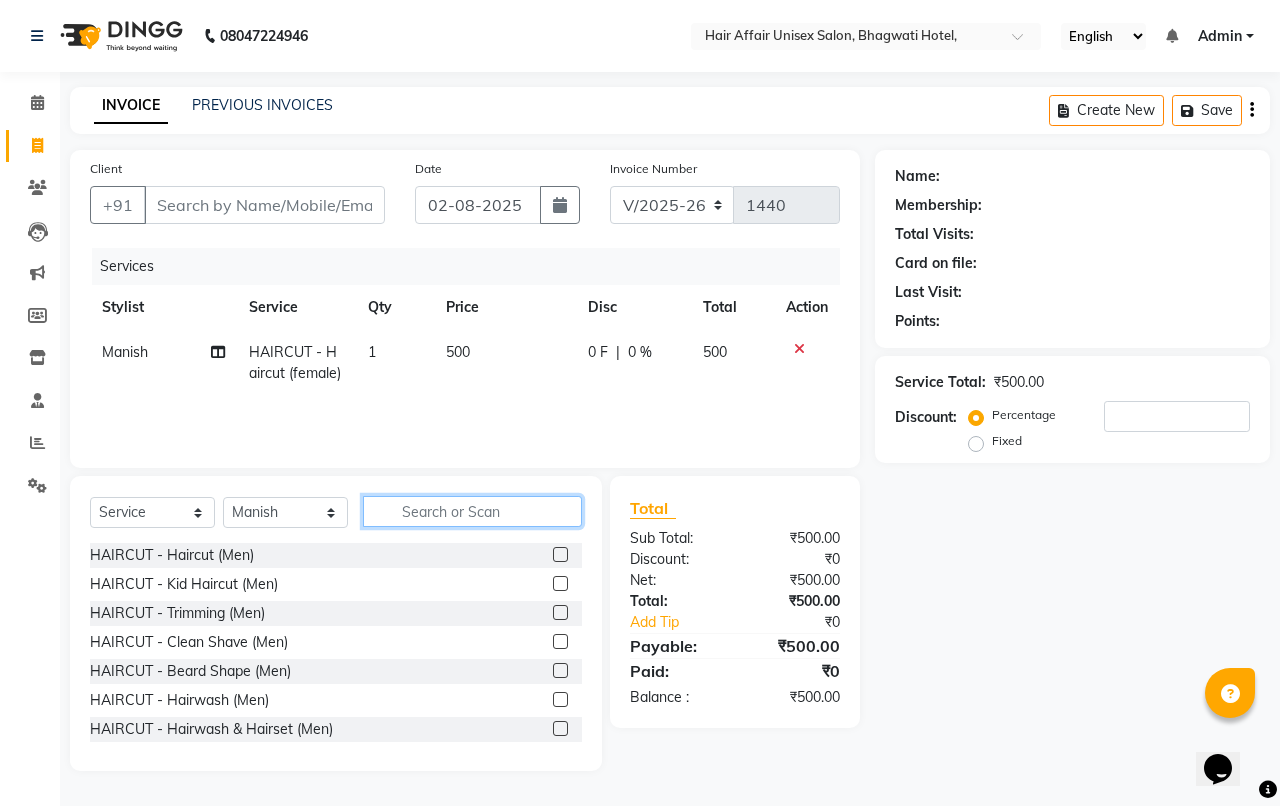 click 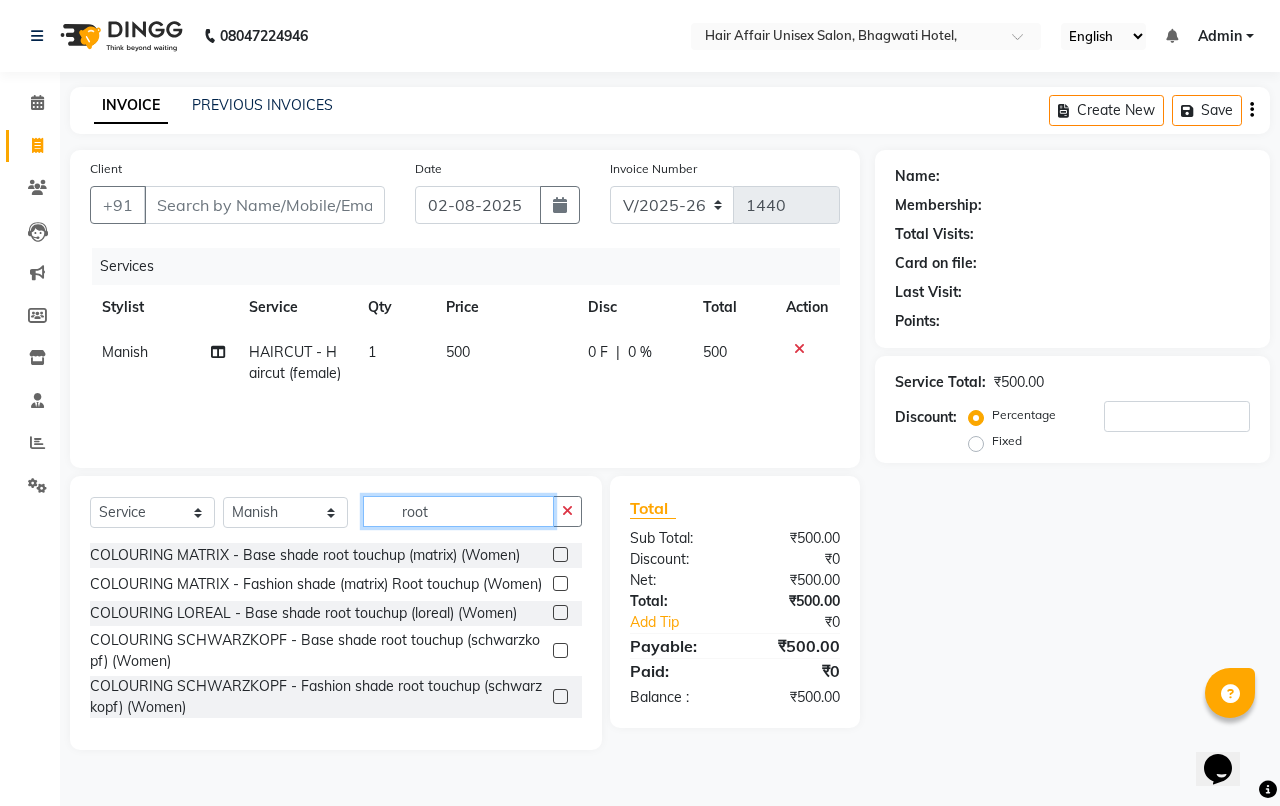 type on "root" 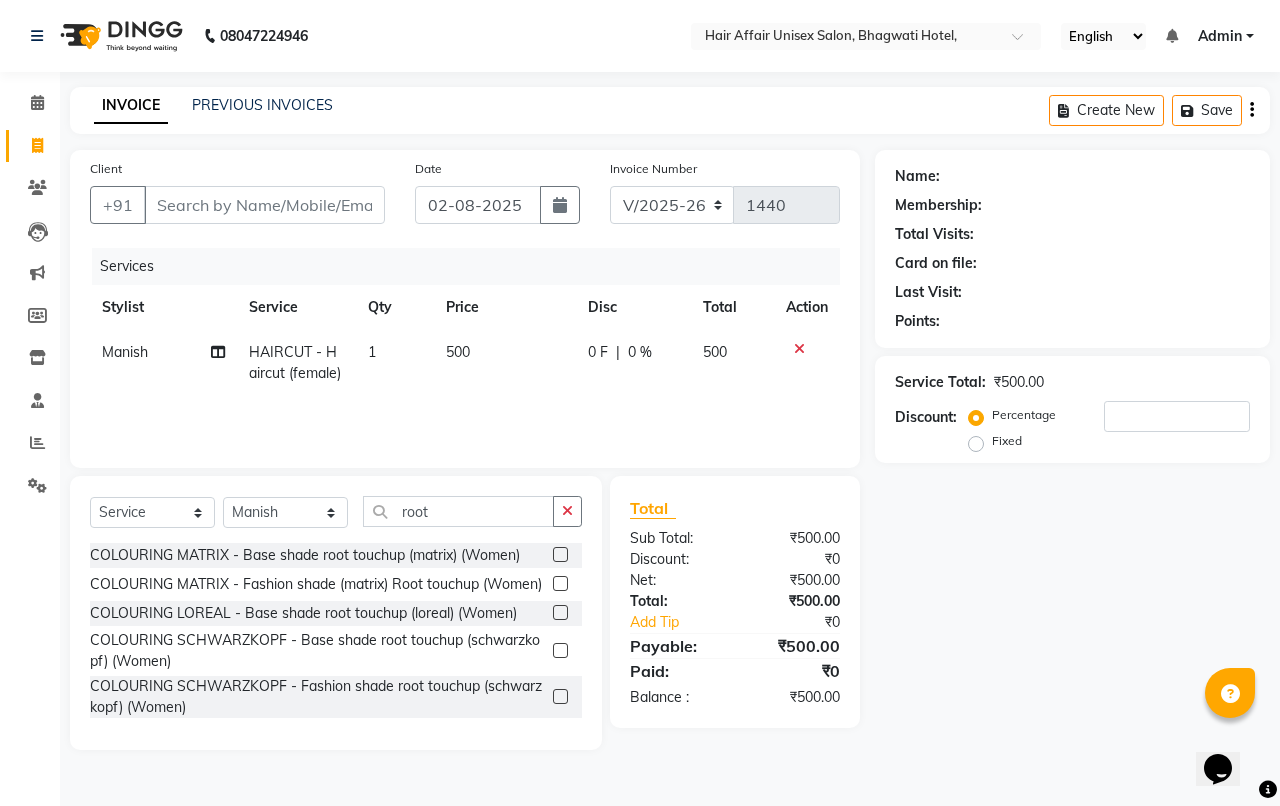 click 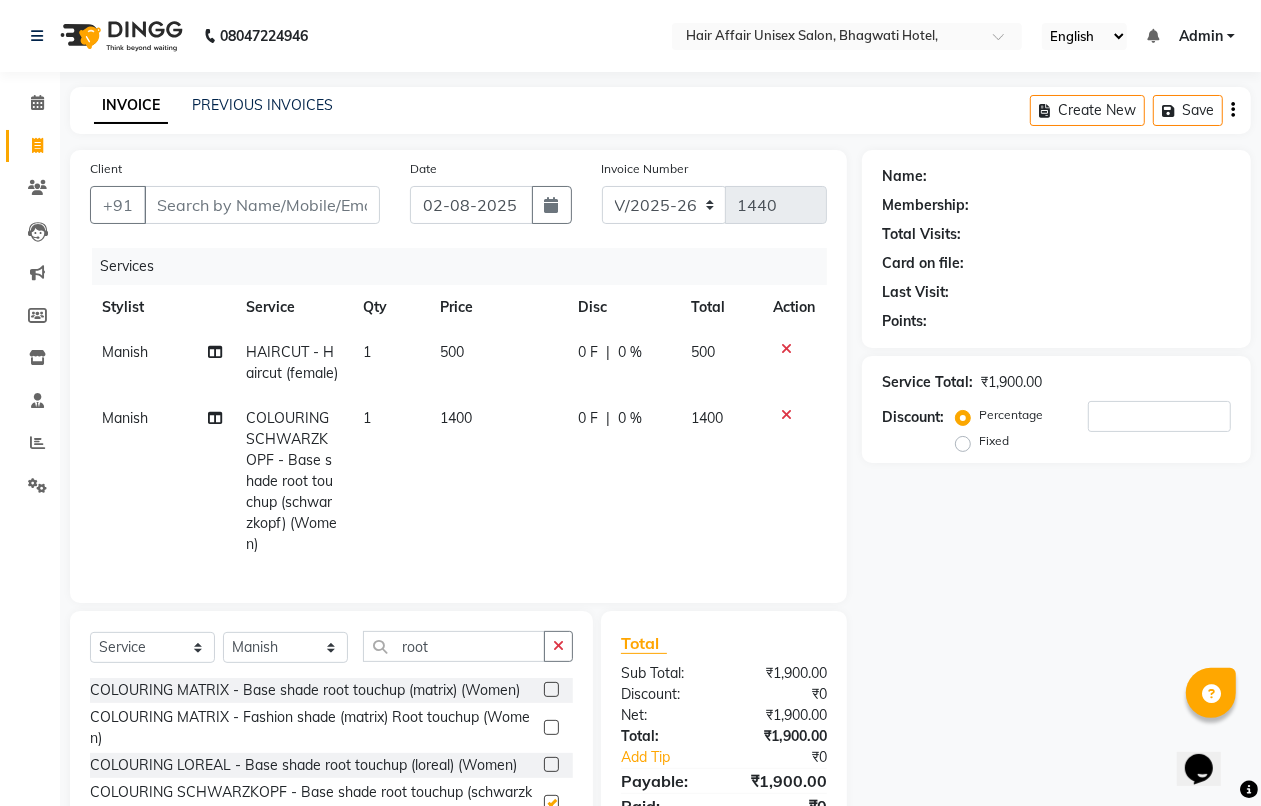 checkbox on "false" 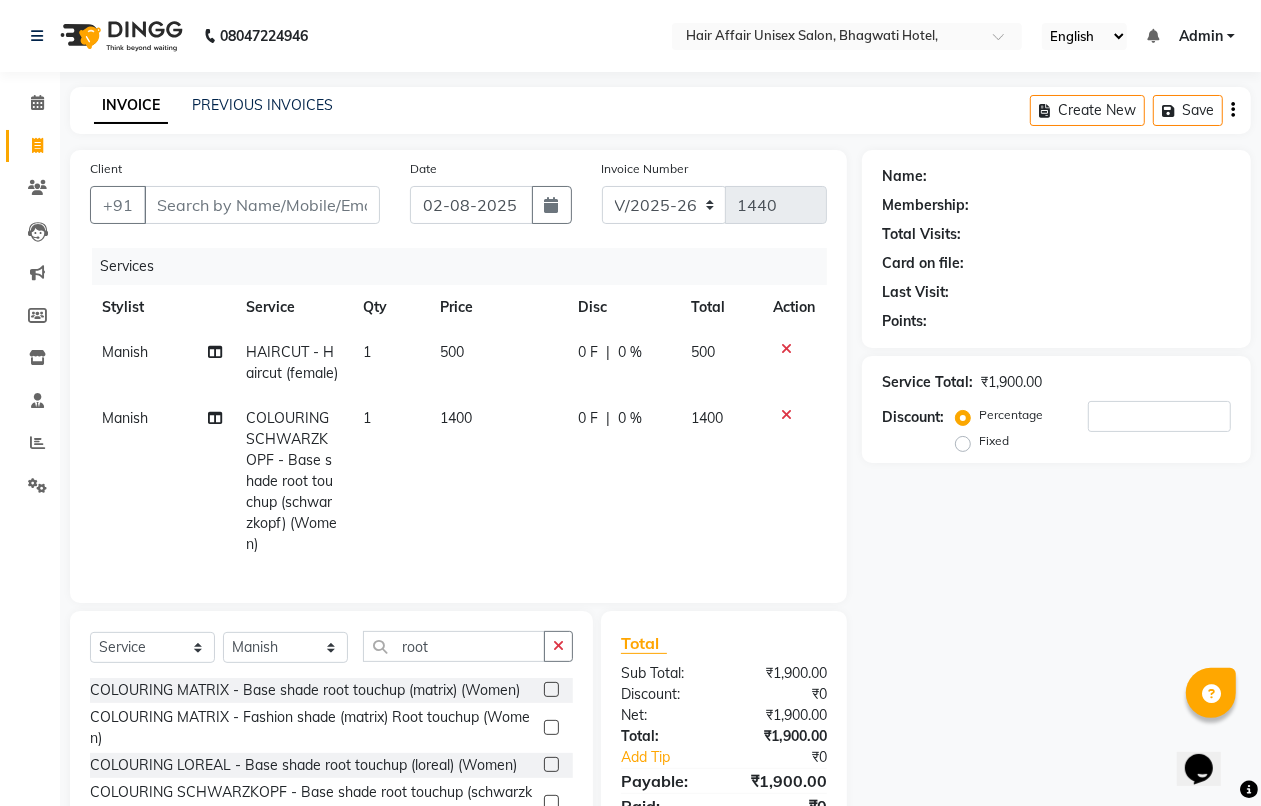 click on "1400" 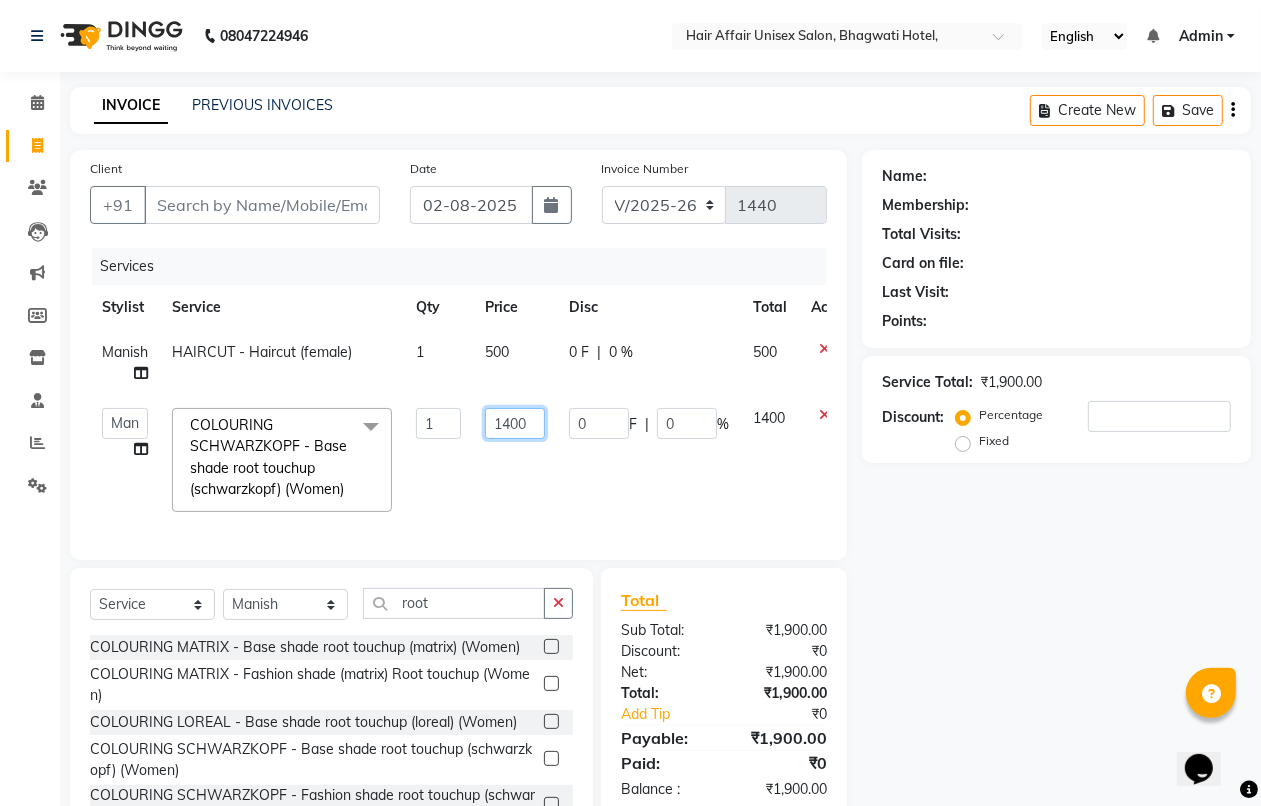 click on "1400" 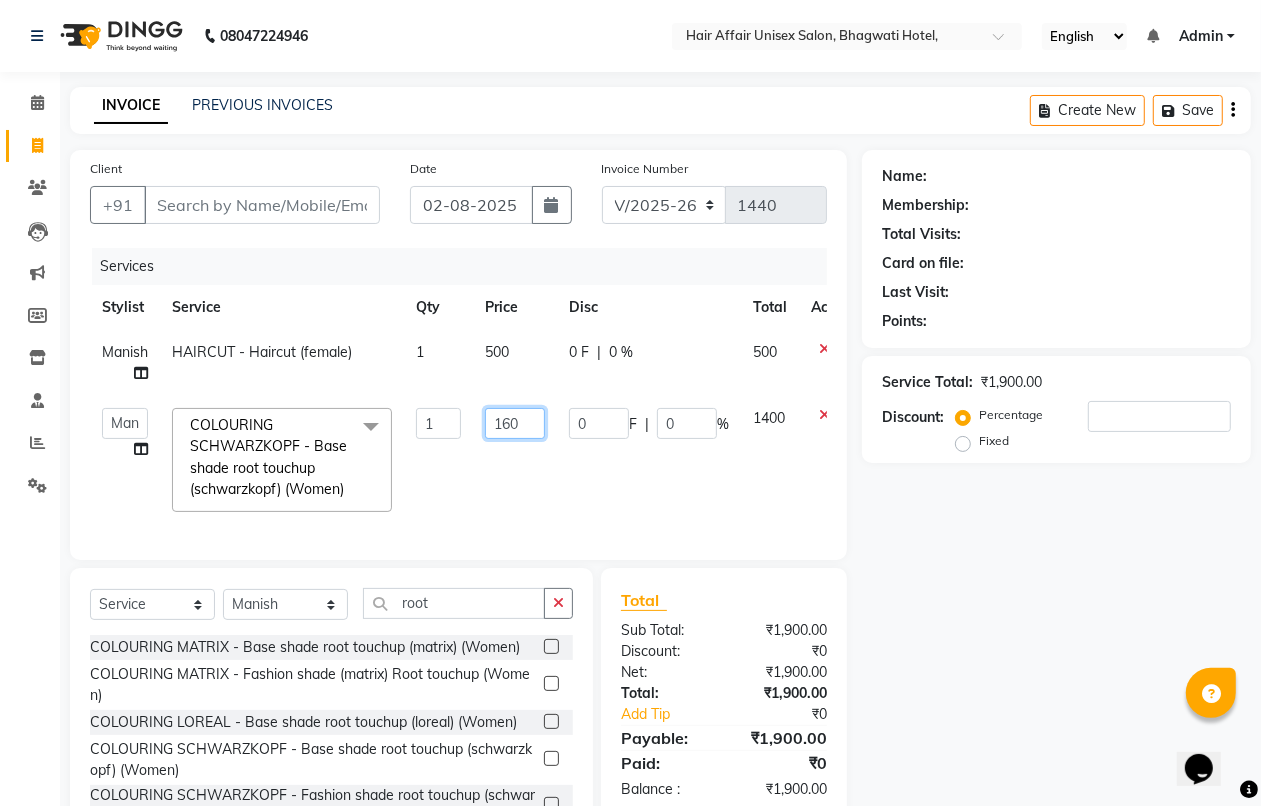 type on "1600" 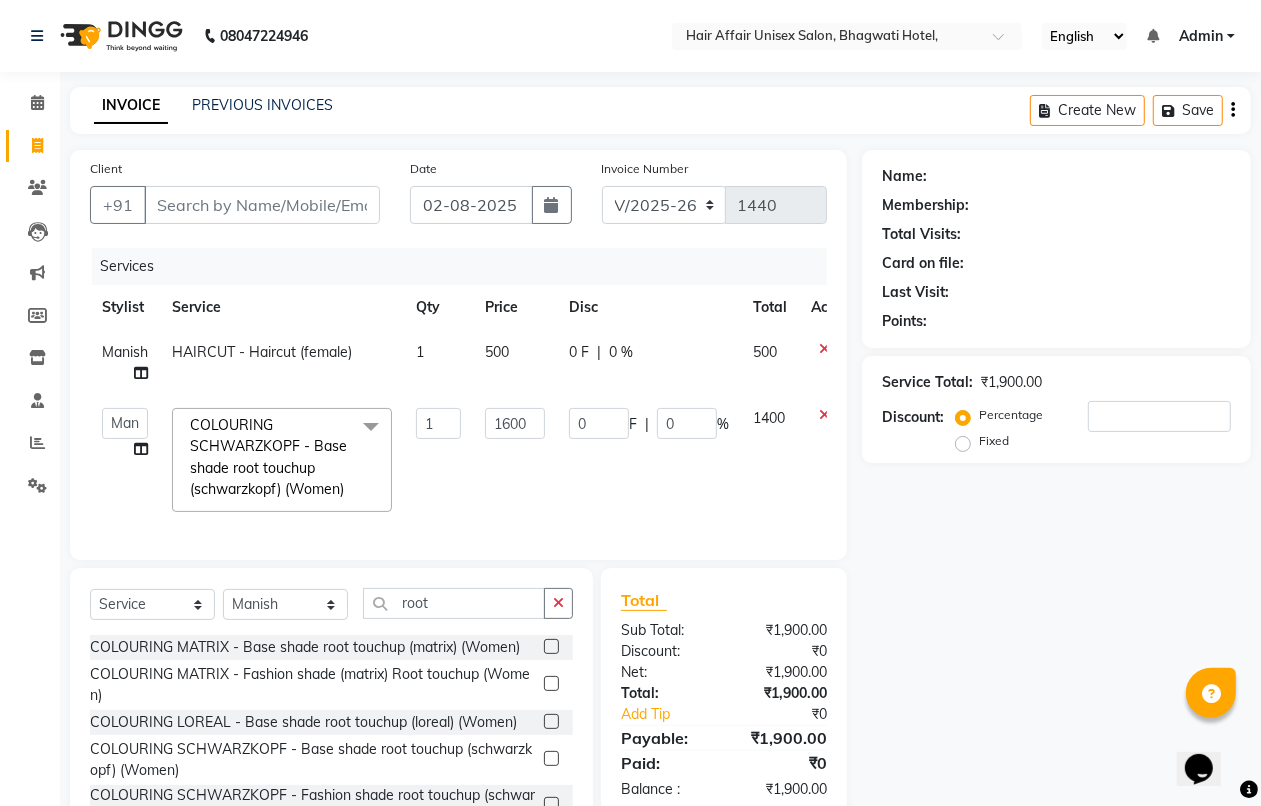 click on "1600" 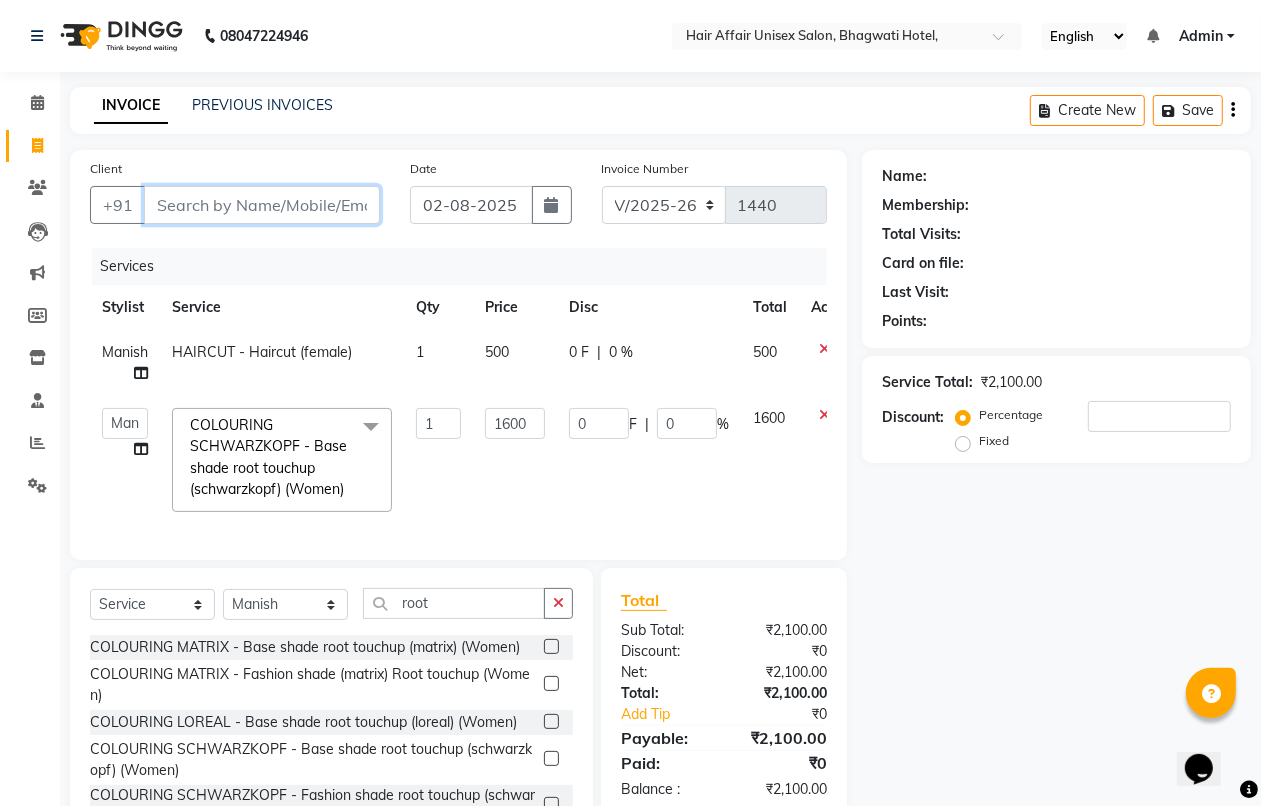 click on "Client" at bounding box center [262, 205] 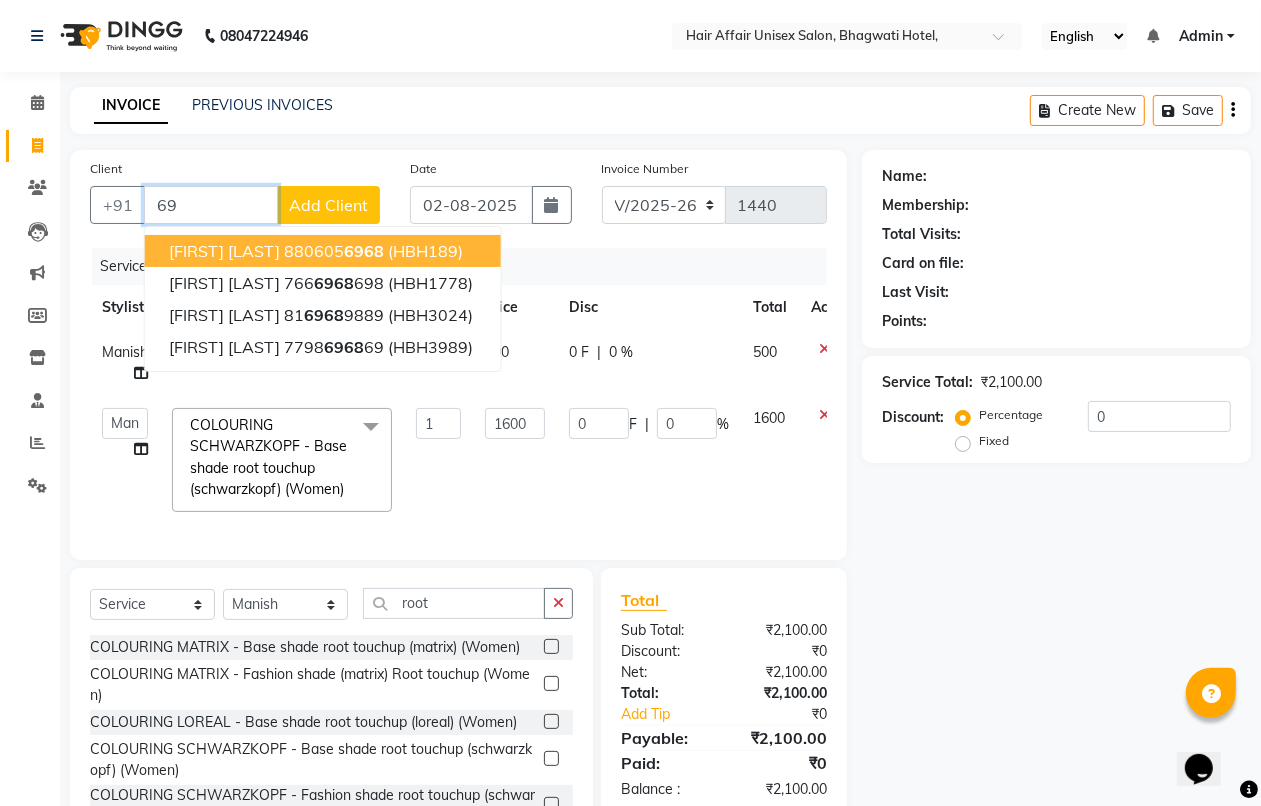 type on "6" 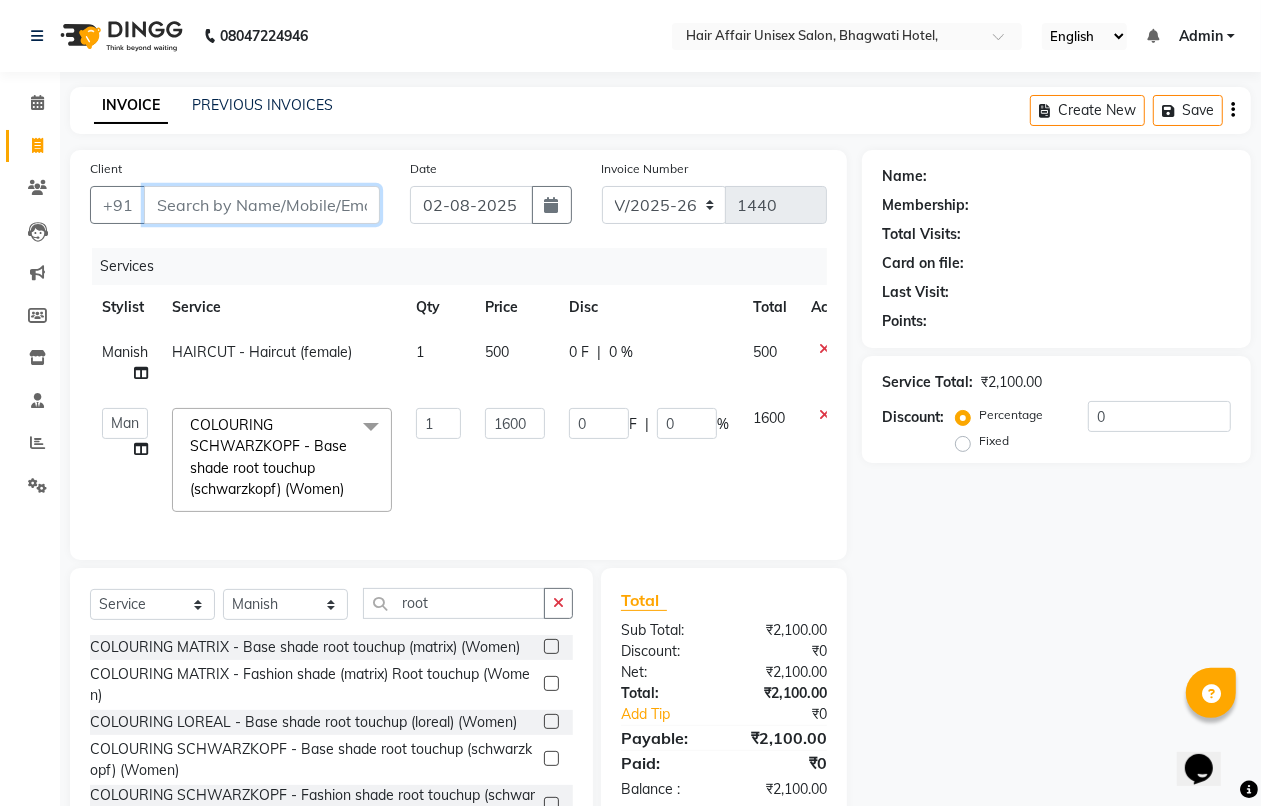 click on "Client" at bounding box center (262, 205) 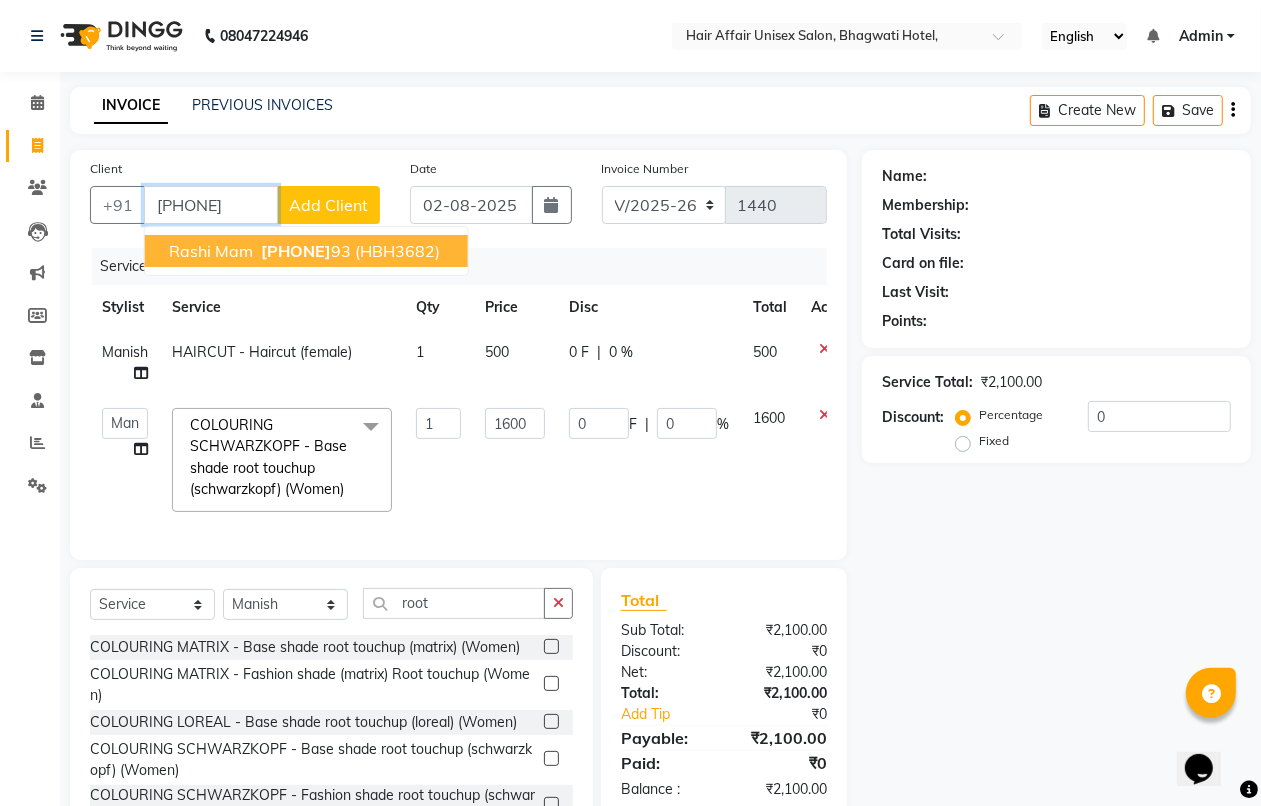 click on "(HBH3682)" at bounding box center (397, 251) 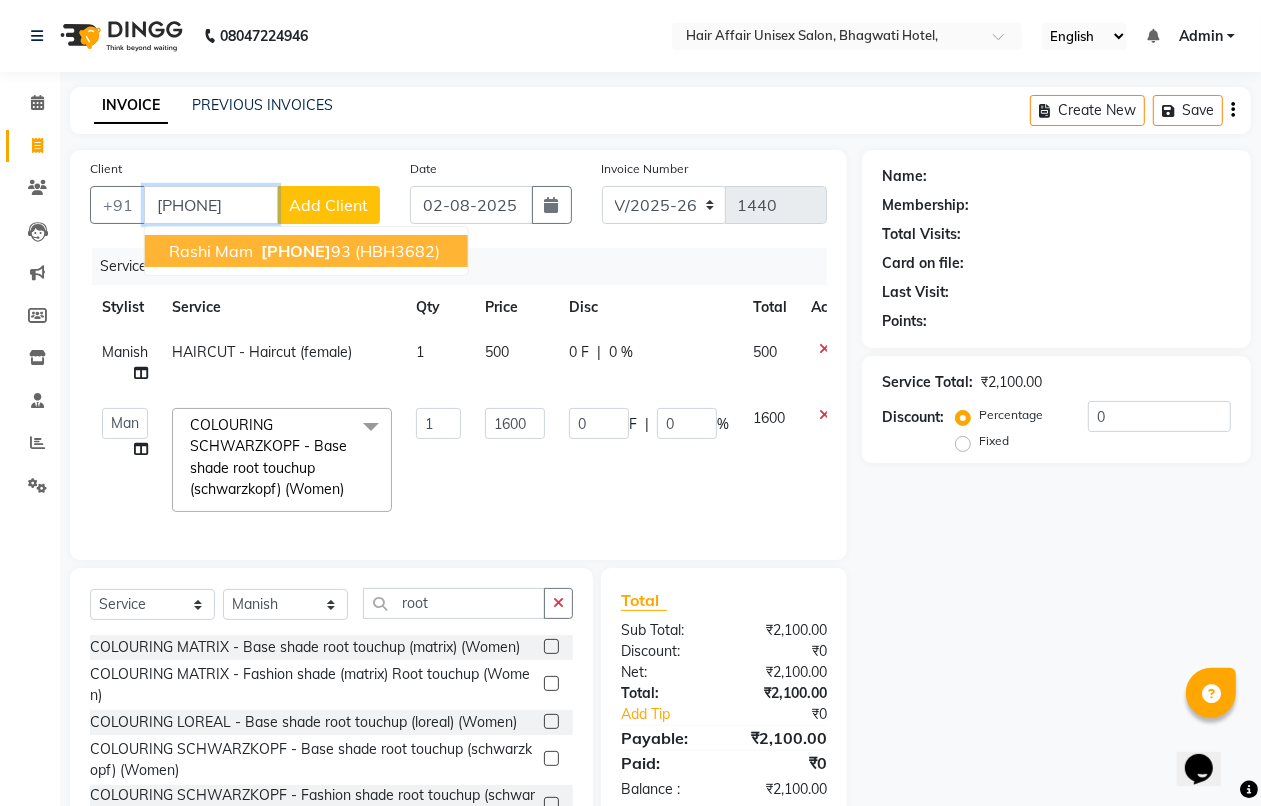 type on "[PHONE]" 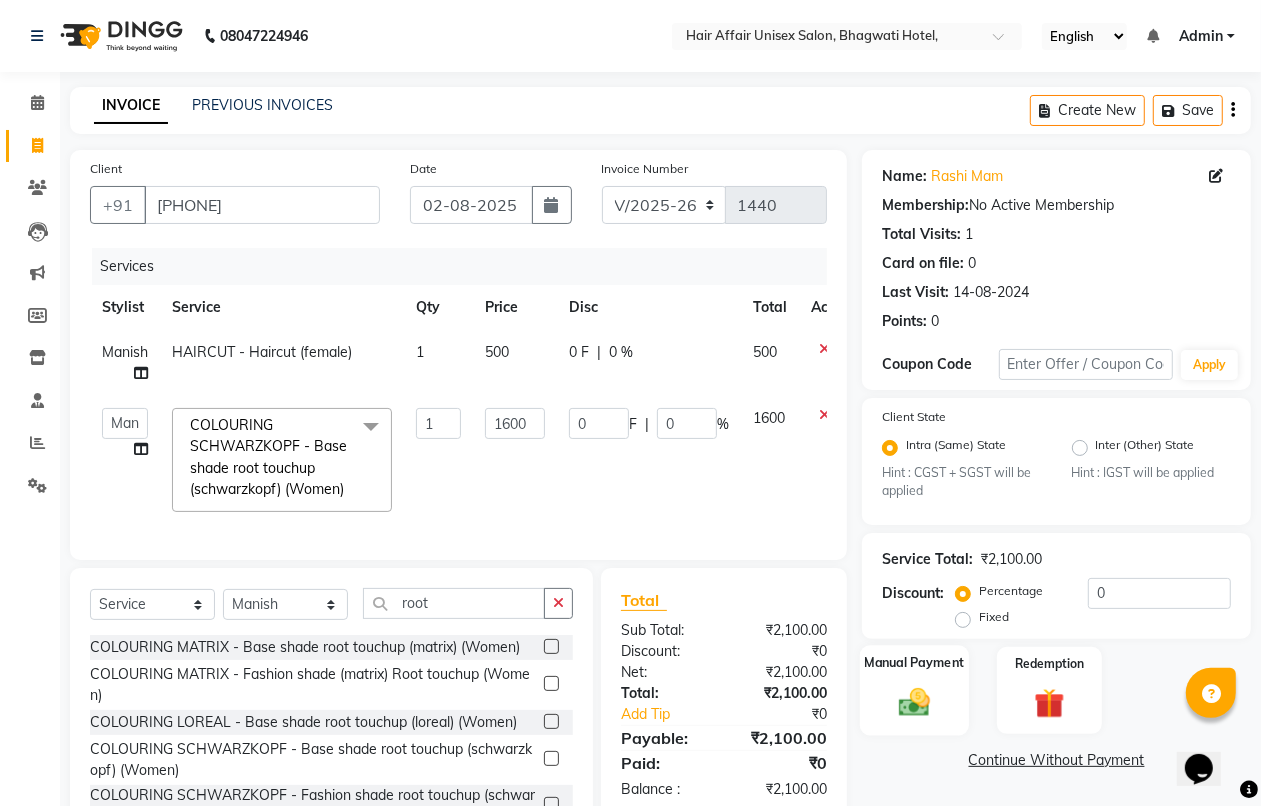 click on "Manual Payment" 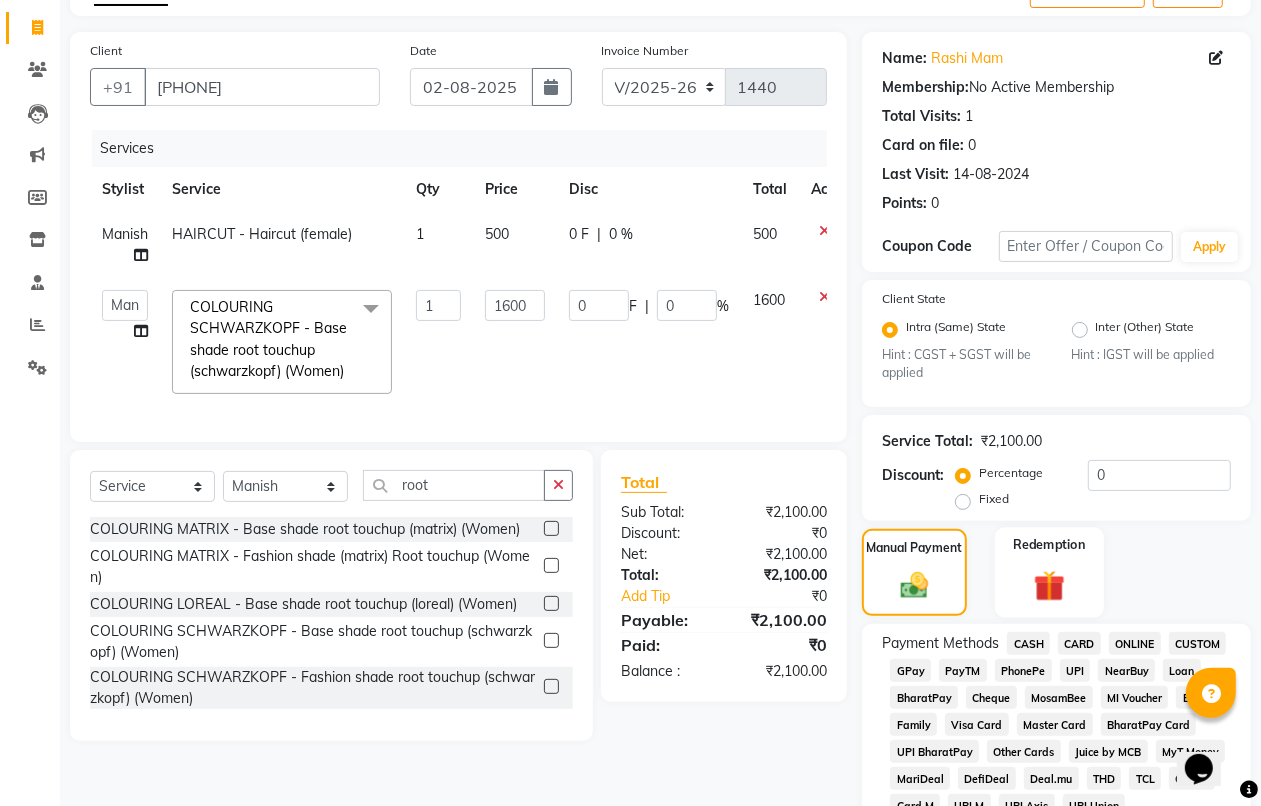 scroll, scrollTop: 125, scrollLeft: 0, axis: vertical 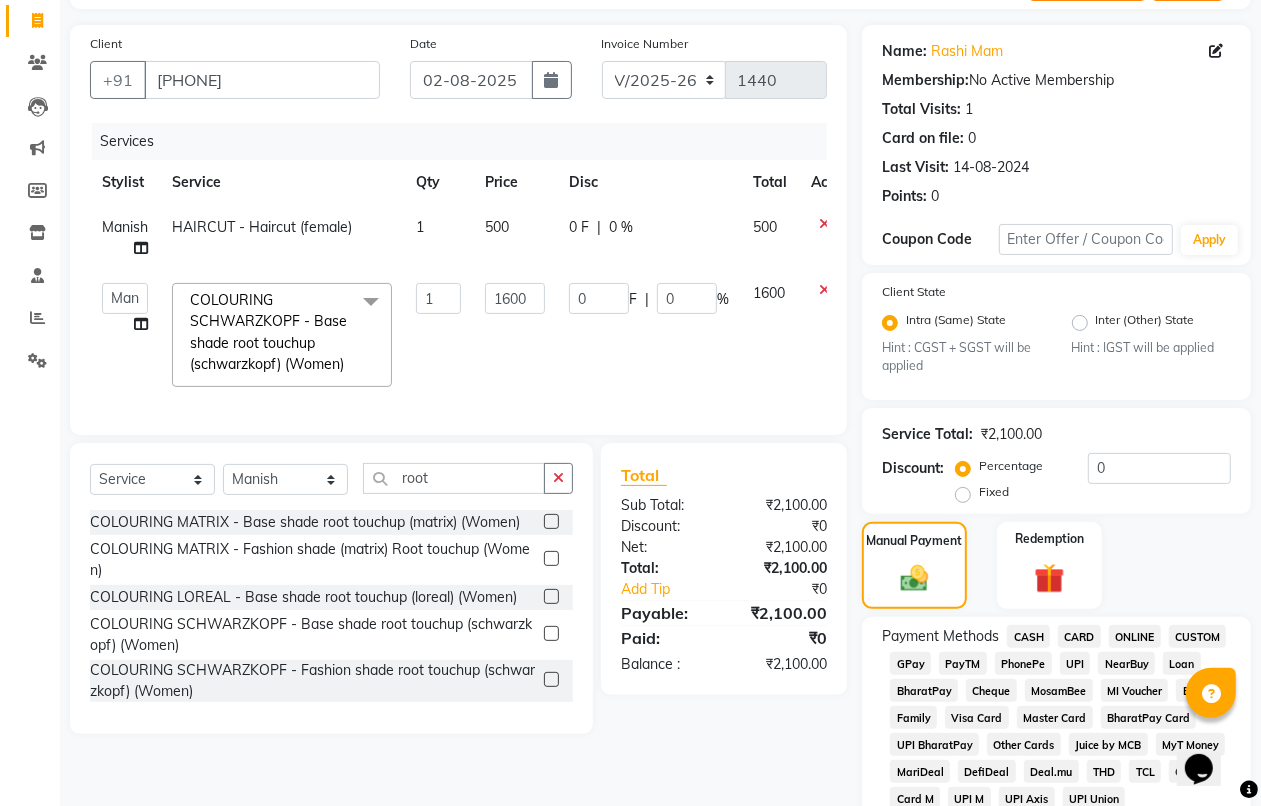 click on "CASH" 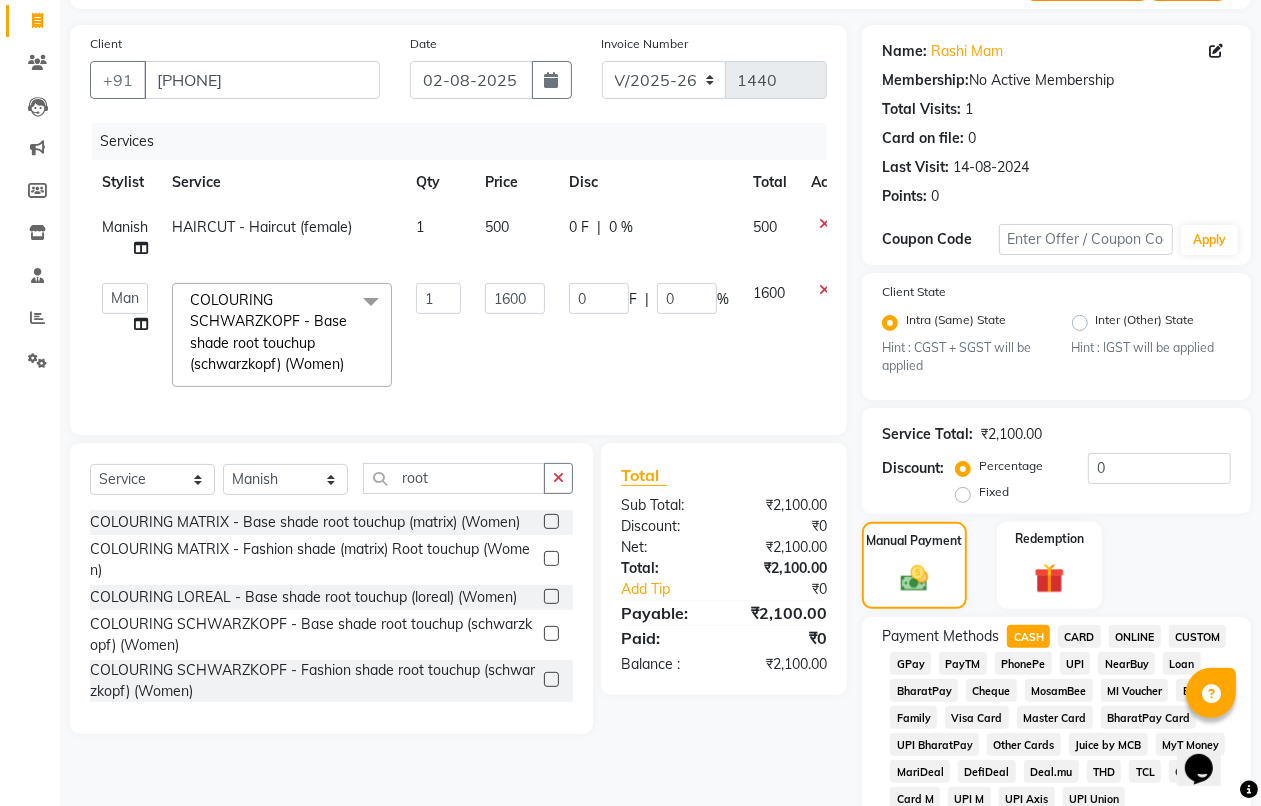 scroll, scrollTop: 875, scrollLeft: 0, axis: vertical 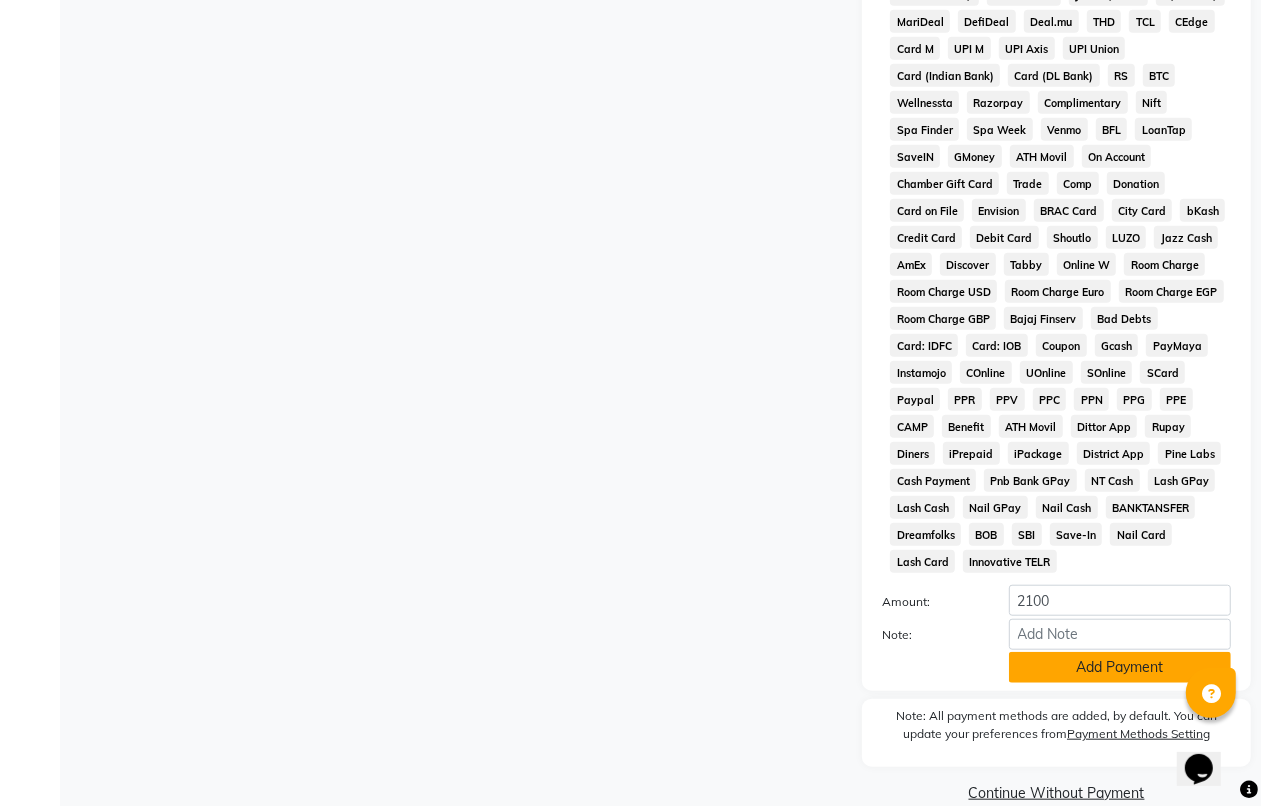 drag, startPoint x: 1046, startPoint y: 681, endPoint x: 1043, endPoint y: 658, distance: 23.194826 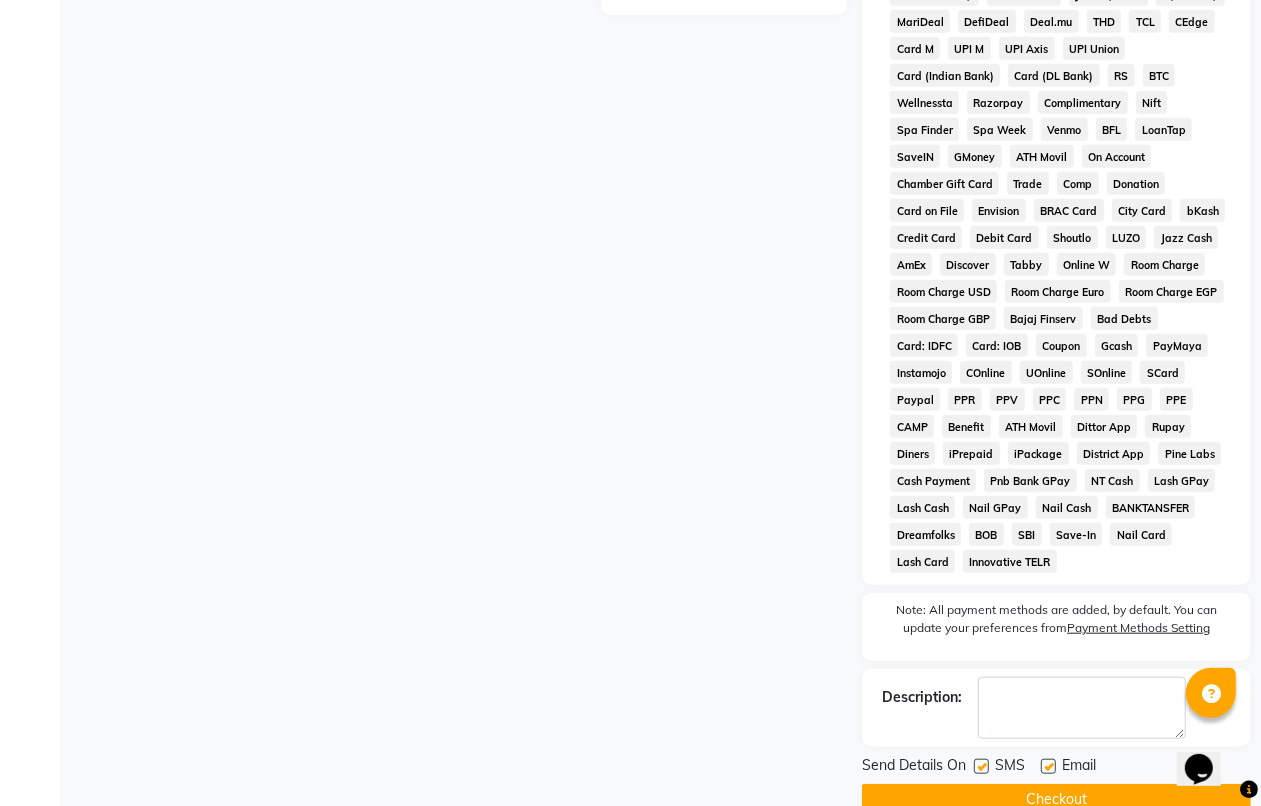 click on "Checkout" 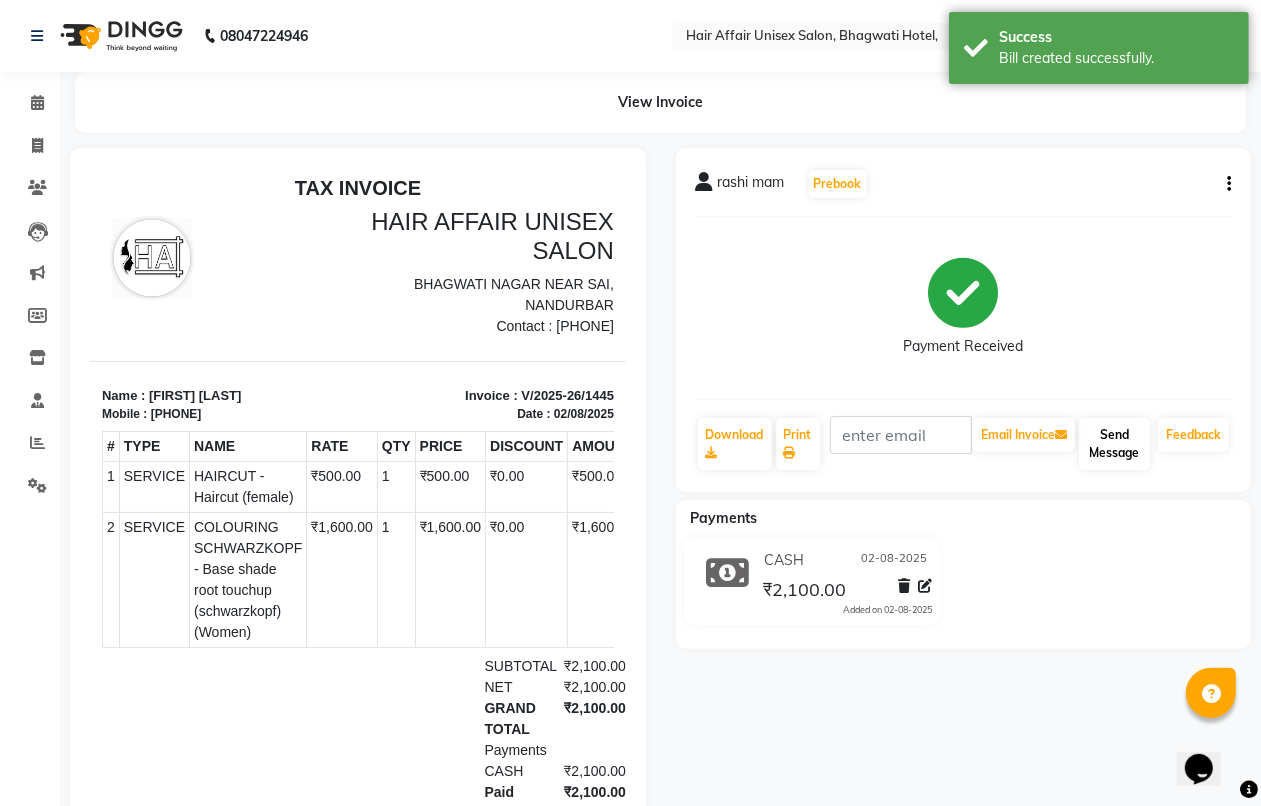 scroll, scrollTop: 0, scrollLeft: 0, axis: both 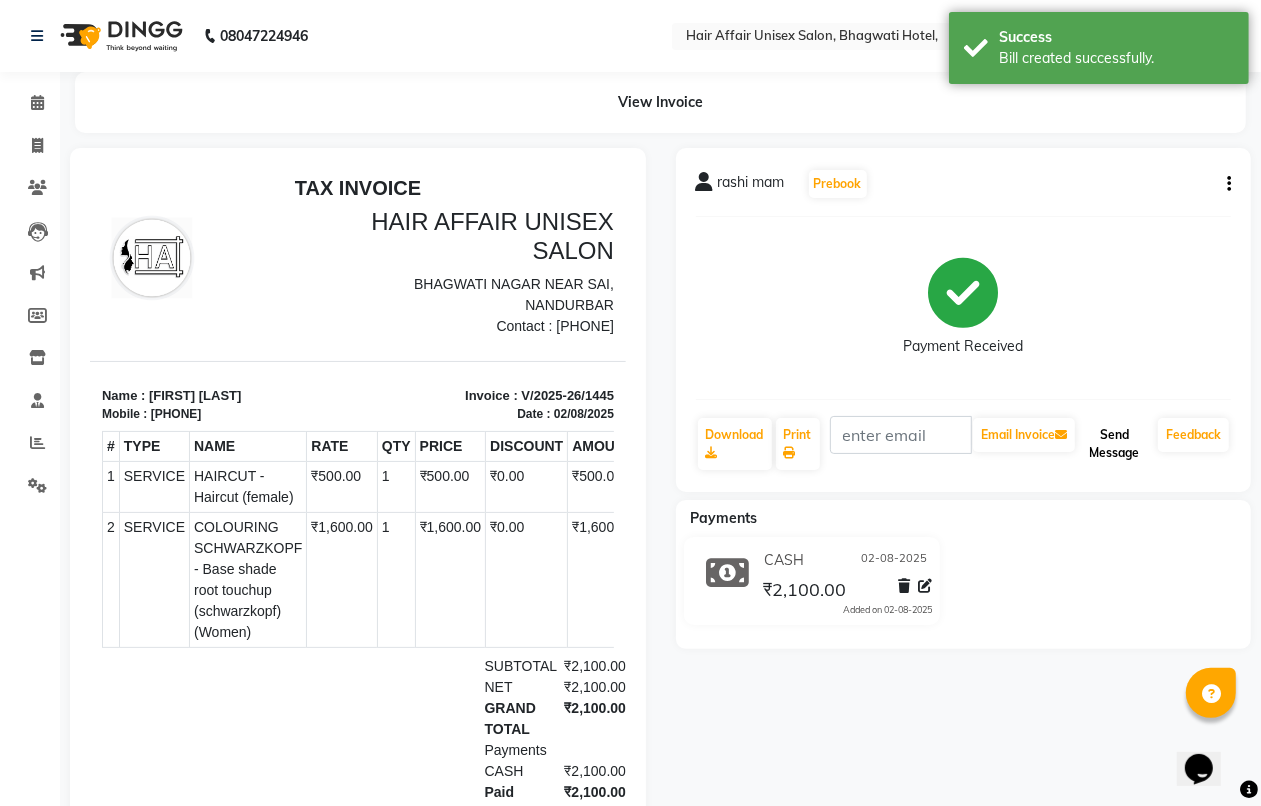 click on "Send Message" 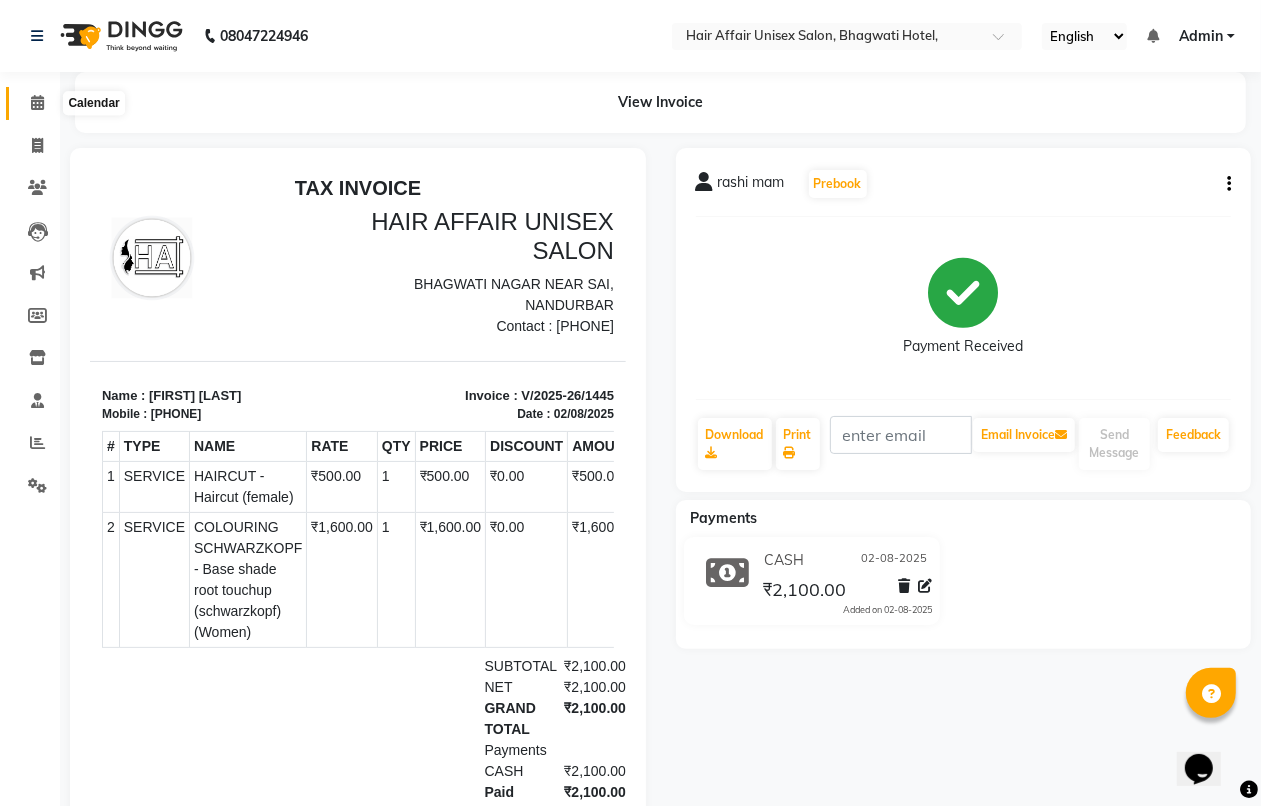 click 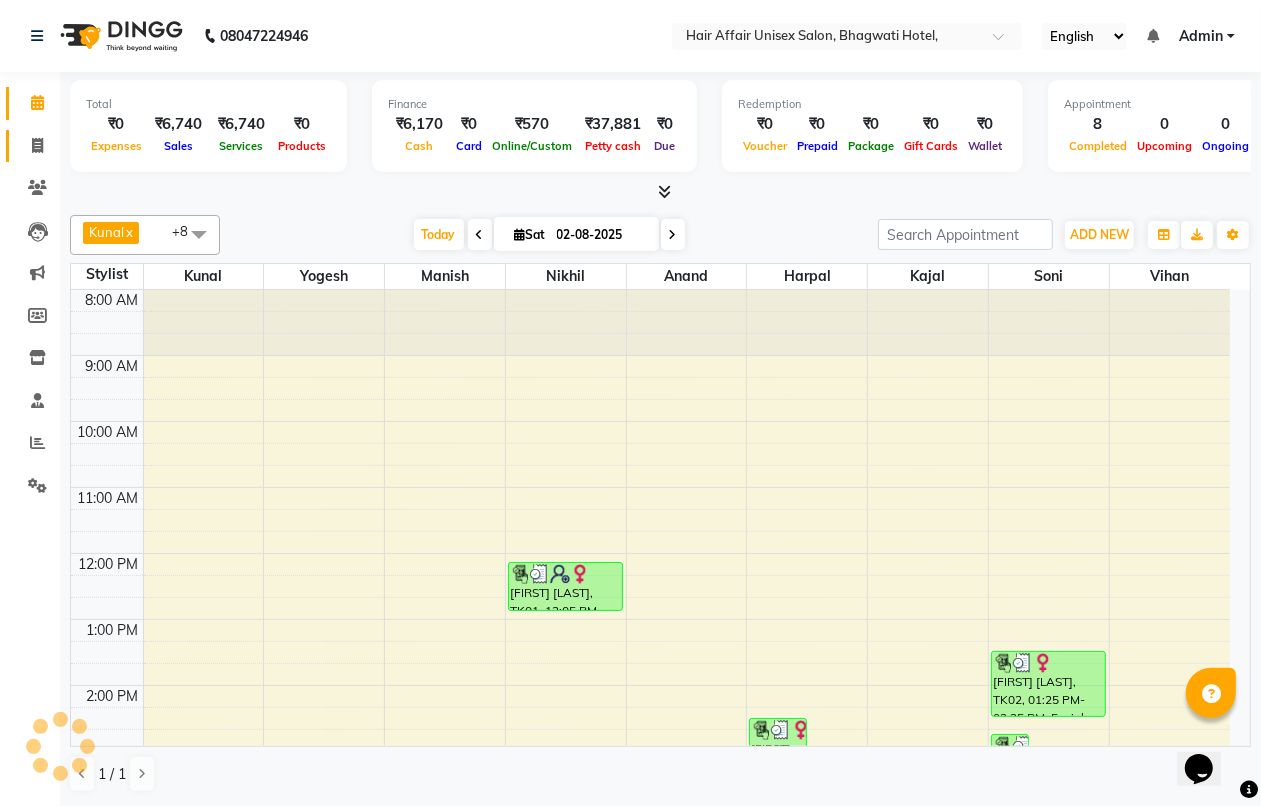 scroll, scrollTop: 0, scrollLeft: 0, axis: both 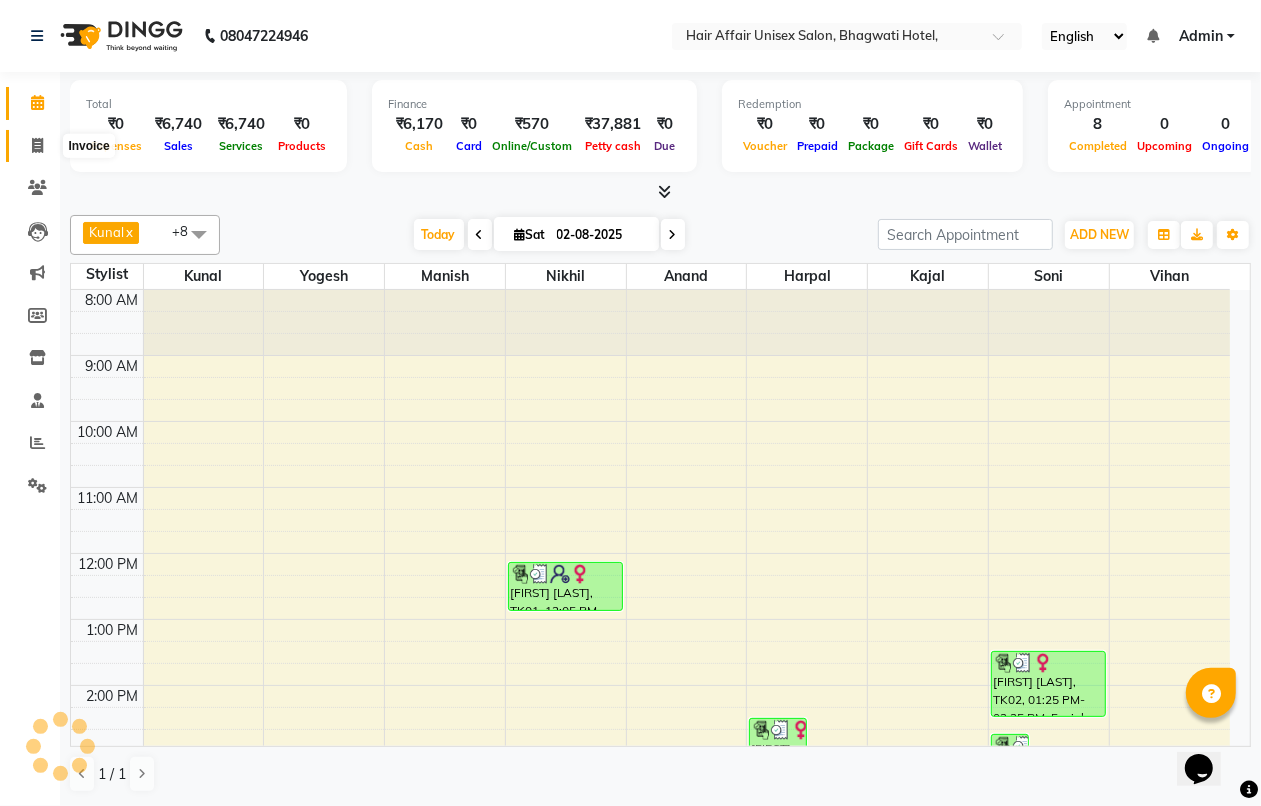 click 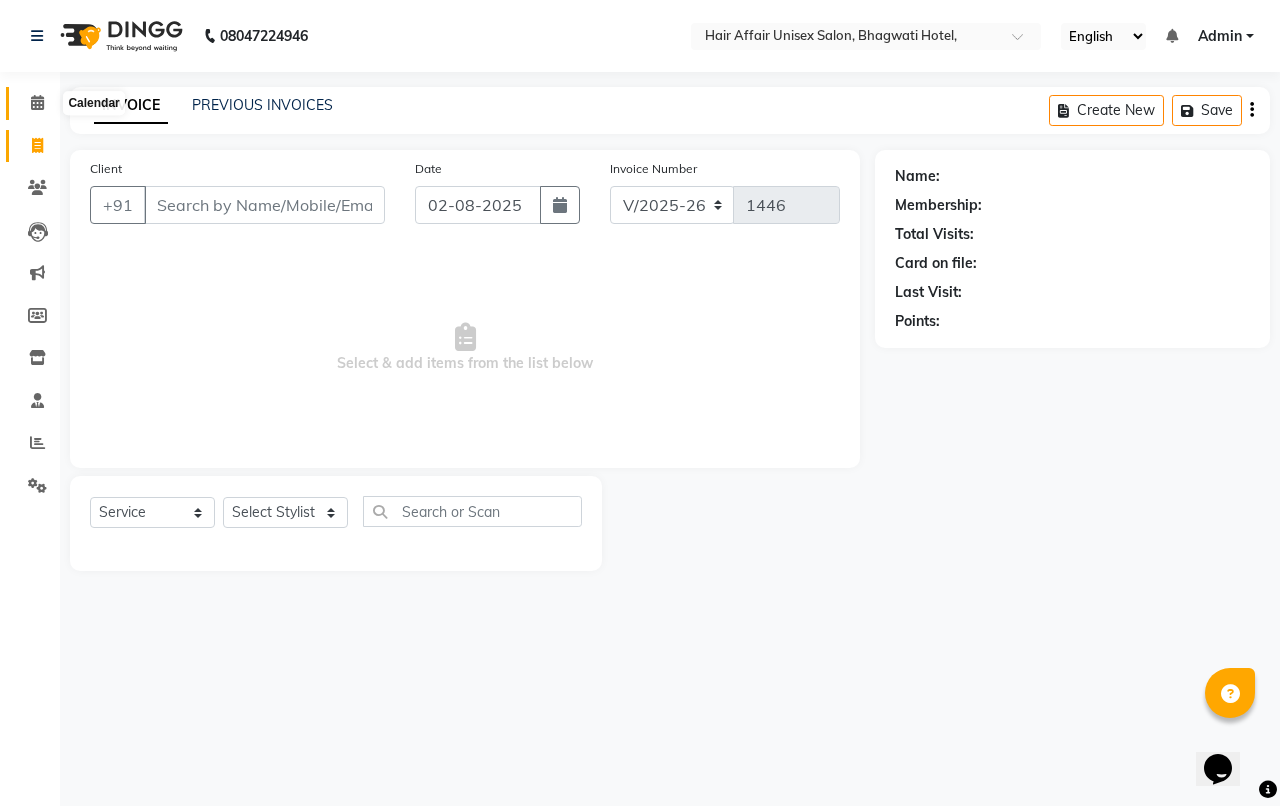 click 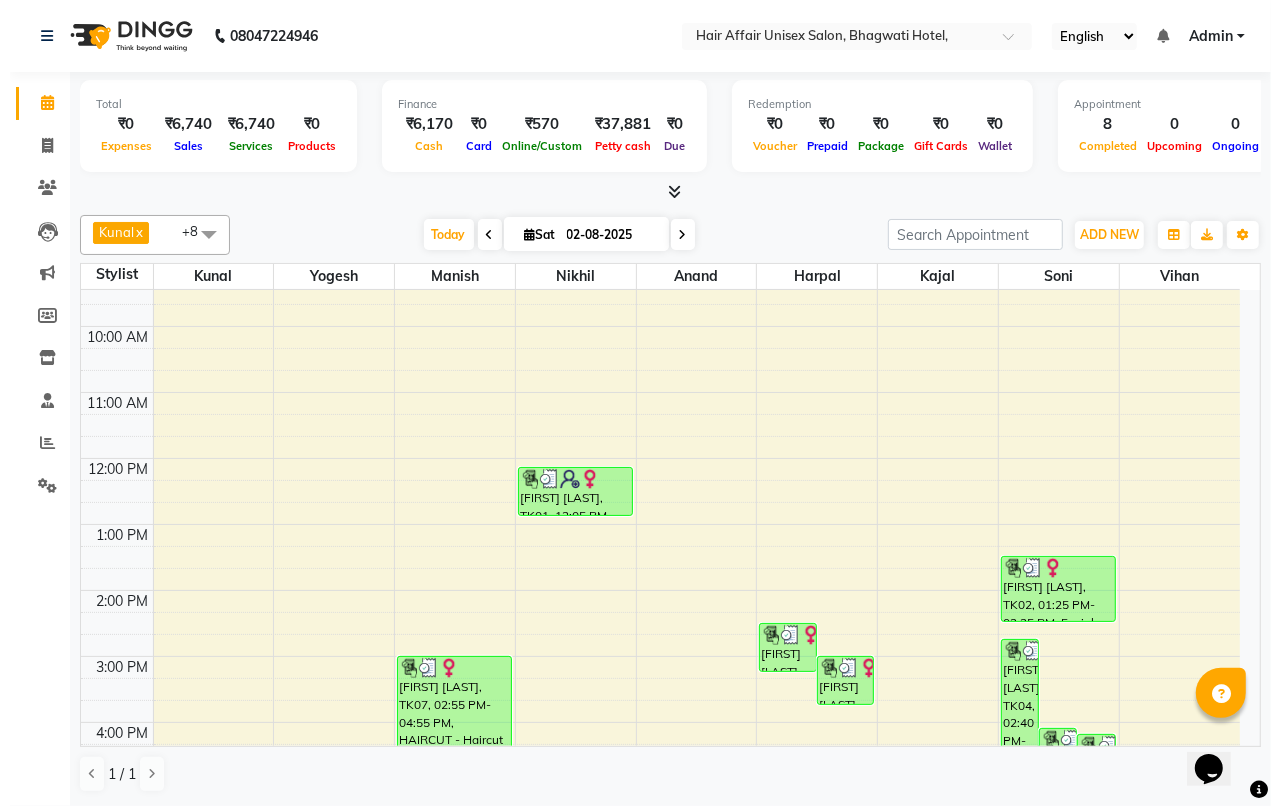 scroll, scrollTop: 45, scrollLeft: 0, axis: vertical 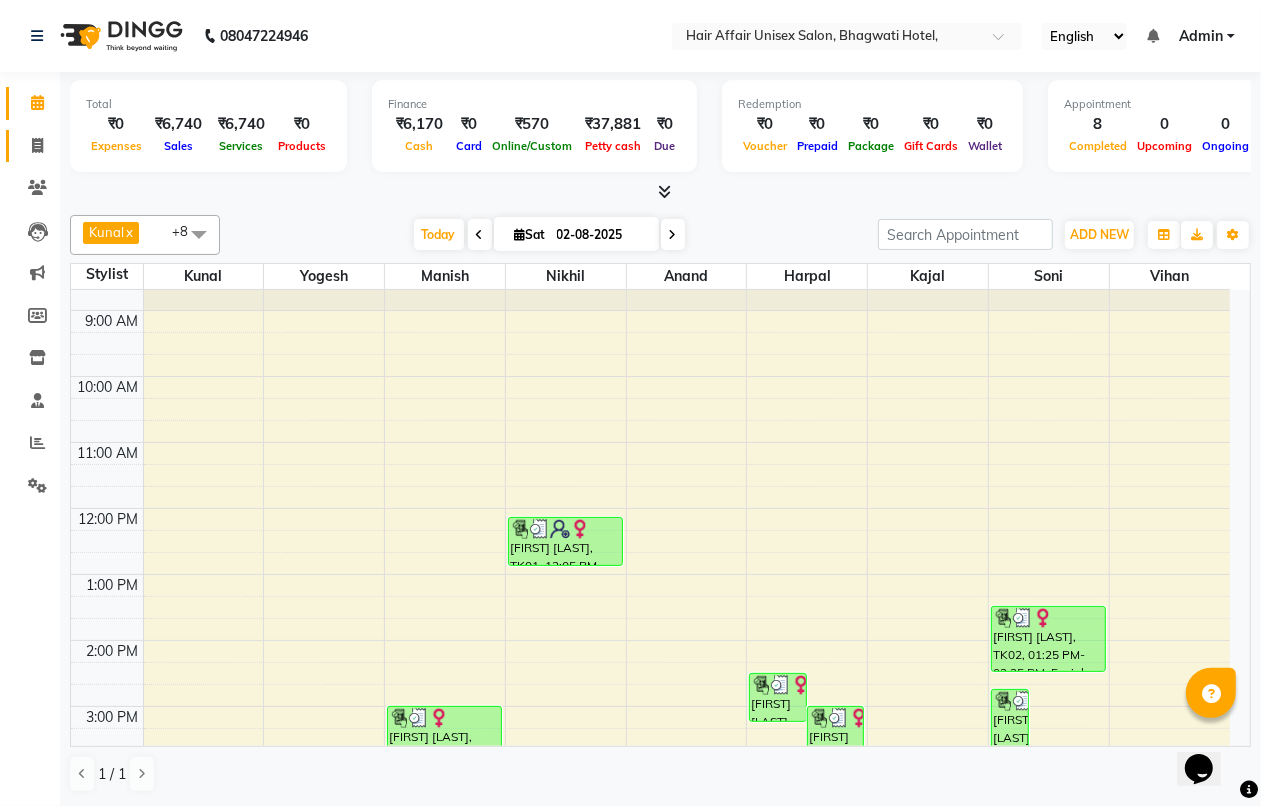 click on "Invoice" 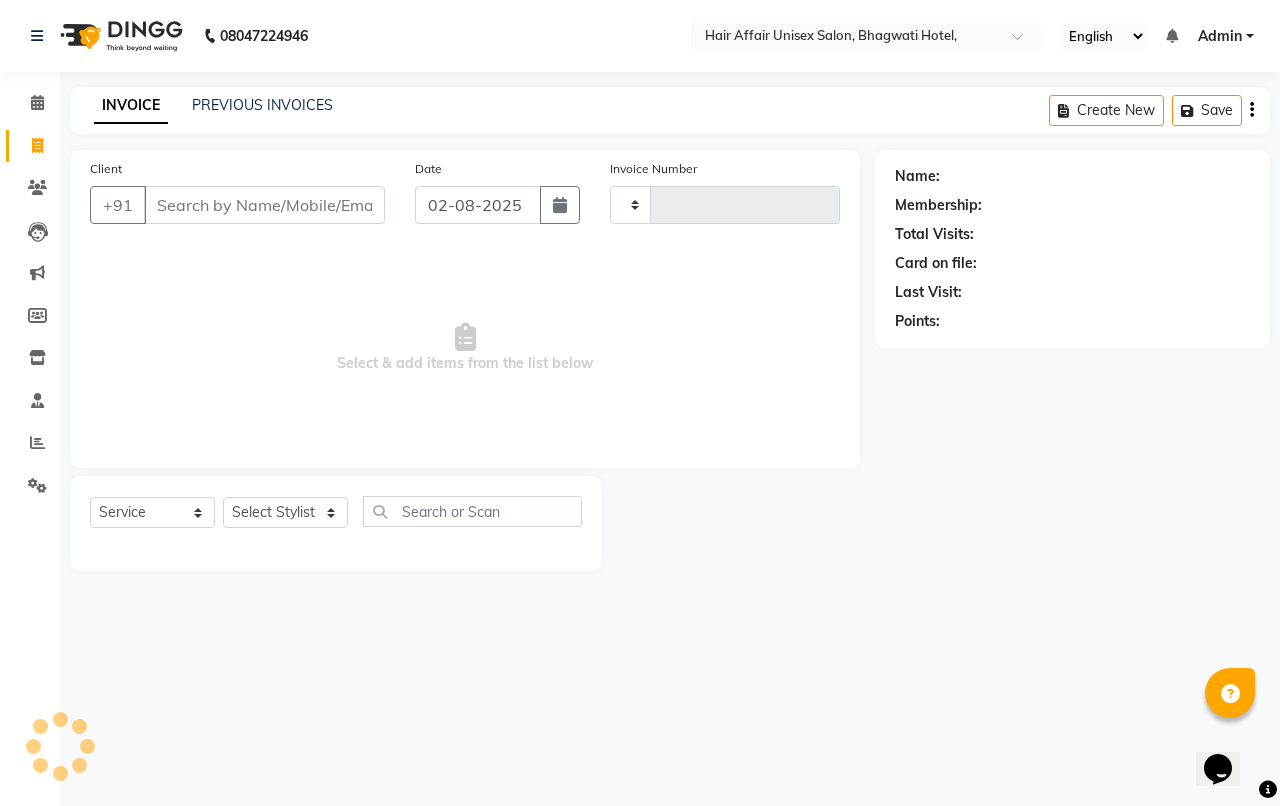type on "1446" 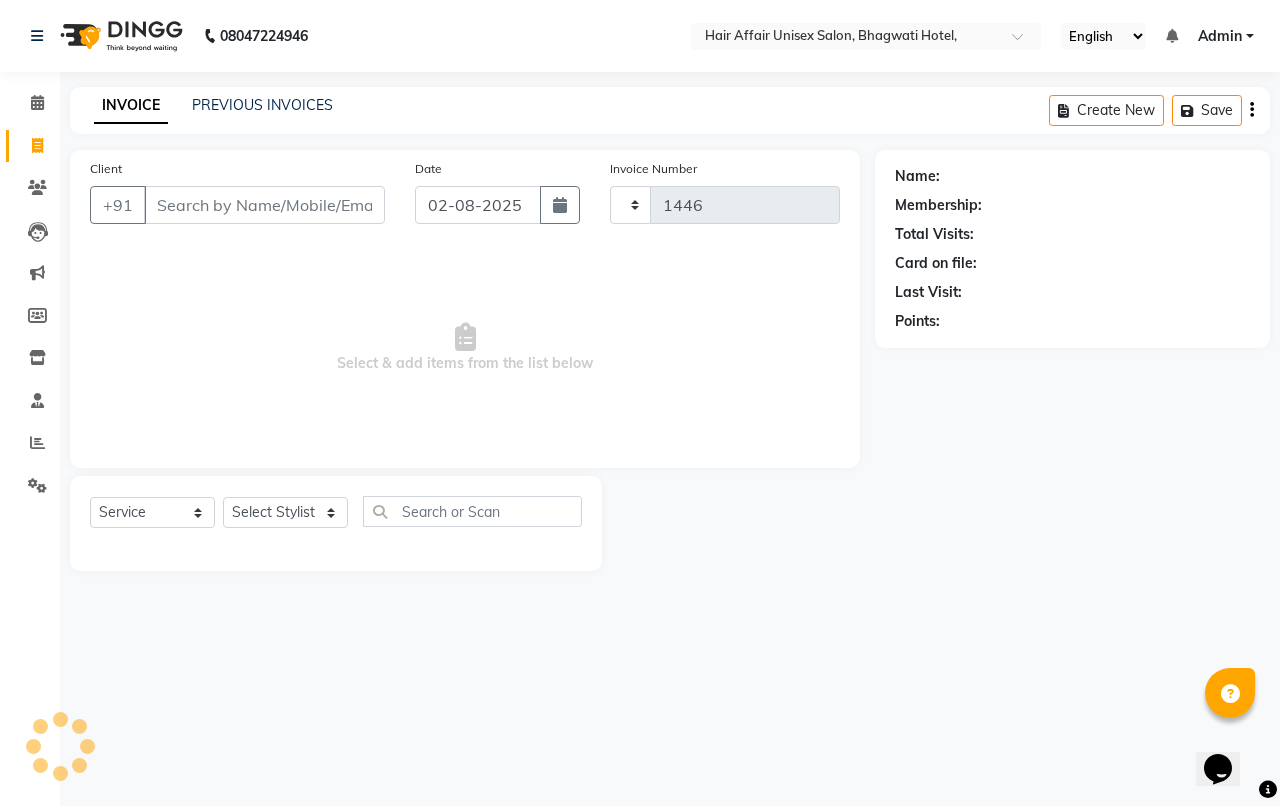 select on "6225" 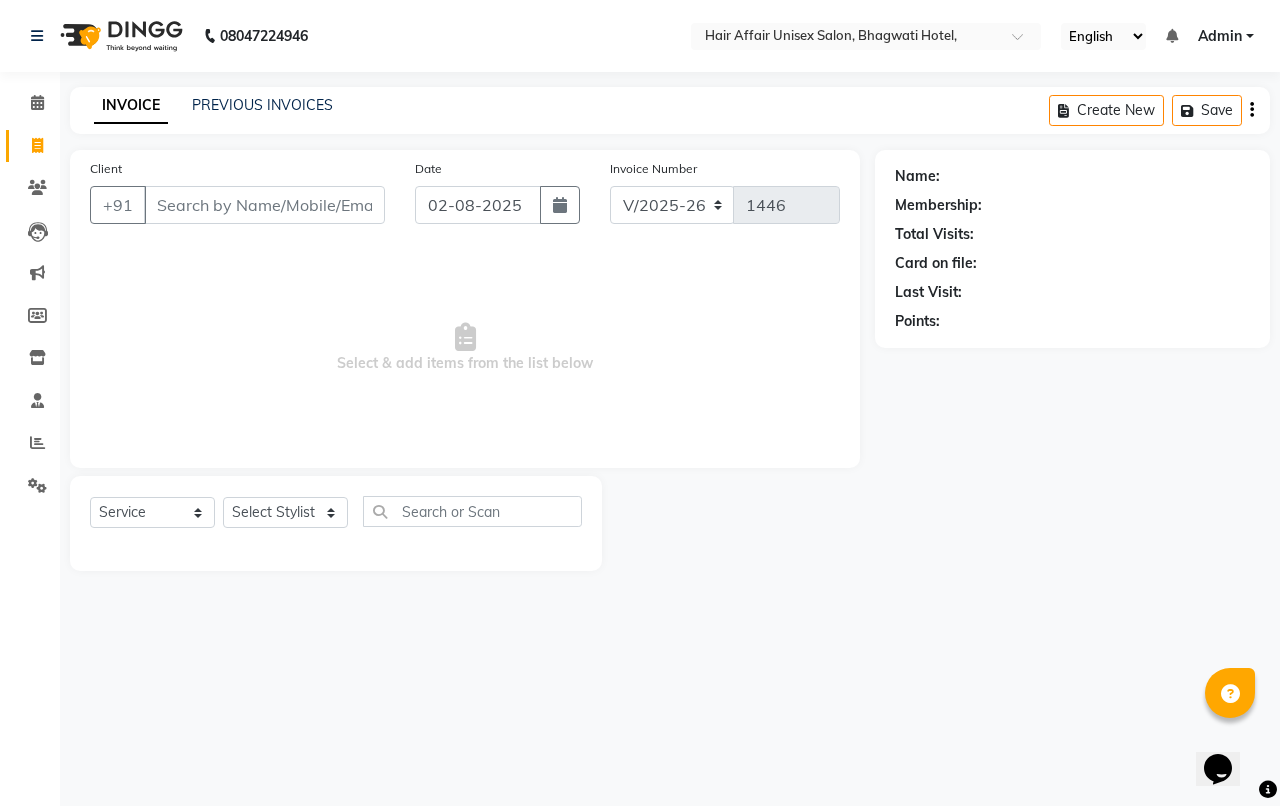 drag, startPoint x: 95, startPoint y: 178, endPoint x: 106, endPoint y: 183, distance: 12.083046 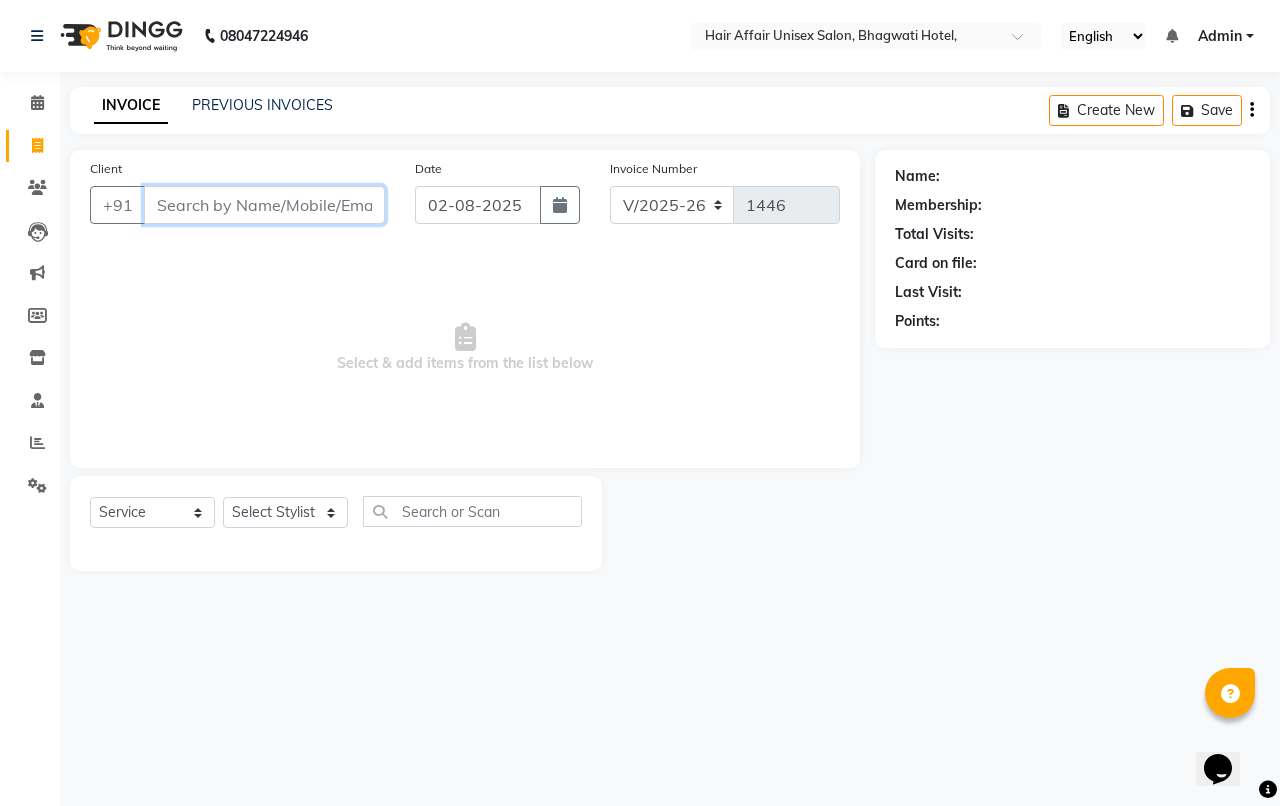 click on "Client" at bounding box center [264, 205] 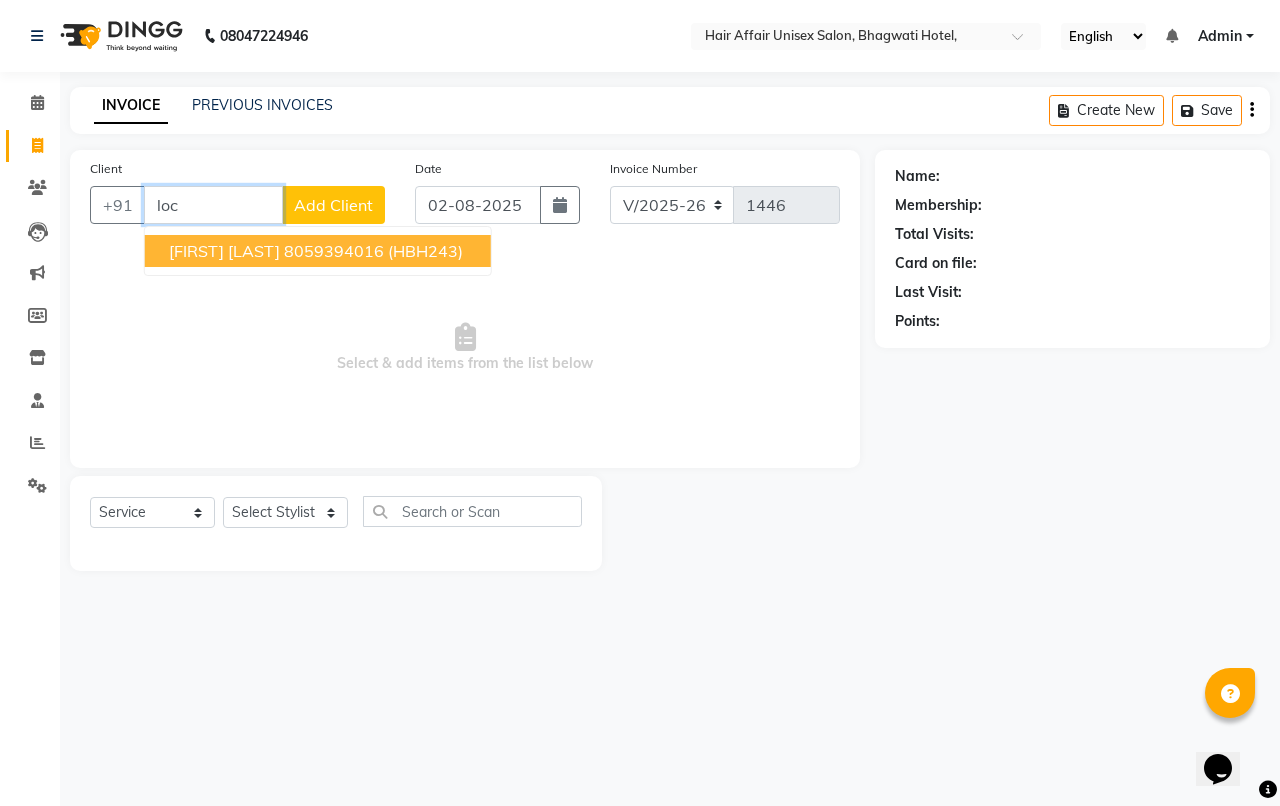 click on "[FIRST] [LAST]" at bounding box center (224, 251) 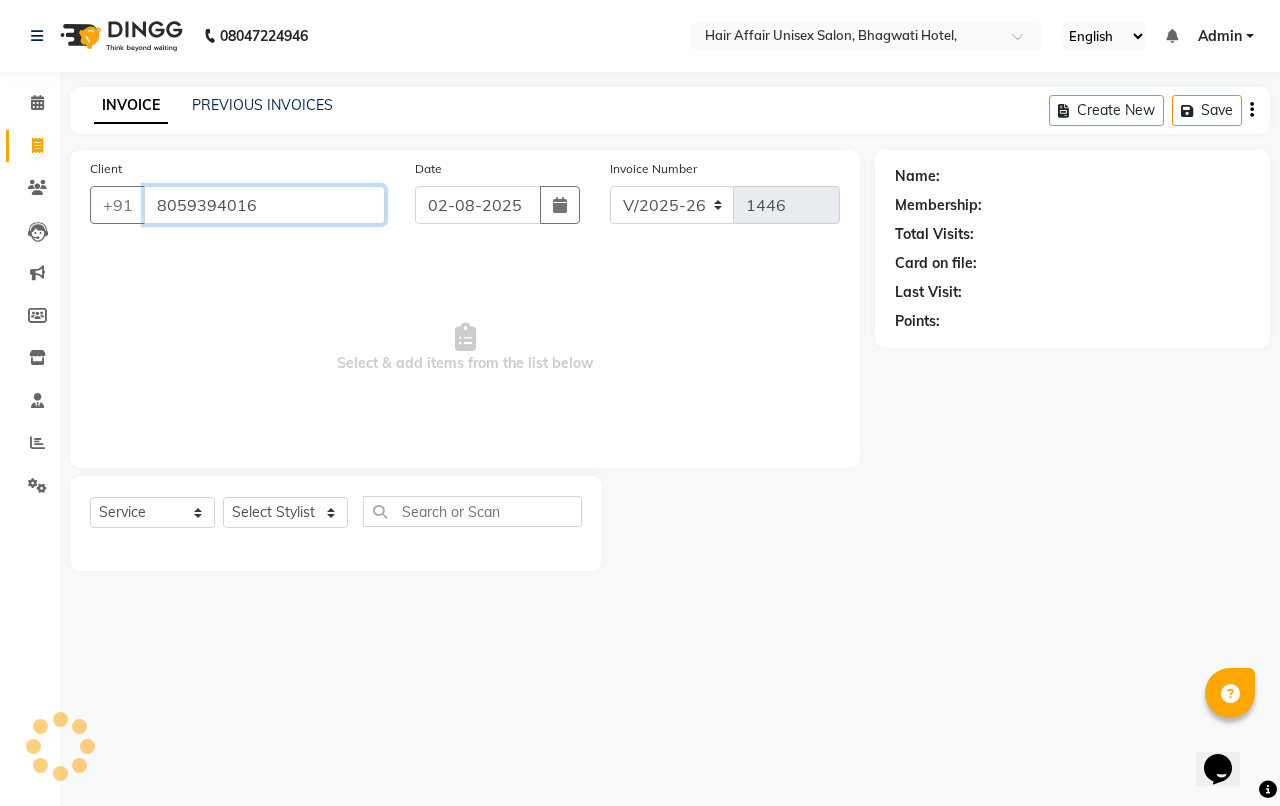 type on "8059394016" 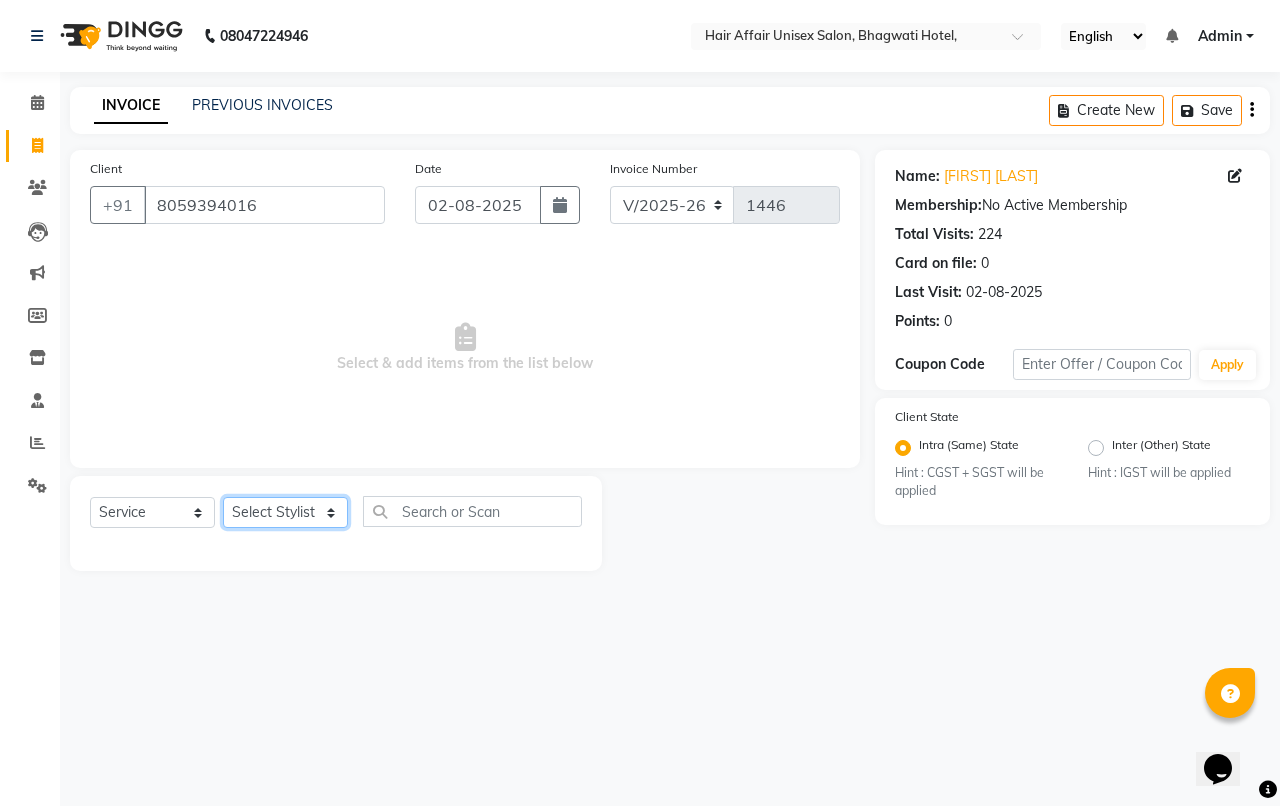 click on "Select Stylist Anand harpal kajal Kunal Manish Nikhil soni Vihan yogesh" 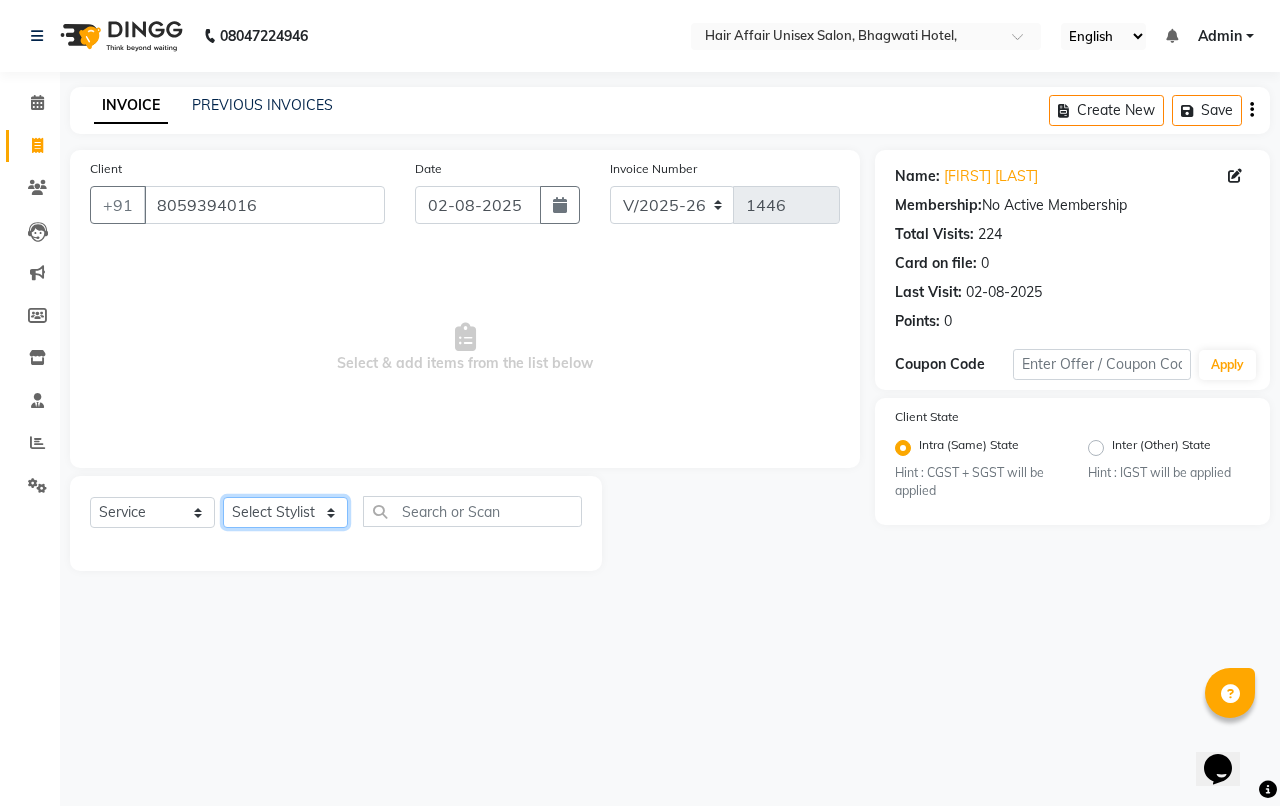 select on "51190" 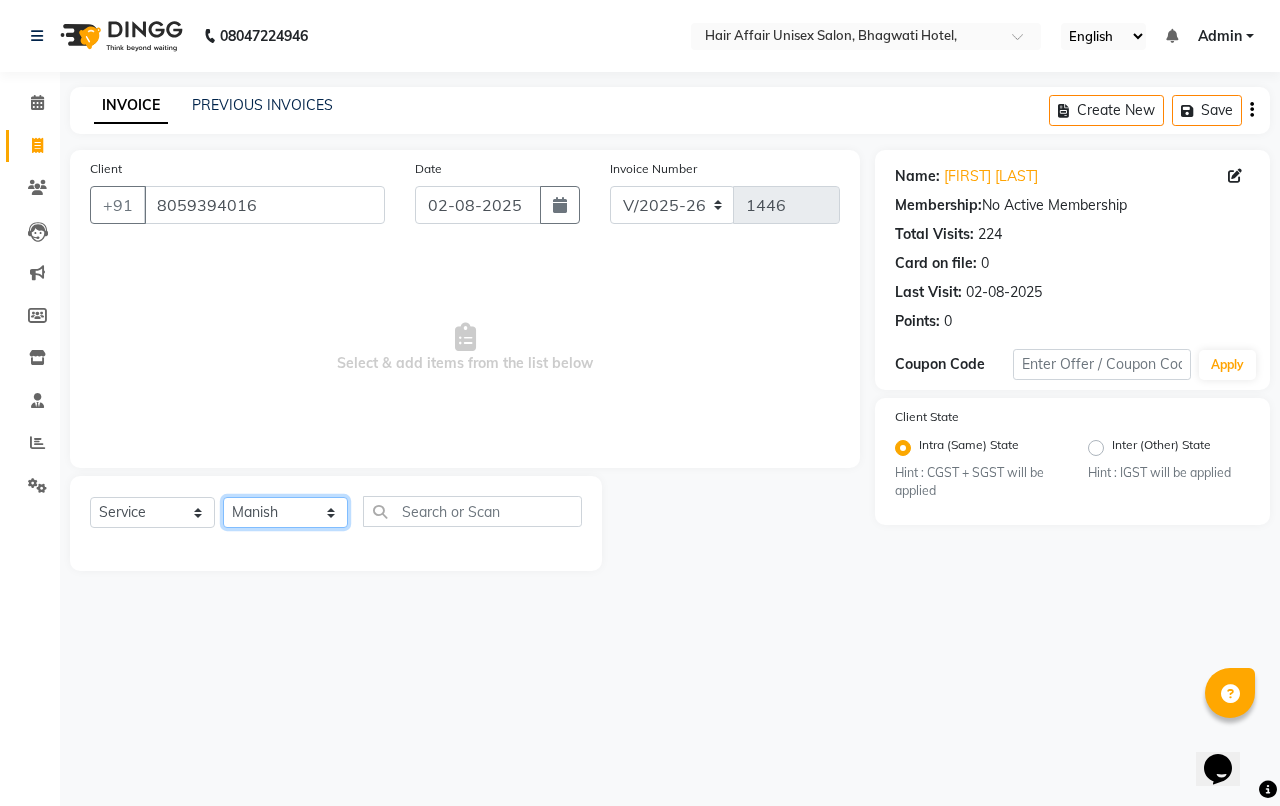 click on "Select Stylist Anand harpal kajal Kunal Manish Nikhil soni Vihan yogesh" 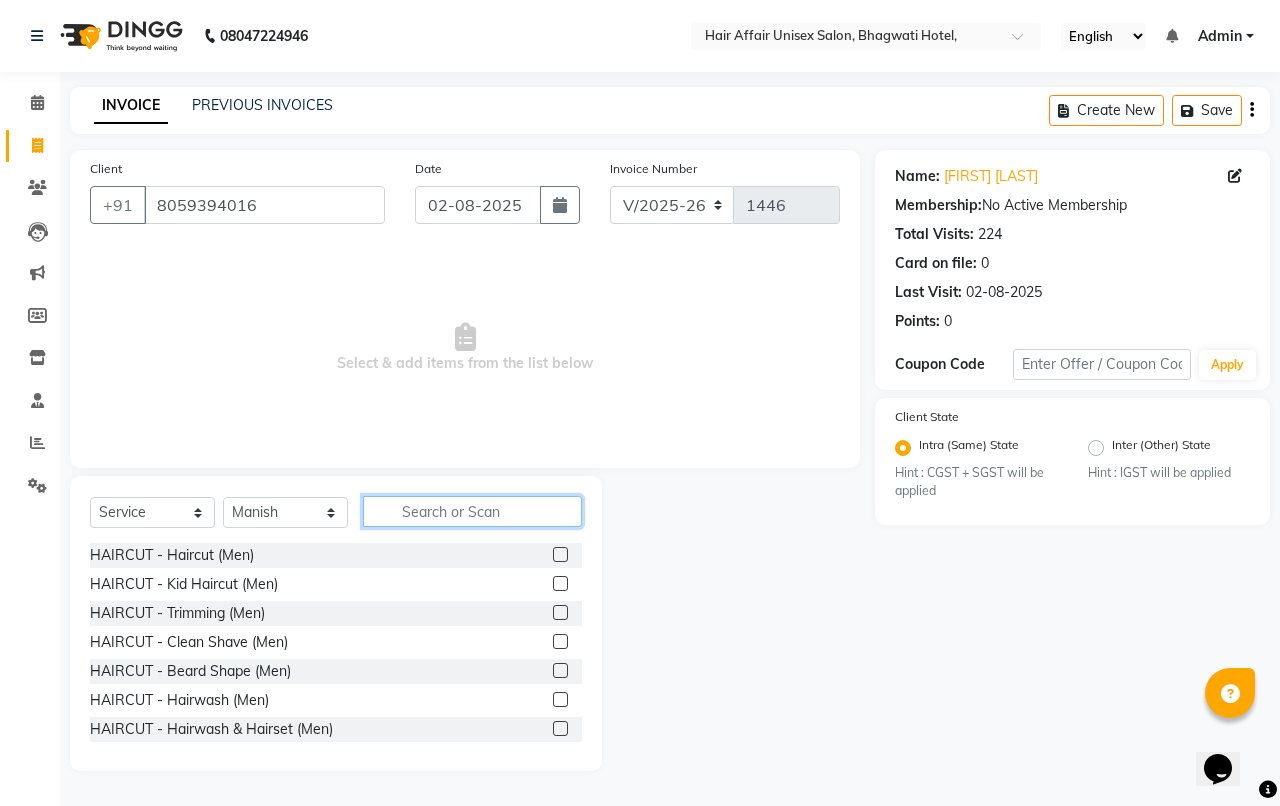 click 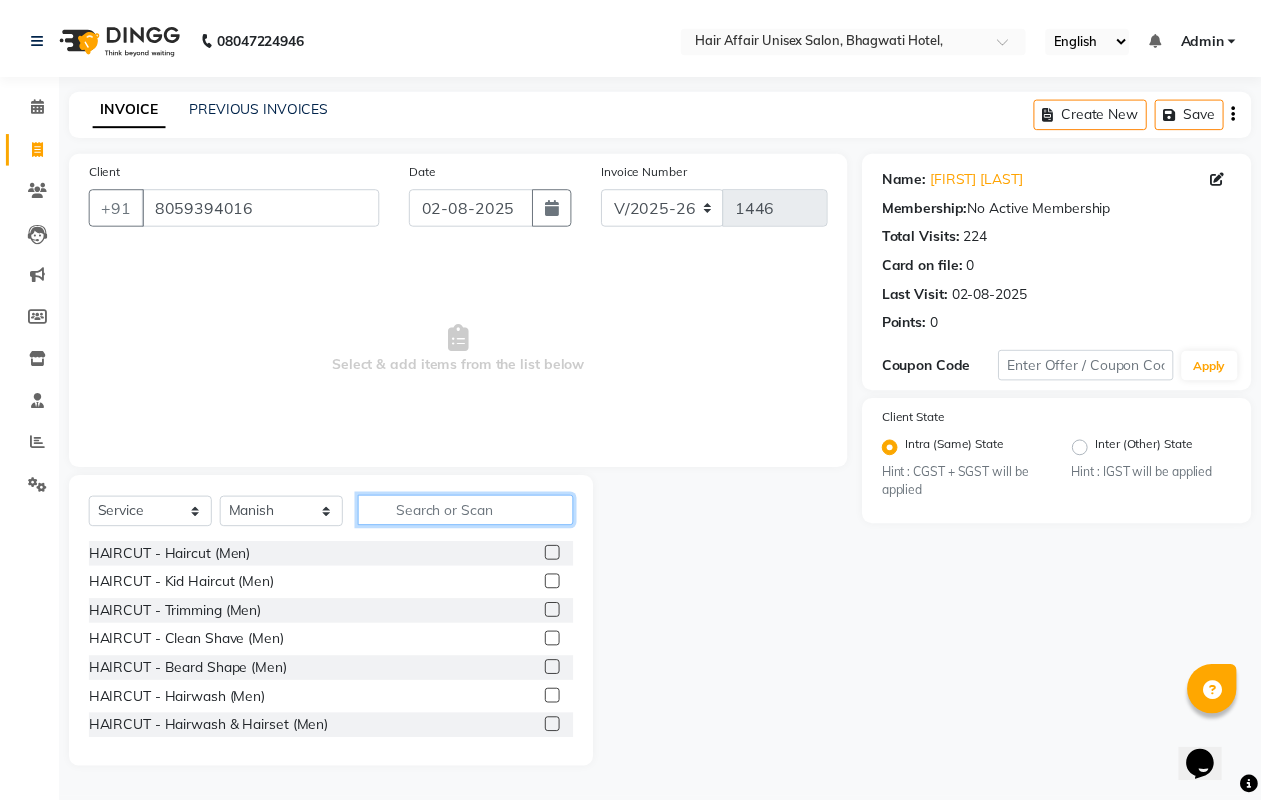 scroll, scrollTop: 125, scrollLeft: 0, axis: vertical 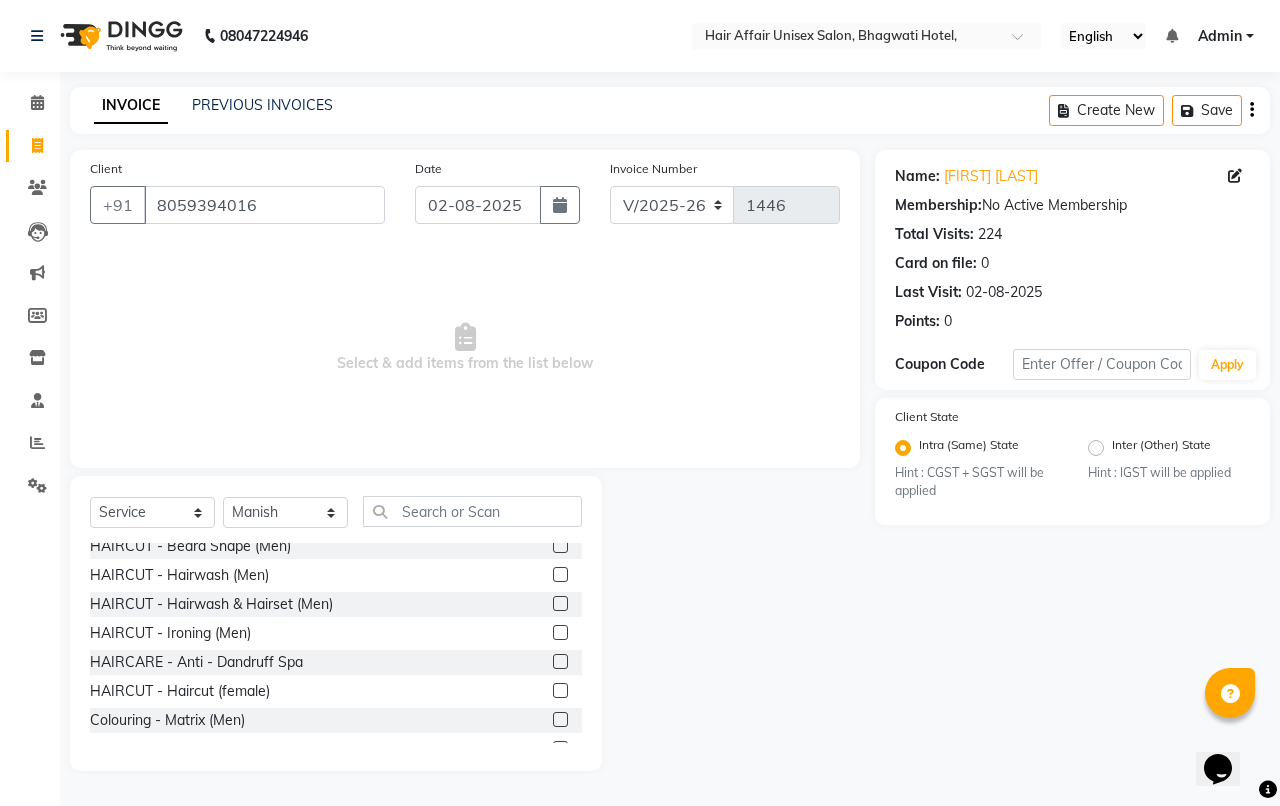 click 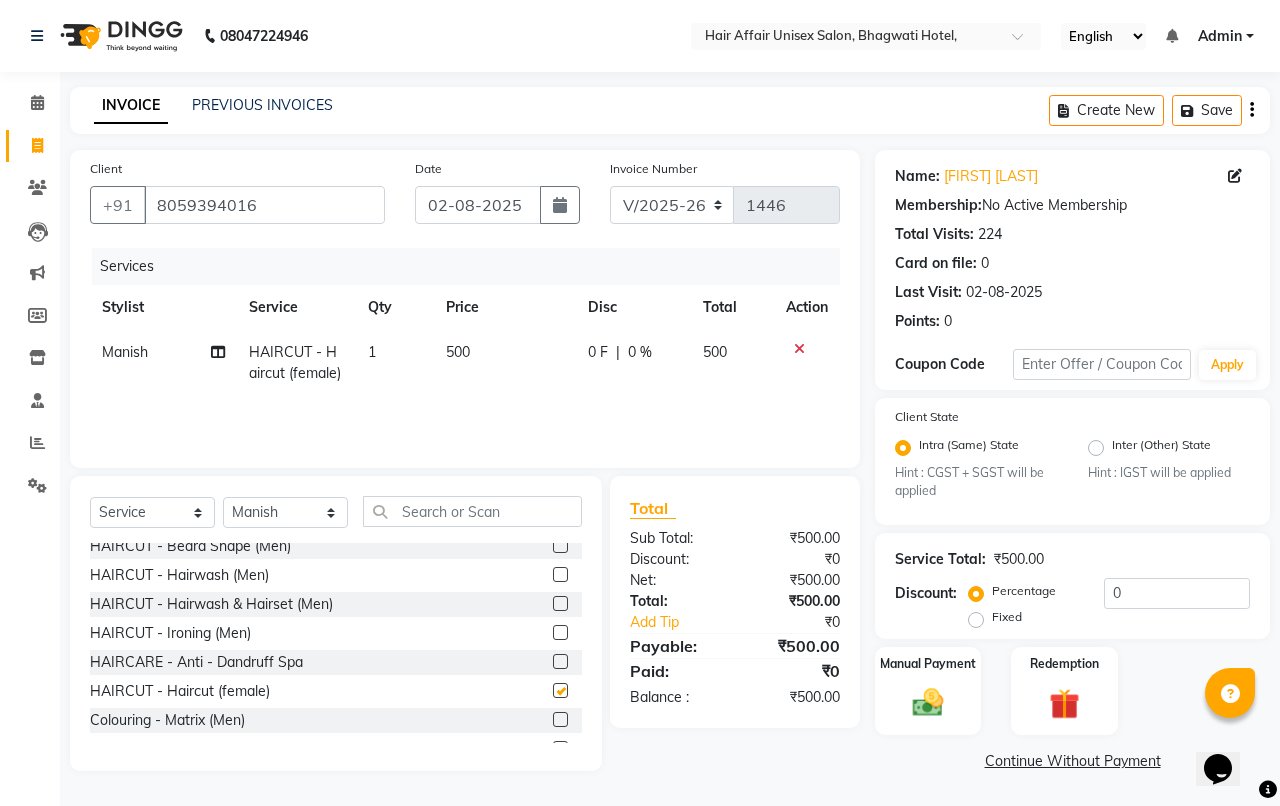 checkbox on "false" 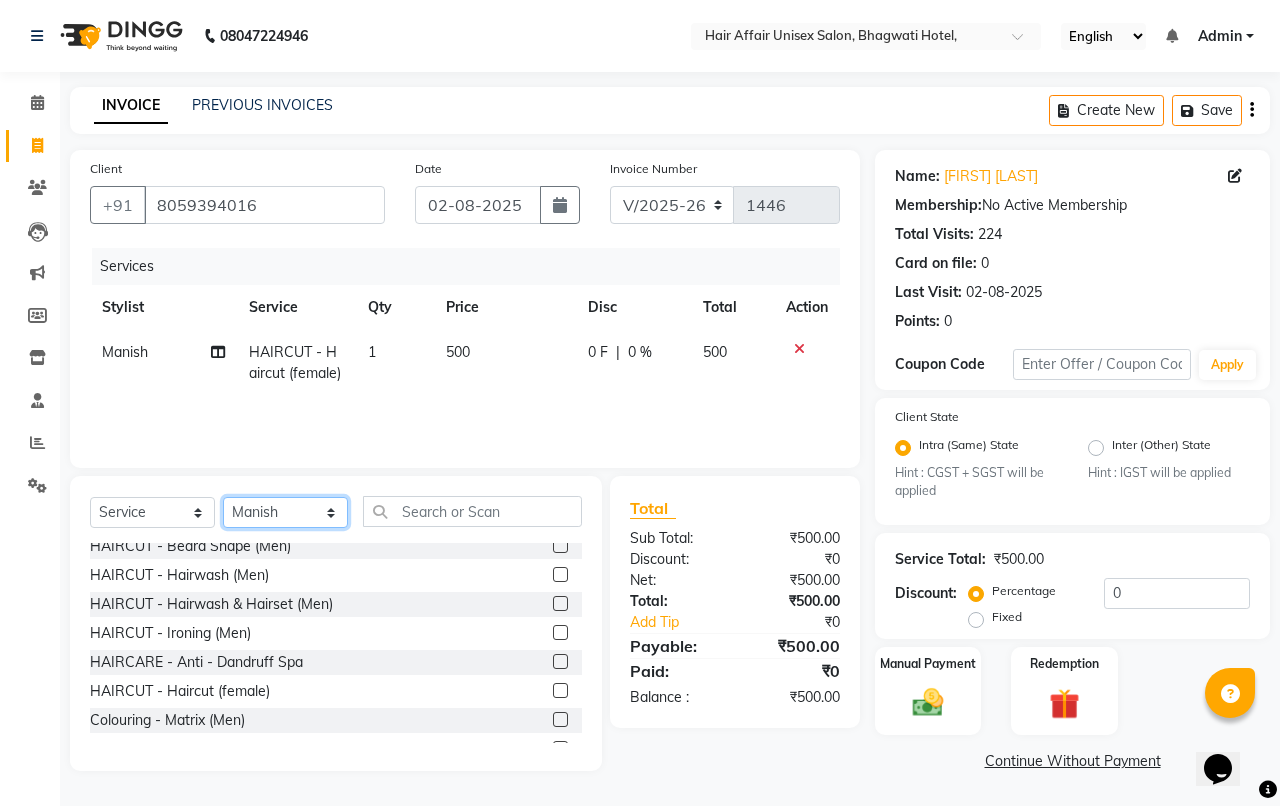 drag, startPoint x: 320, startPoint y: 511, endPoint x: 311, endPoint y: 526, distance: 17.492855 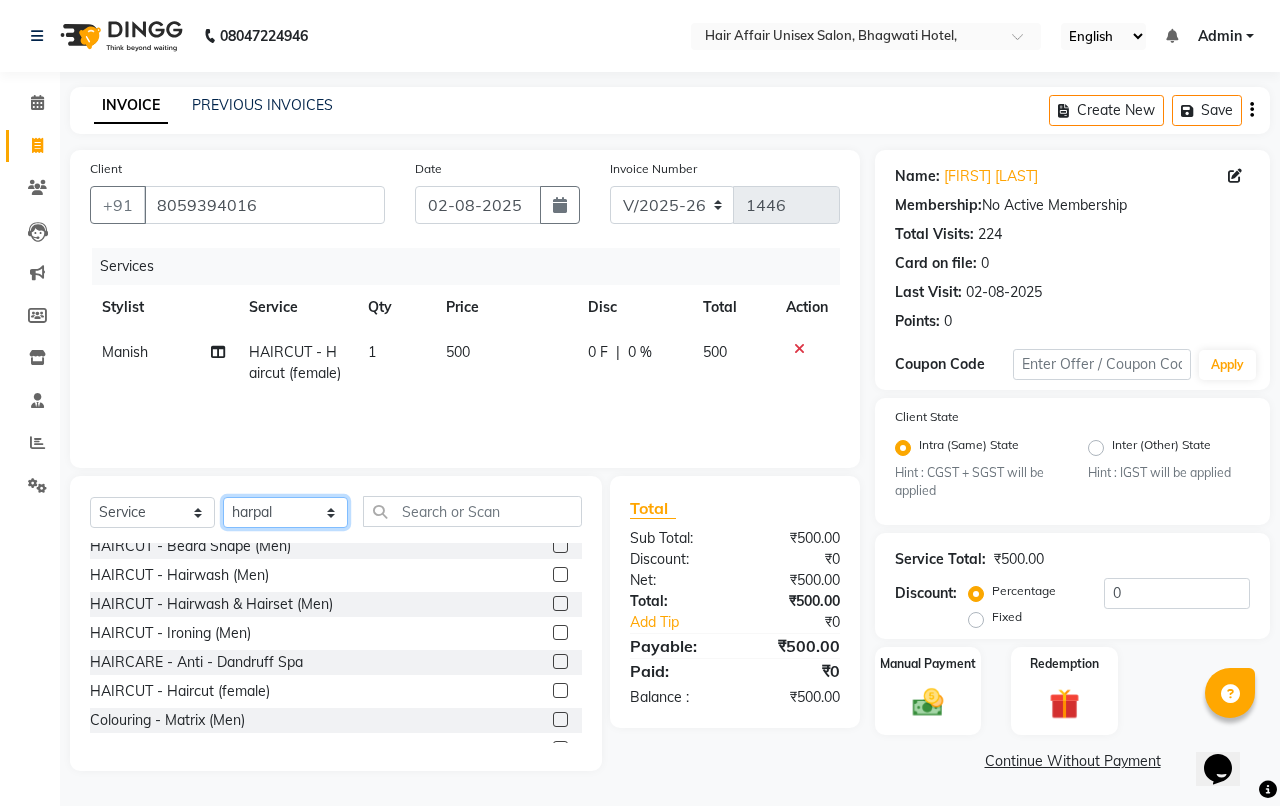 click on "Select Stylist Anand harpal kajal Kunal Manish Nikhil soni Vihan yogesh" 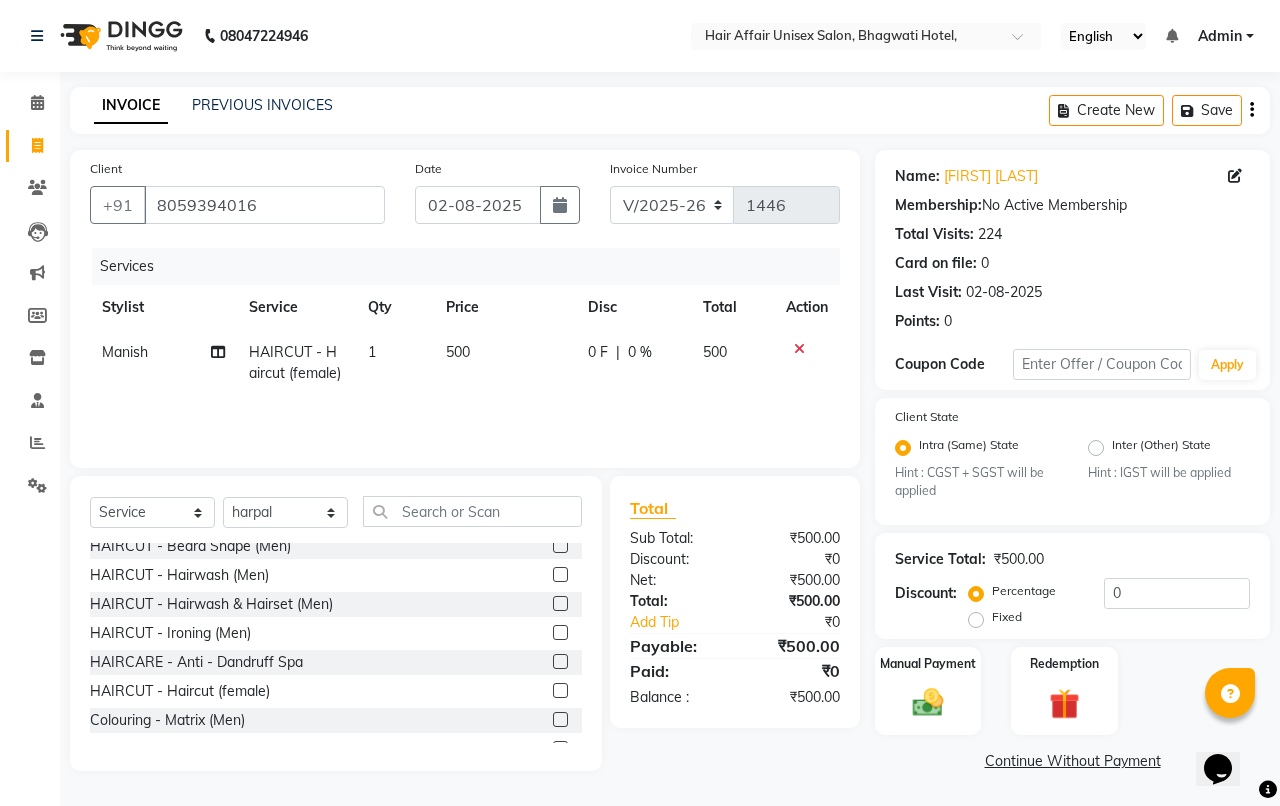 click 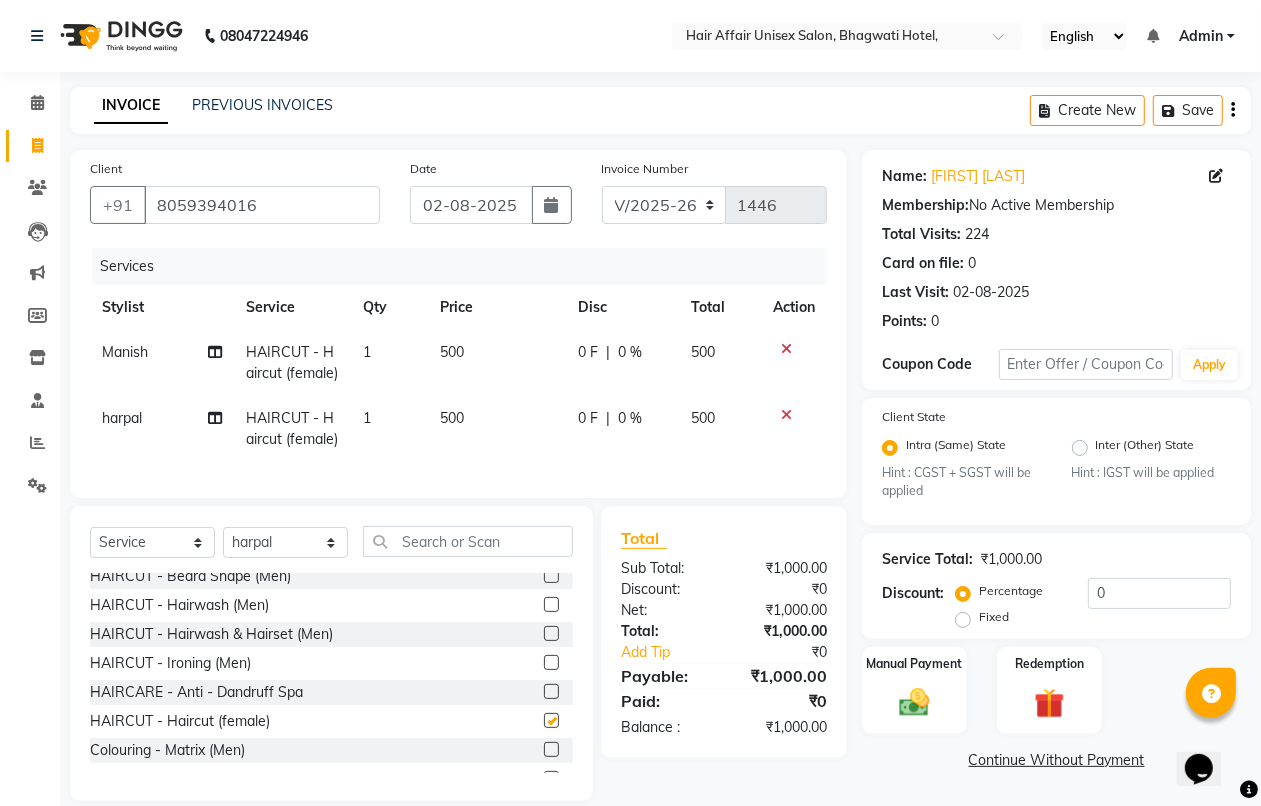 checkbox on "false" 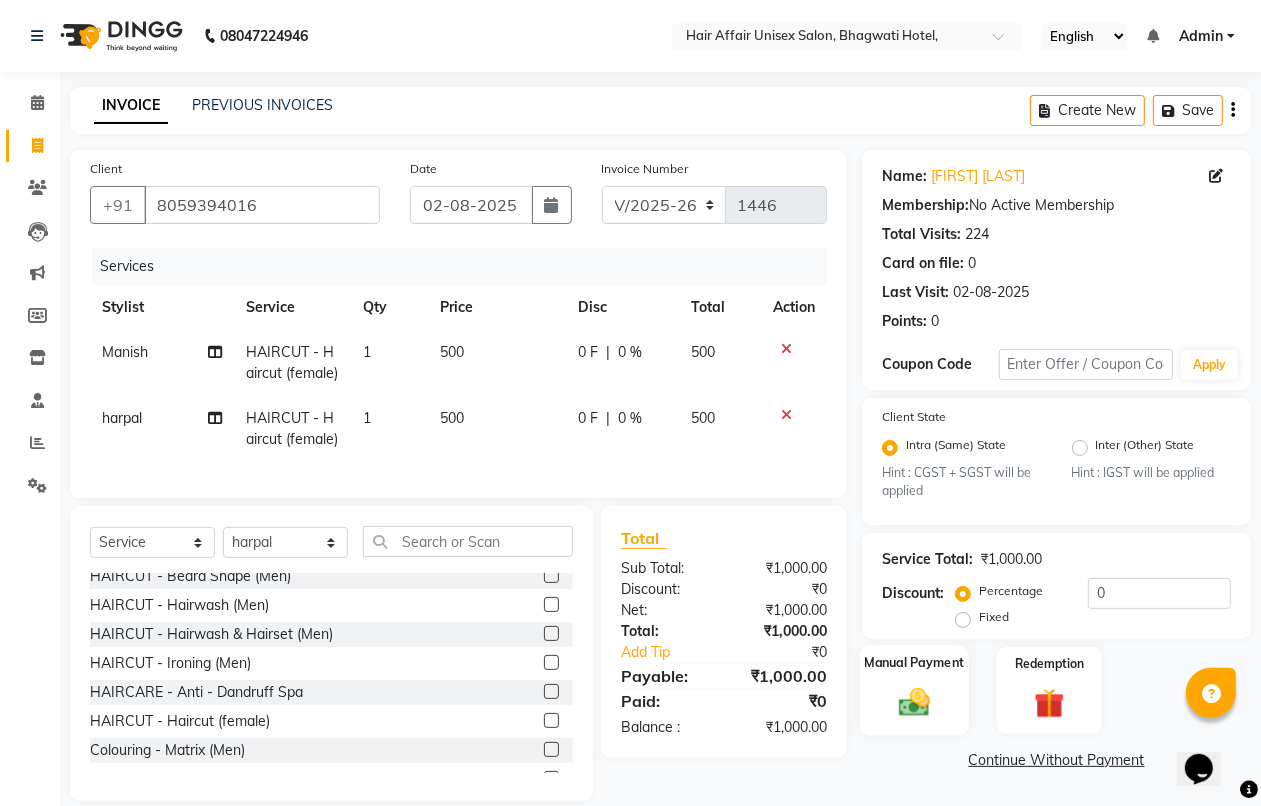 click on "Manual Payment" 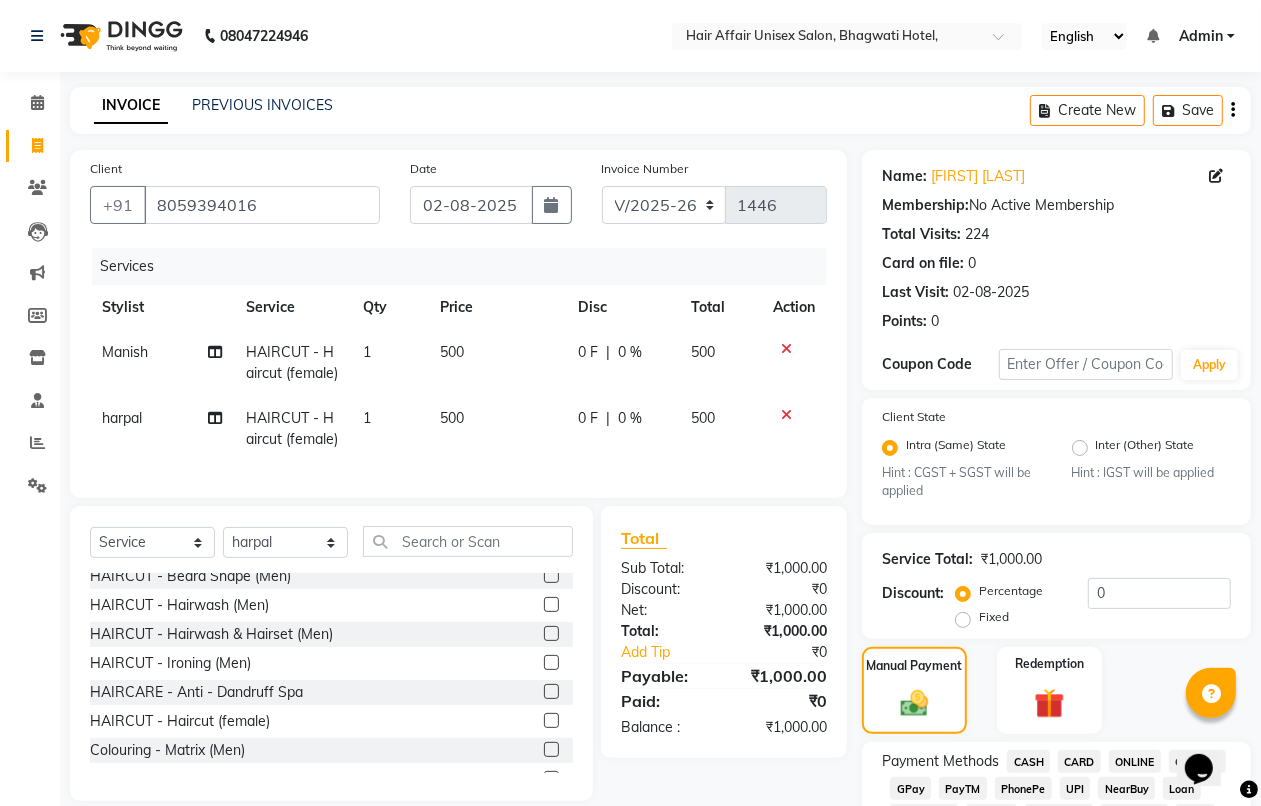 scroll, scrollTop: 250, scrollLeft: 0, axis: vertical 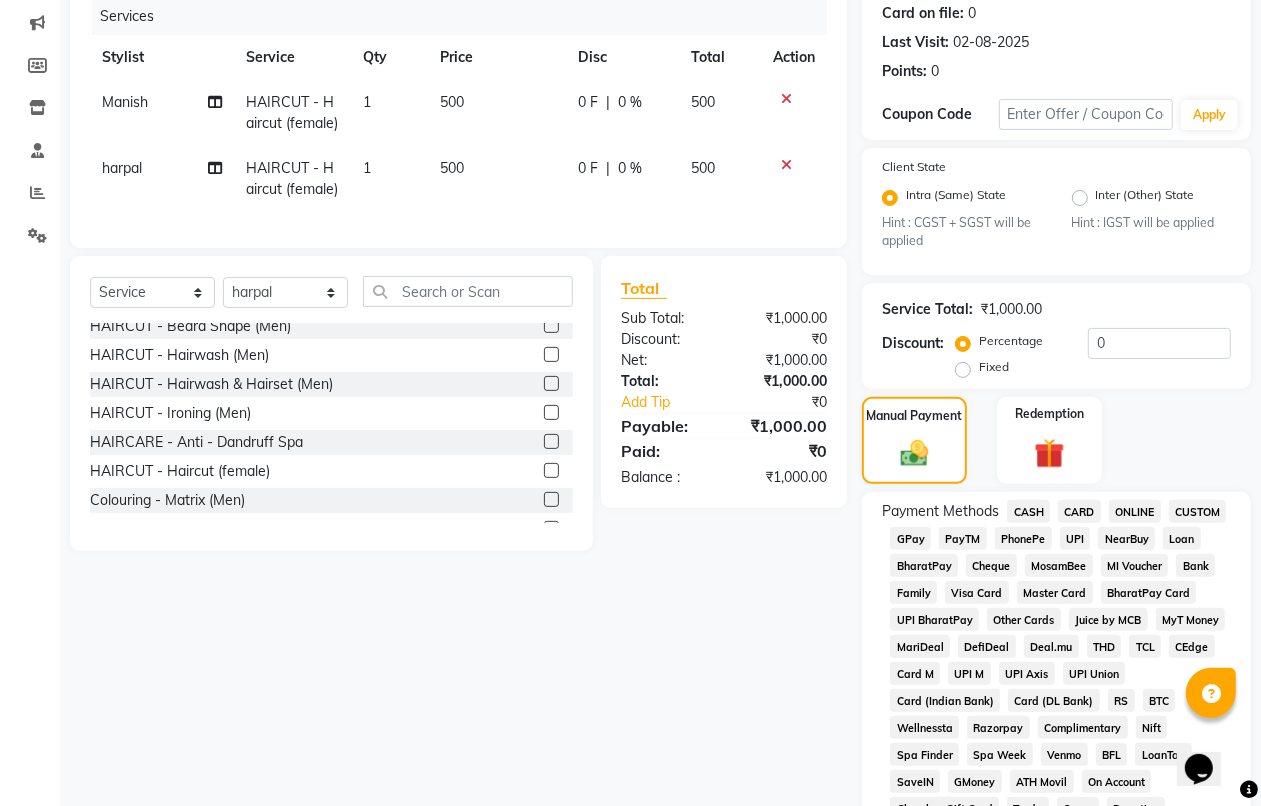 click on "CASH" 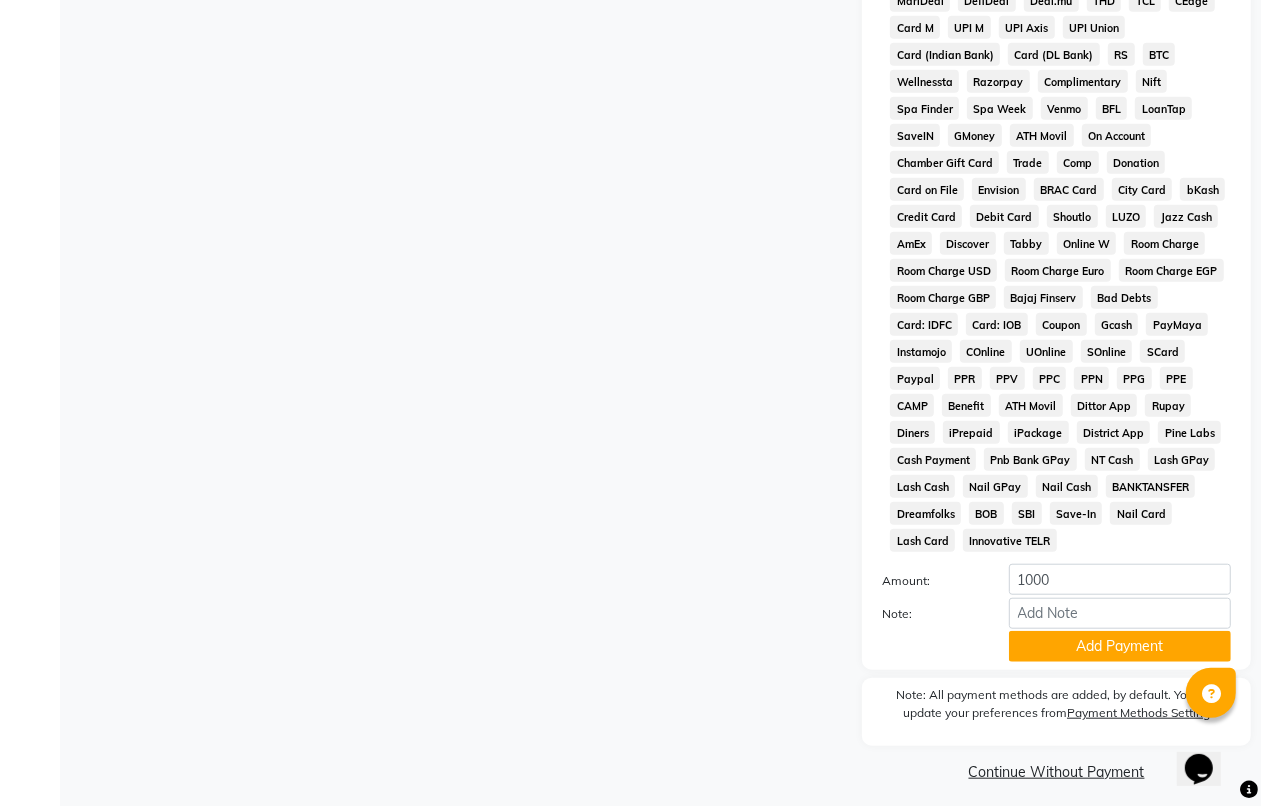 scroll, scrollTop: 903, scrollLeft: 0, axis: vertical 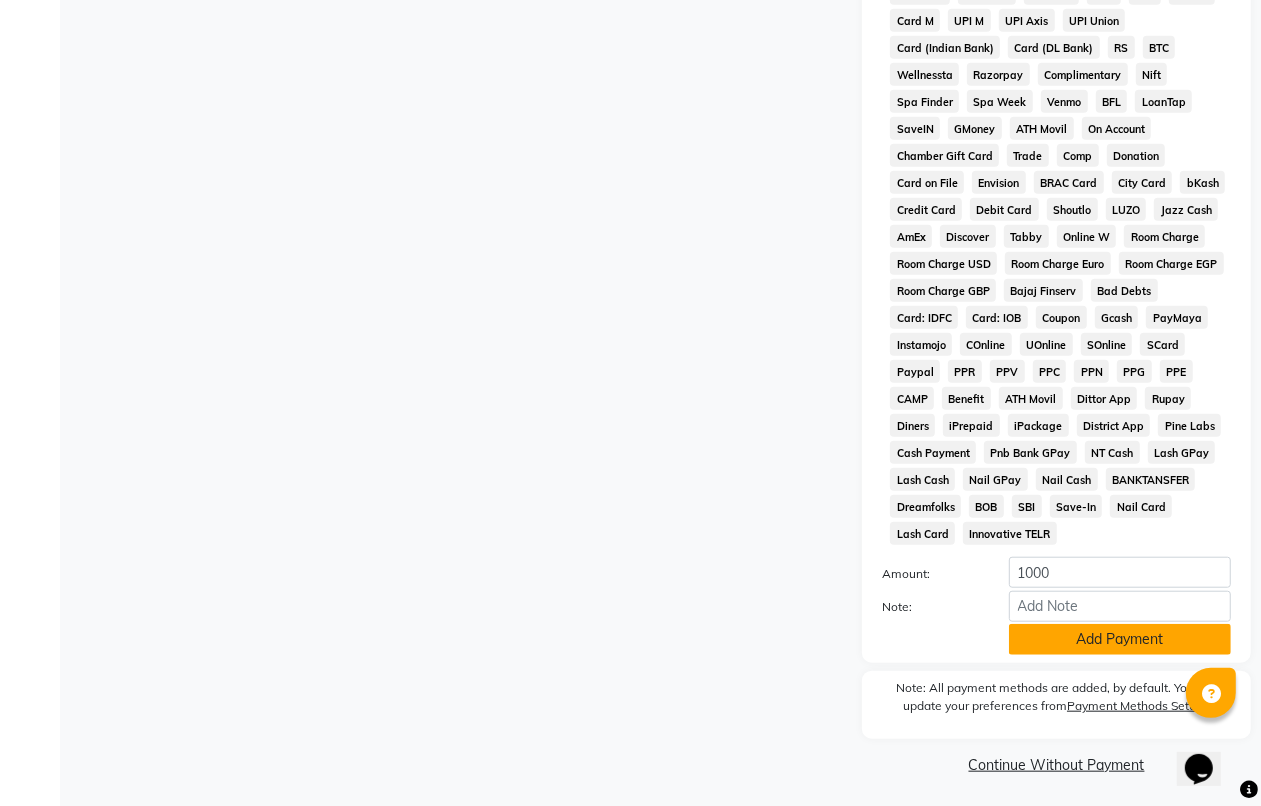 click on "Add Payment" 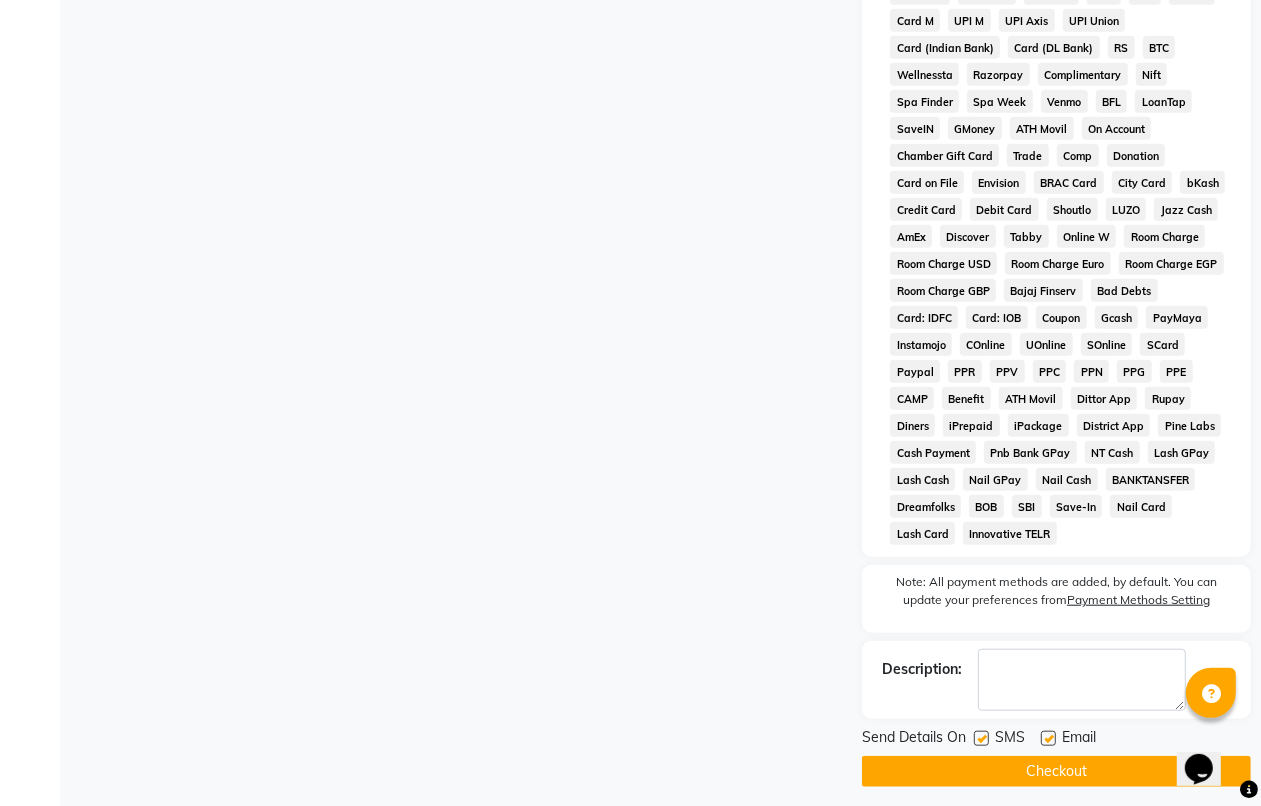 click on "Checkout" 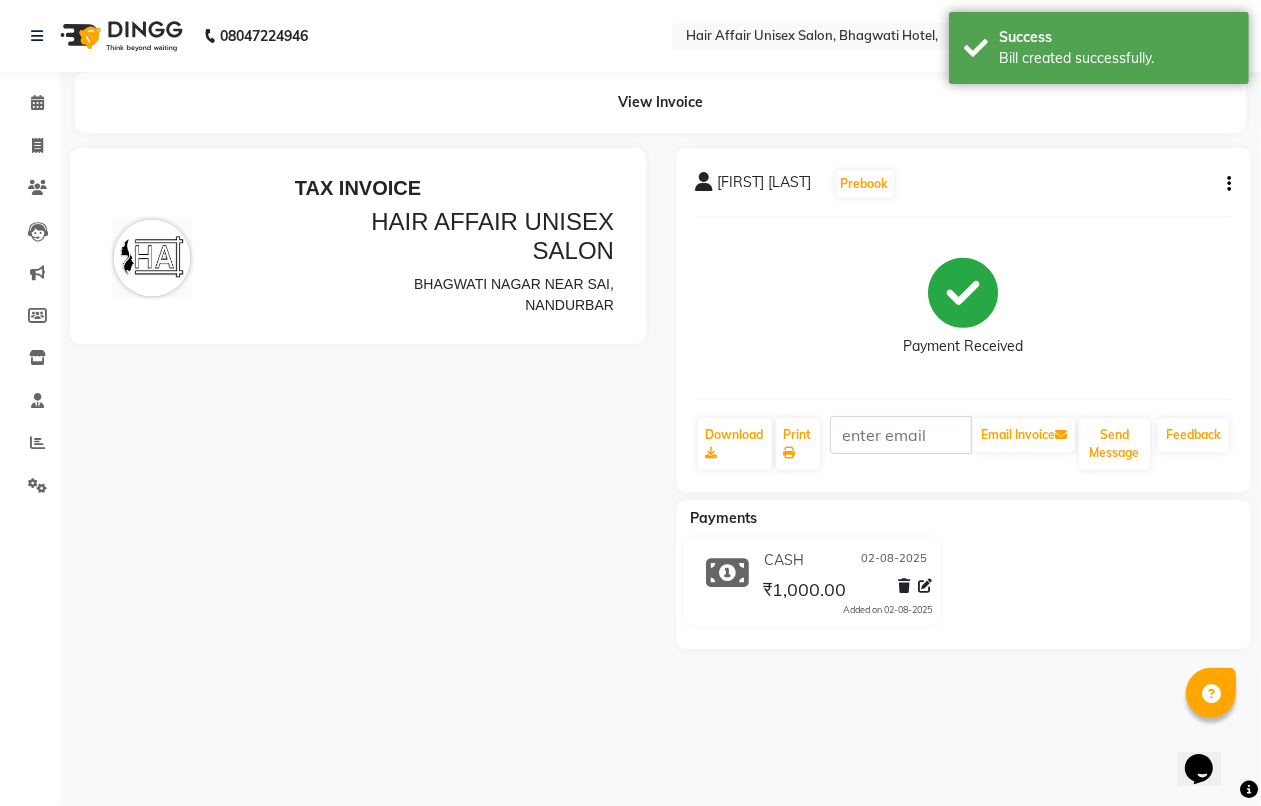 scroll, scrollTop: 0, scrollLeft: 0, axis: both 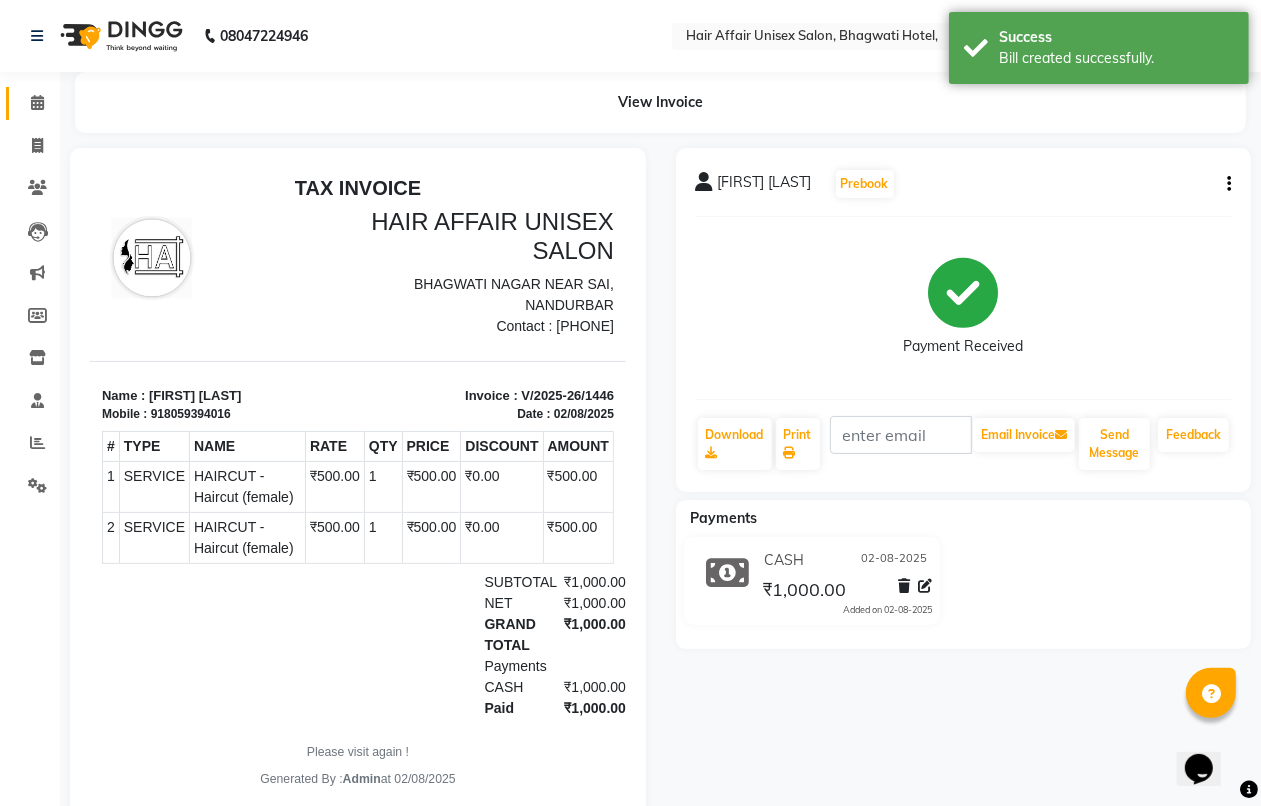 click on "Calendar" 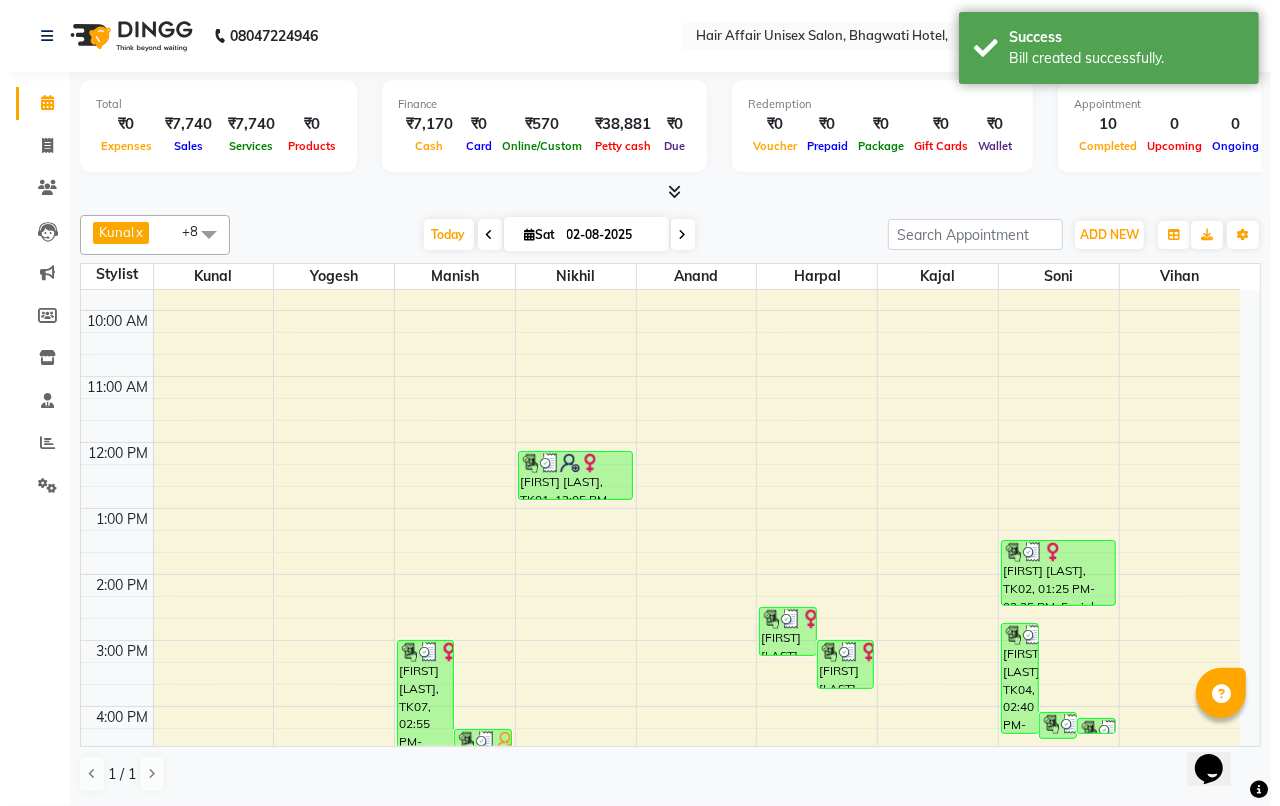 scroll, scrollTop: 250, scrollLeft: 0, axis: vertical 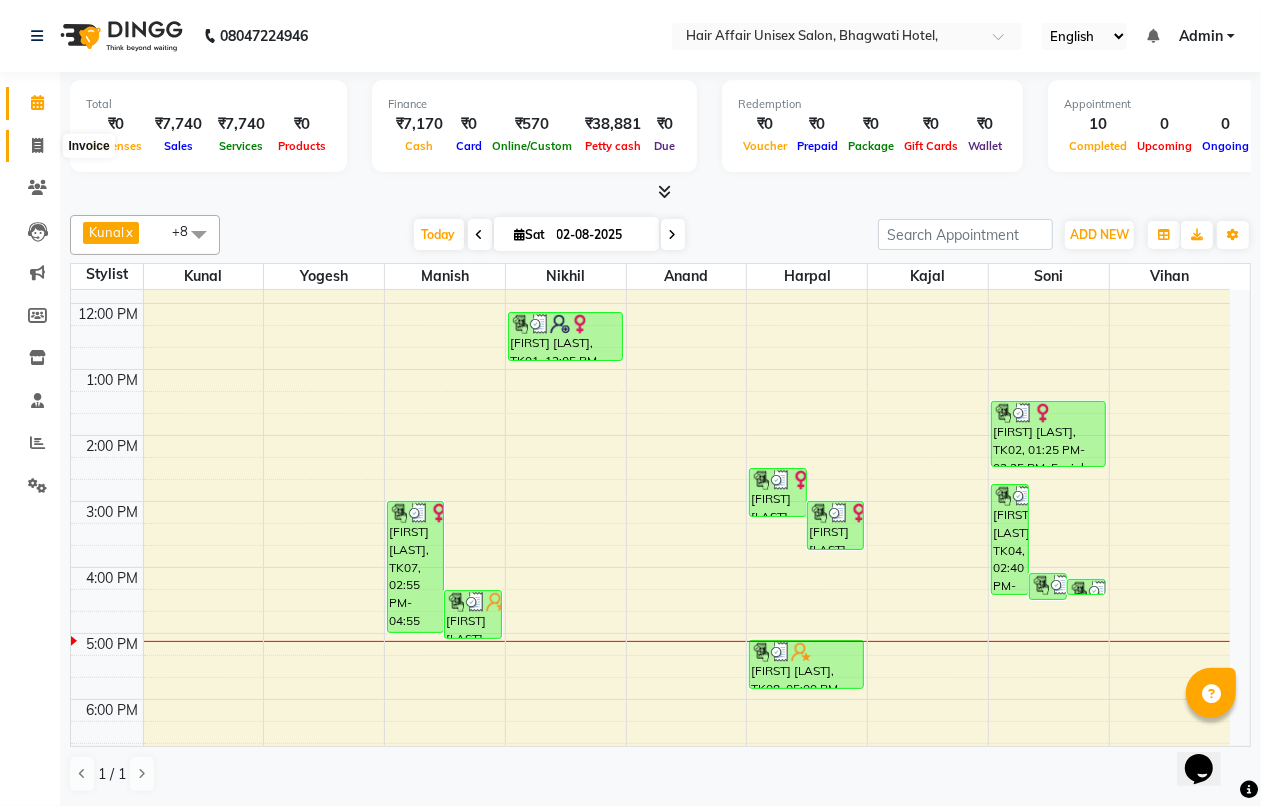 click 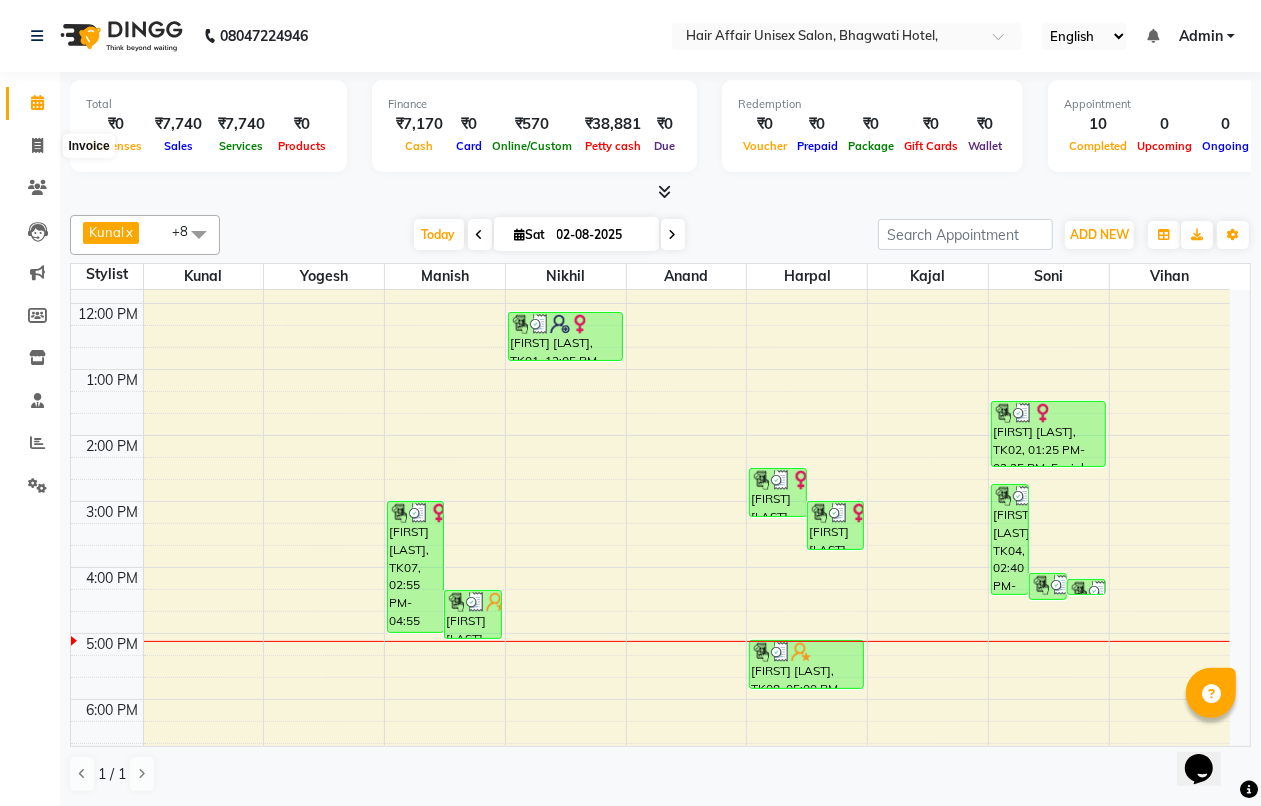 select on "6225" 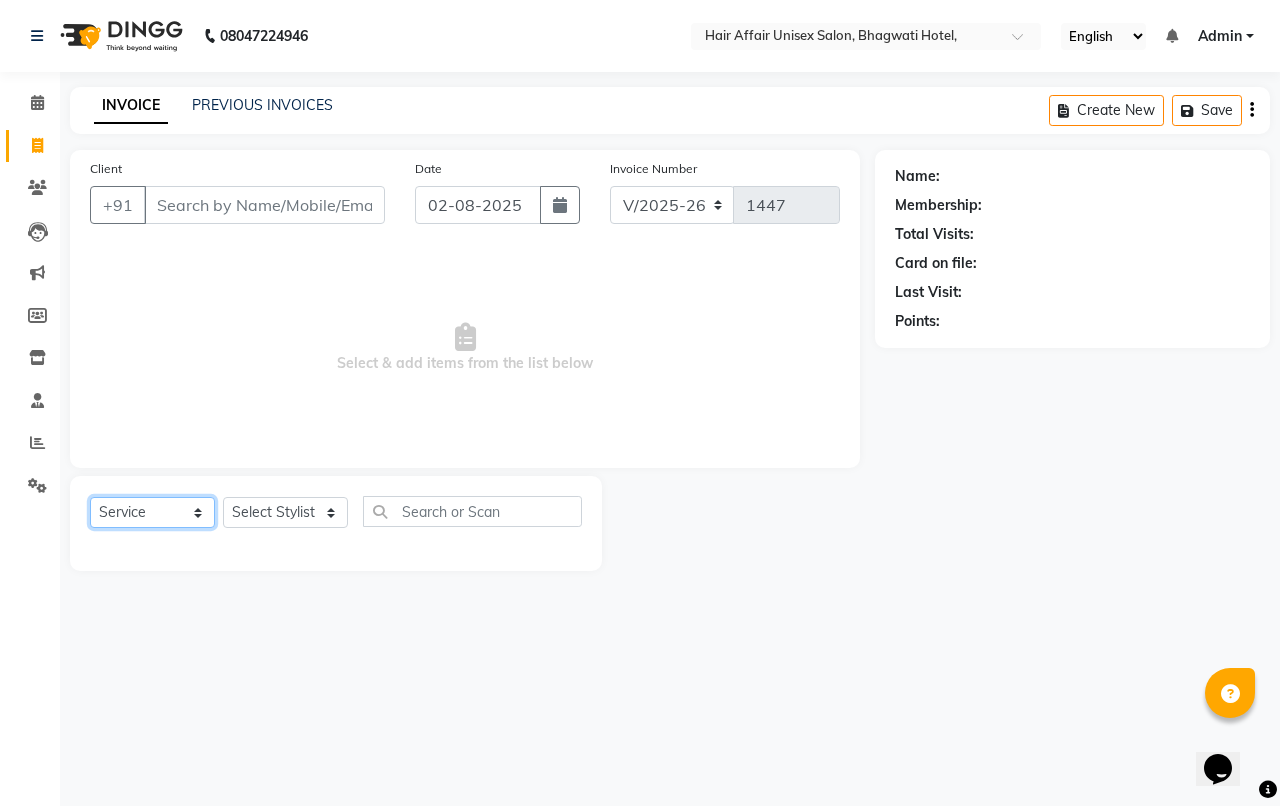 click on "Select  Service  Product  Membership  Package Voucher Prepaid Gift Card" 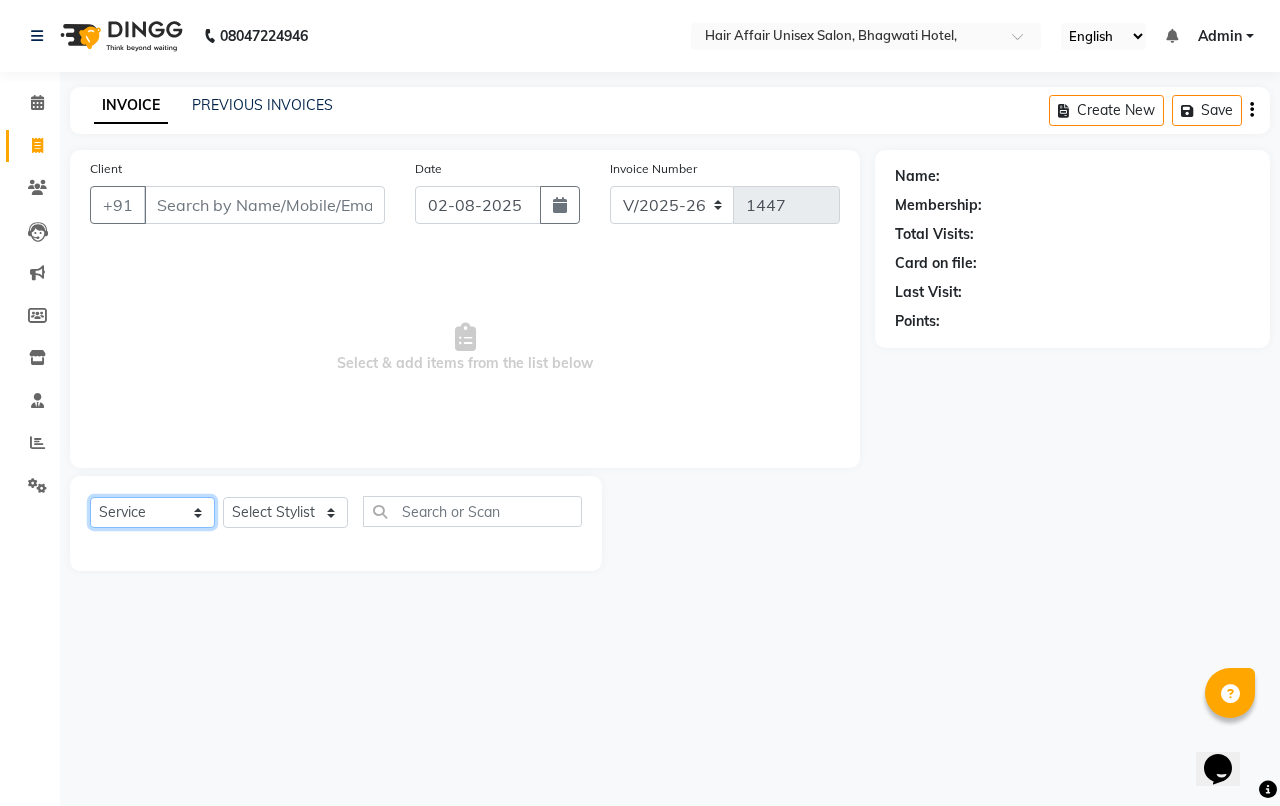 click on "Select  Service  Product  Membership  Package Voucher Prepaid Gift Card" 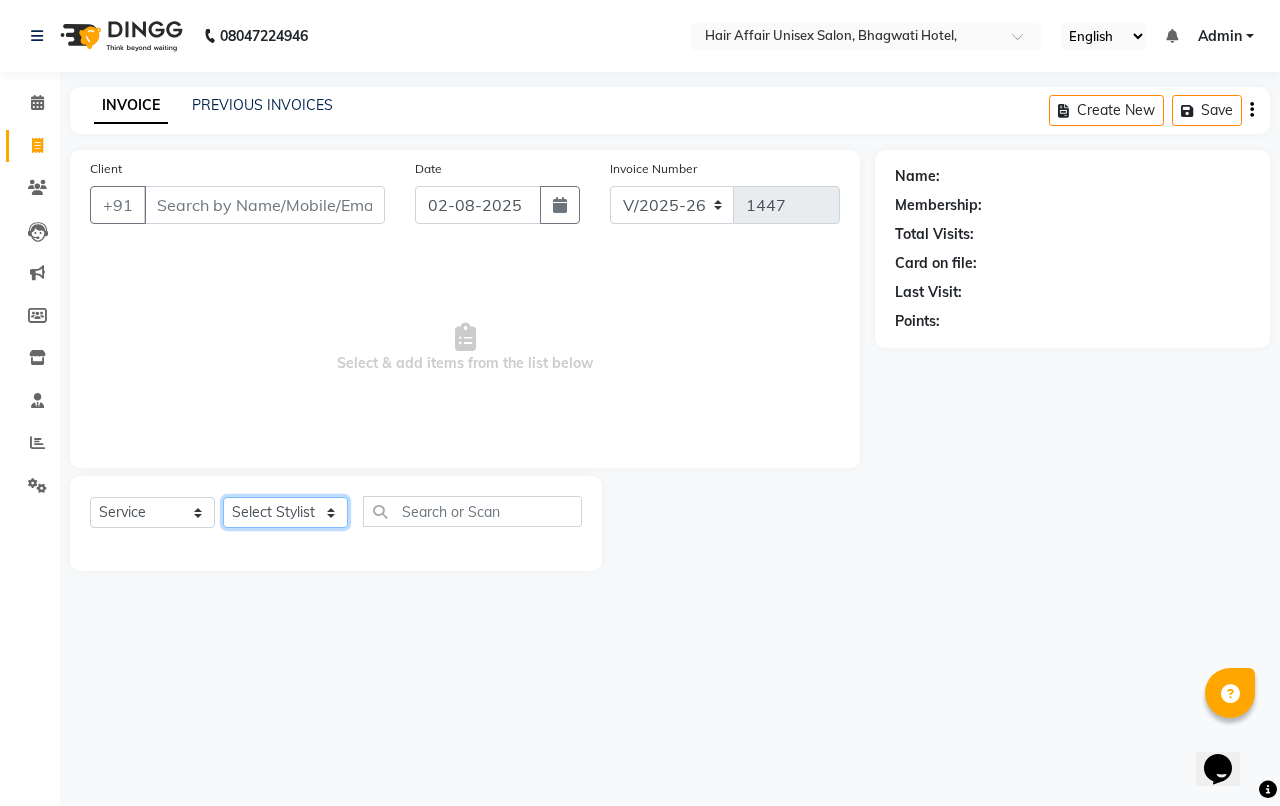 click on "Select Stylist Anand harpal kajal Kunal Manish Nikhil soni Vihan yogesh" 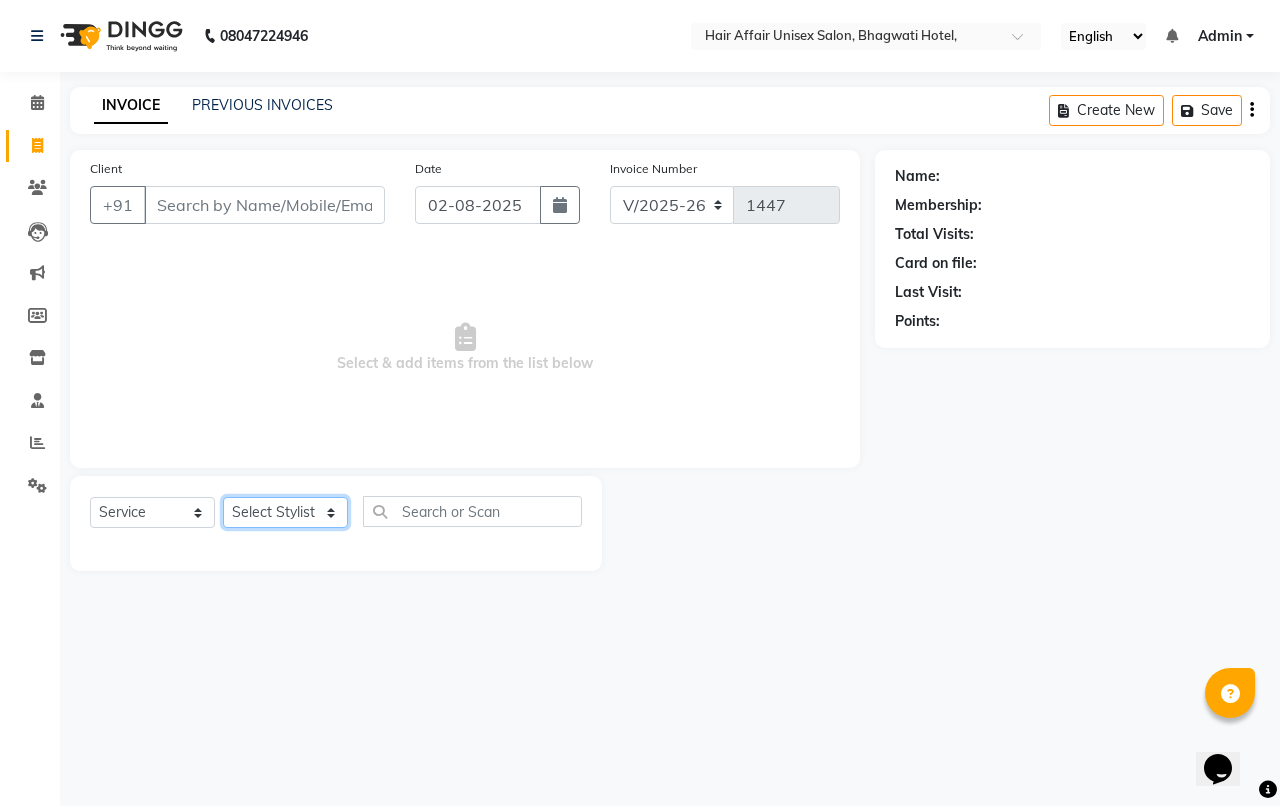 select on "51190" 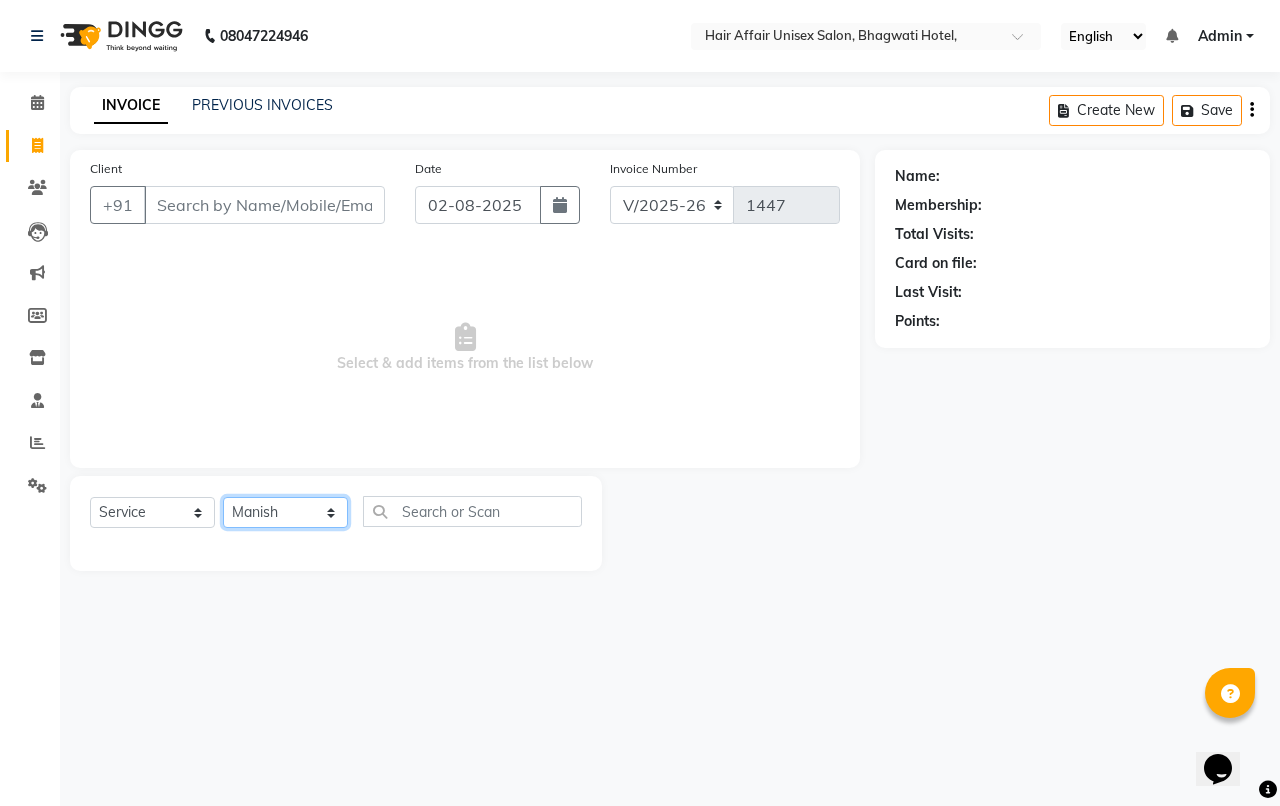 click on "Select Stylist Anand harpal kajal Kunal Manish Nikhil soni Vihan yogesh" 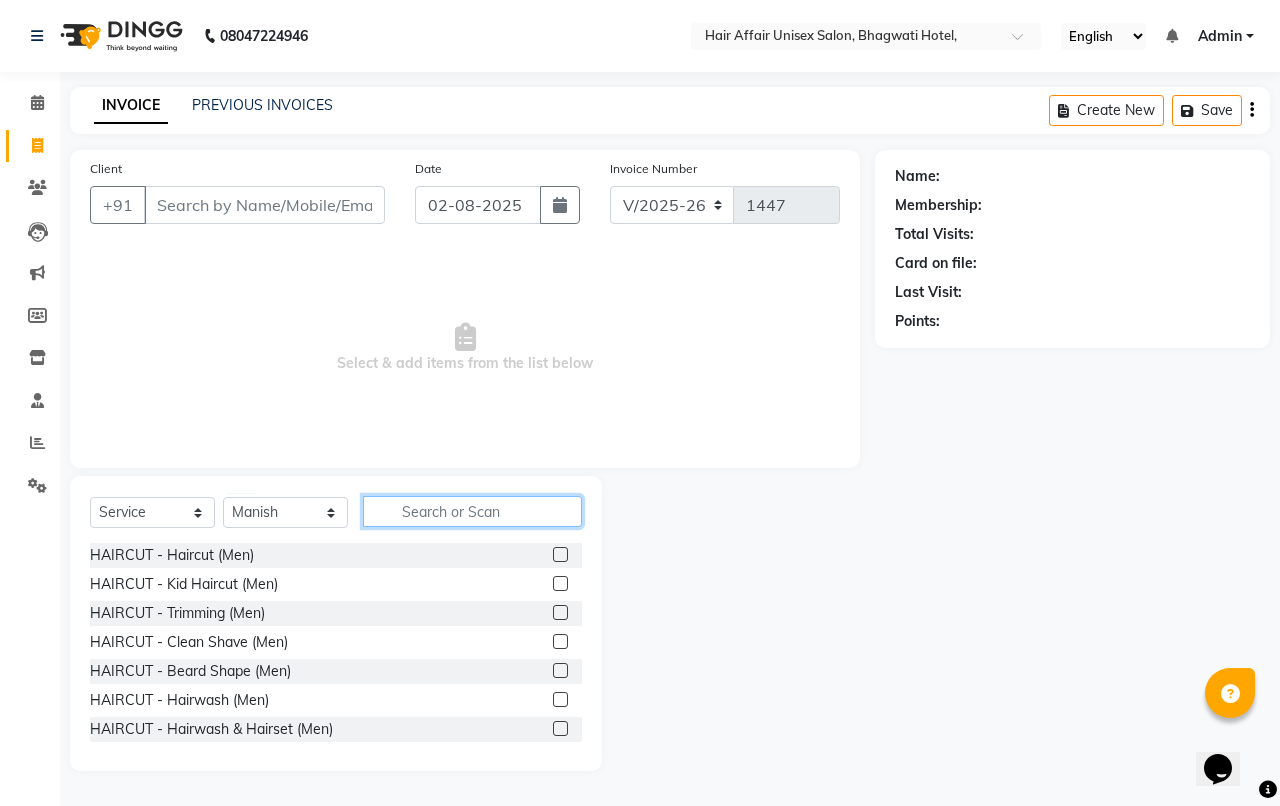 click 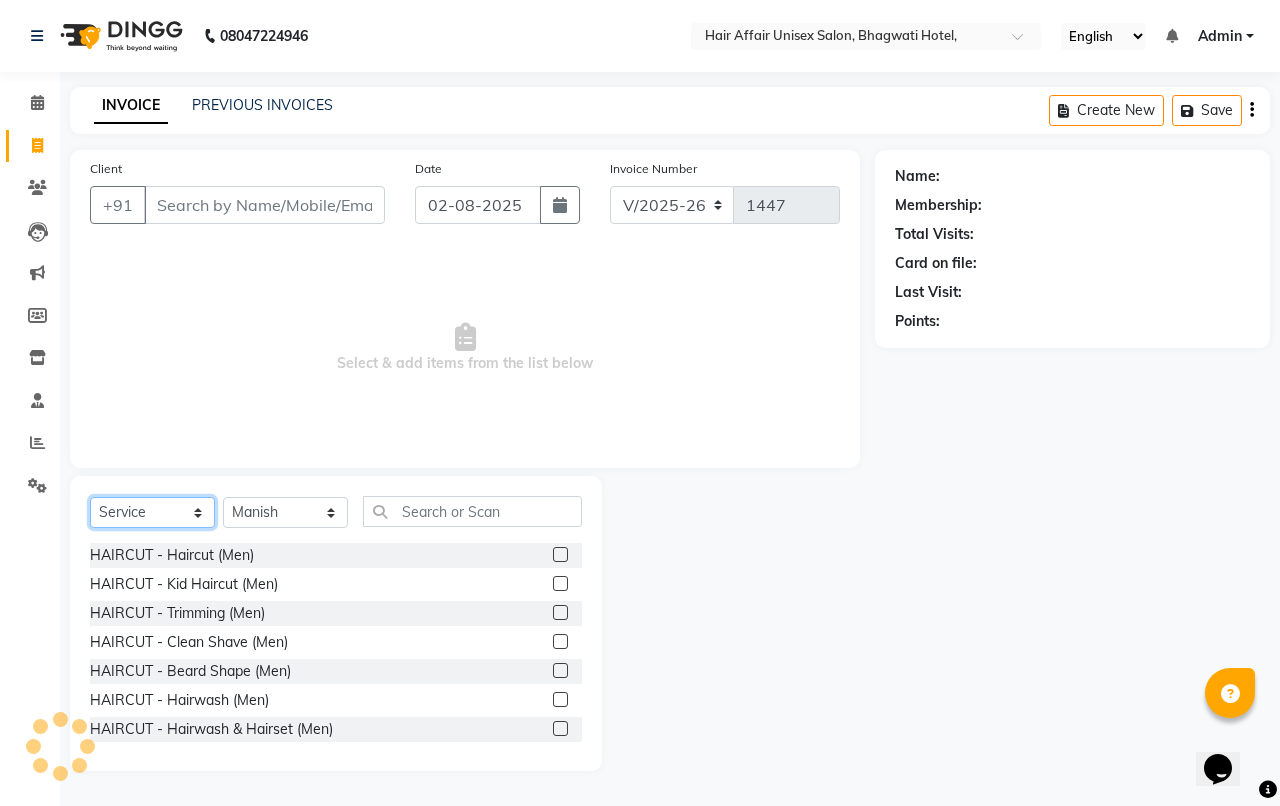 click on "Select  Service  Product  Membership  Package Voucher Prepaid Gift Card" 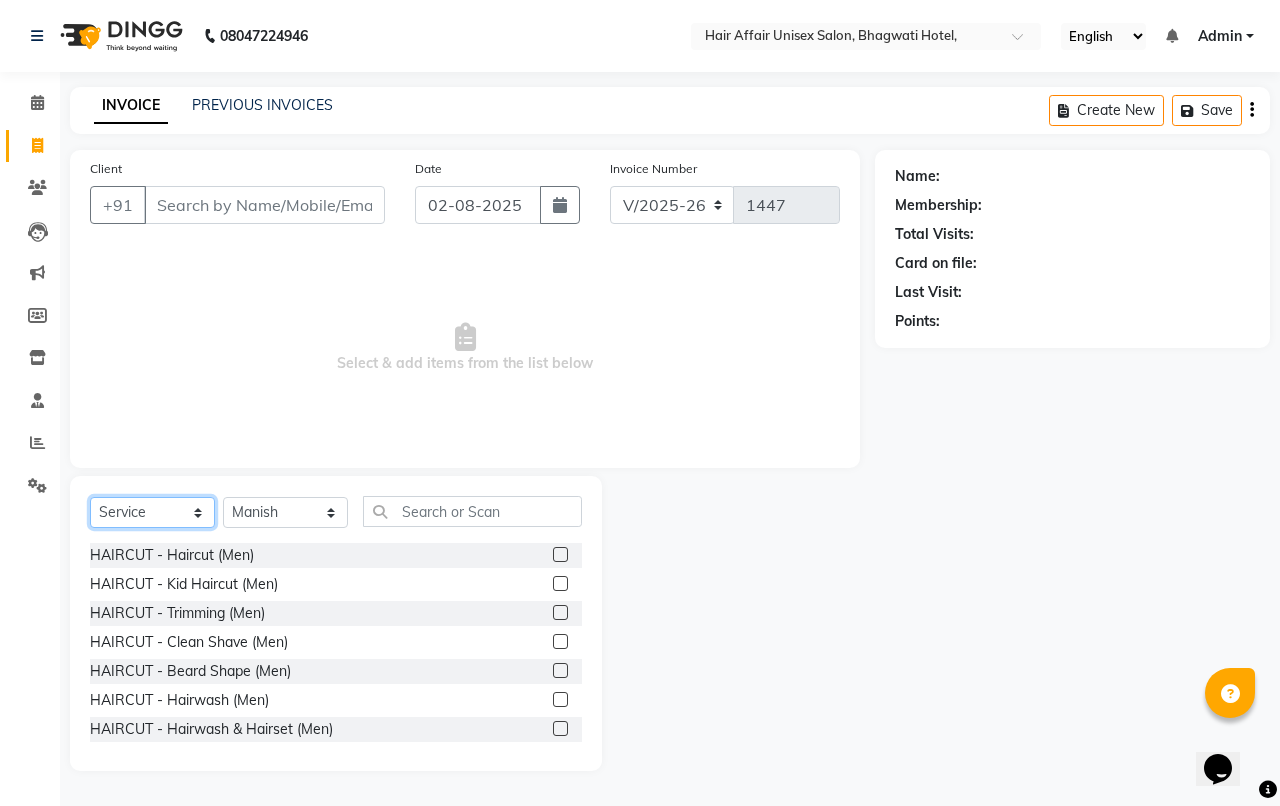 select on "product" 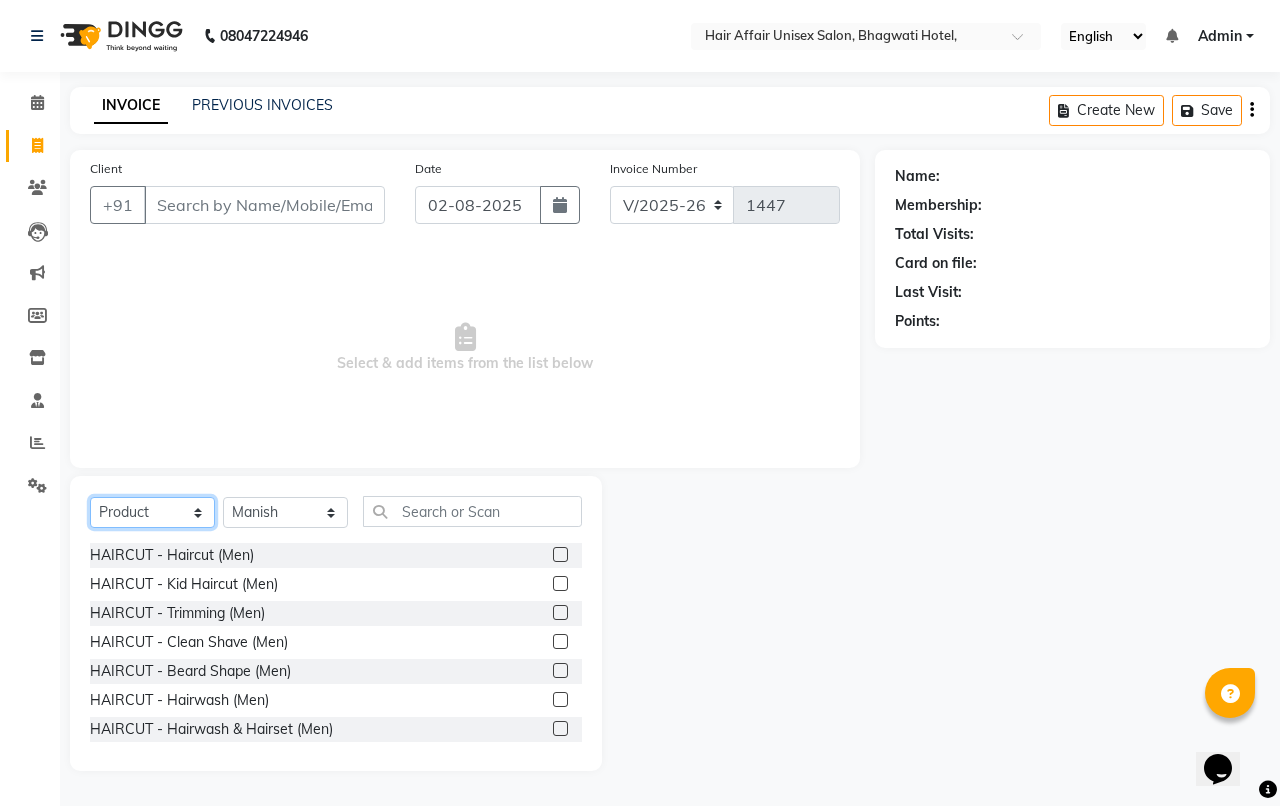 click on "Select  Service  Product  Membership  Package Voucher Prepaid Gift Card" 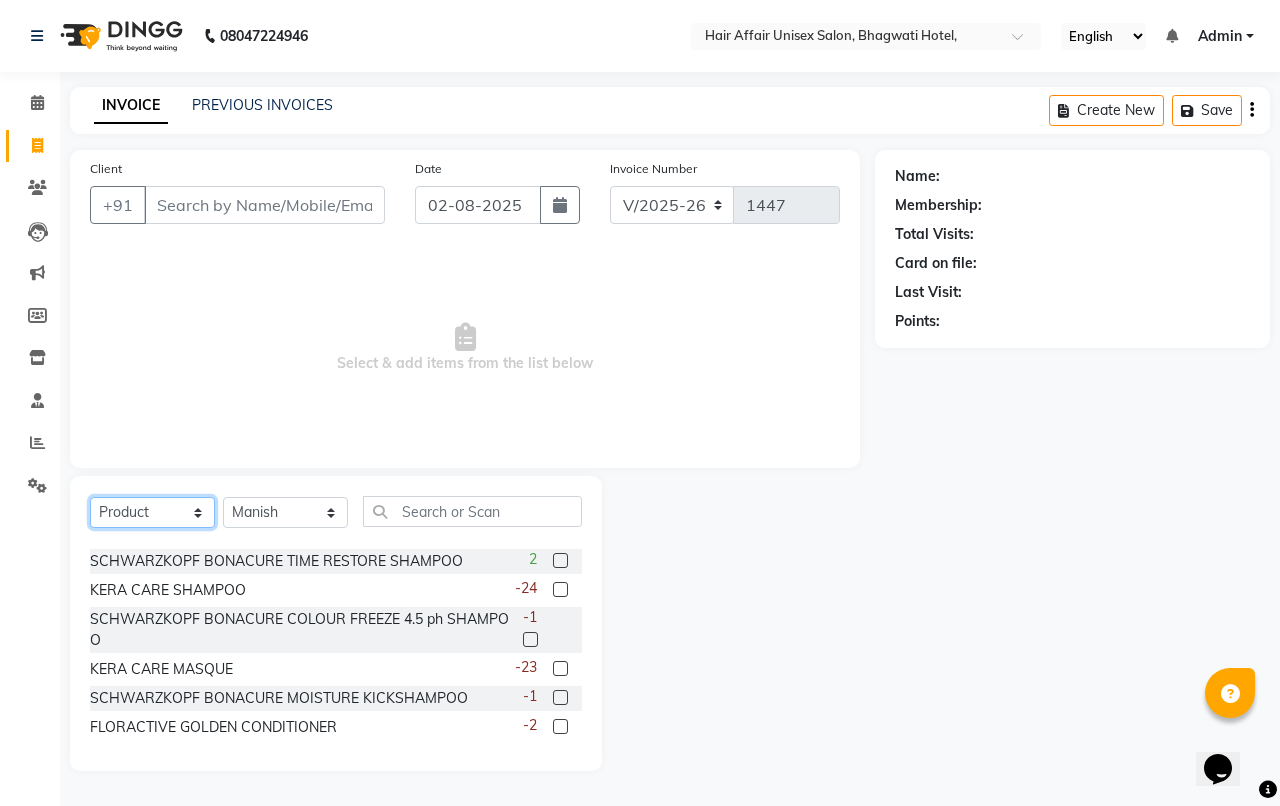 scroll, scrollTop: 125, scrollLeft: 0, axis: vertical 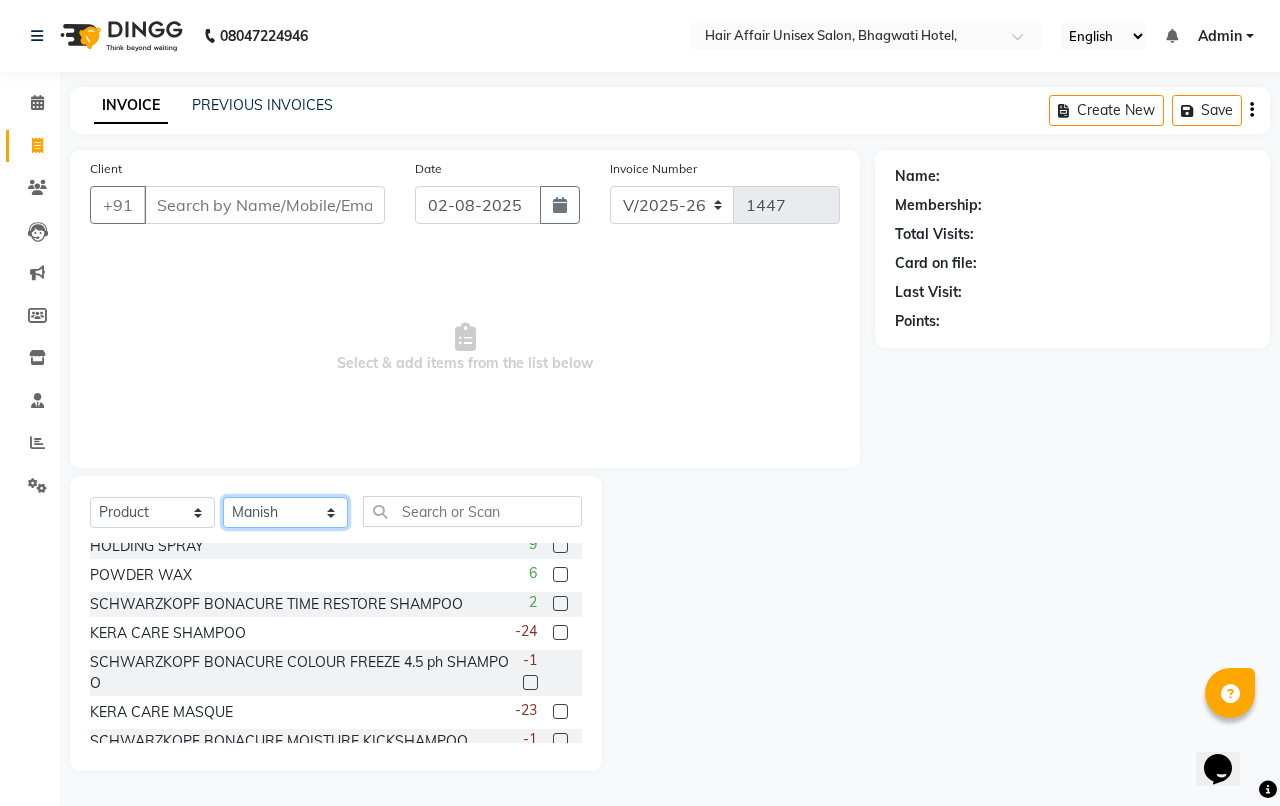 click on "Select Stylist Anand harpal kajal Kunal Manish Nikhil soni Vihan yogesh" 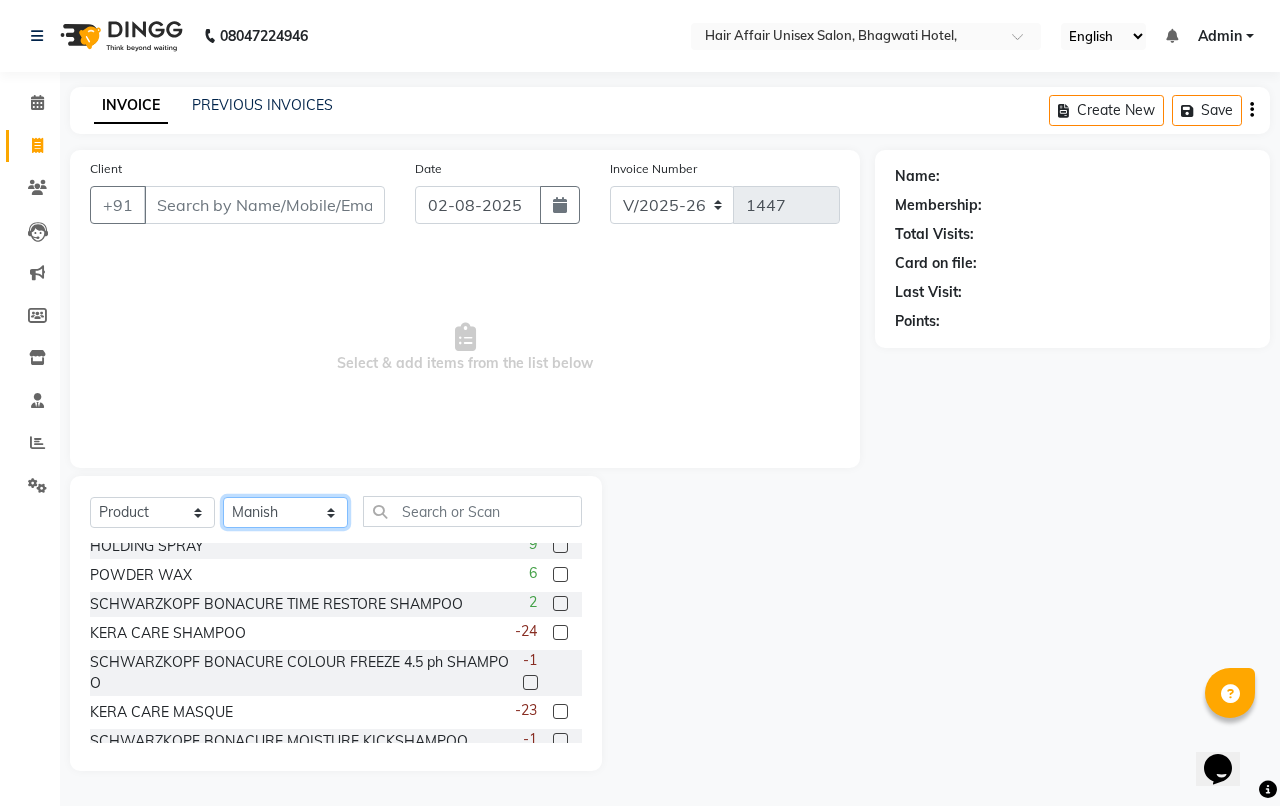 click on "Select Stylist Anand harpal kajal Kunal Manish Nikhil soni Vihan yogesh" 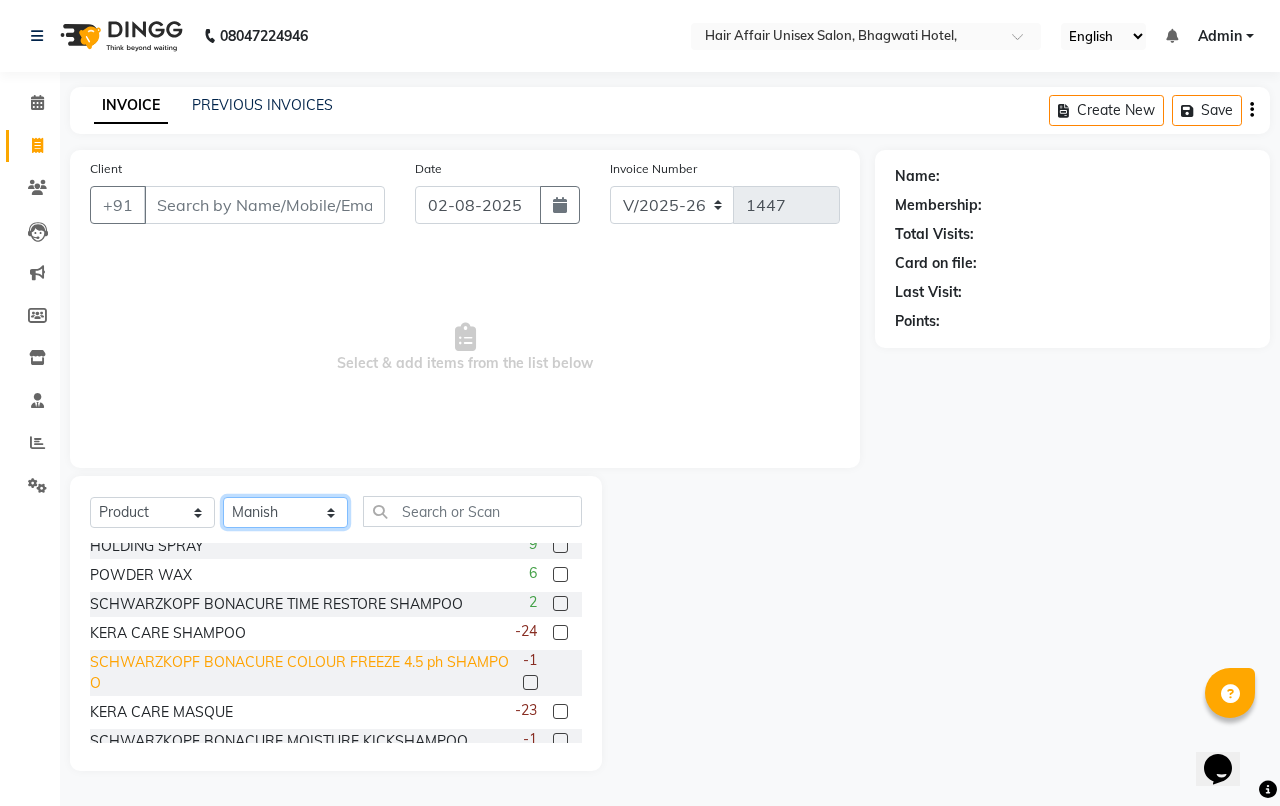 scroll, scrollTop: 250, scrollLeft: 0, axis: vertical 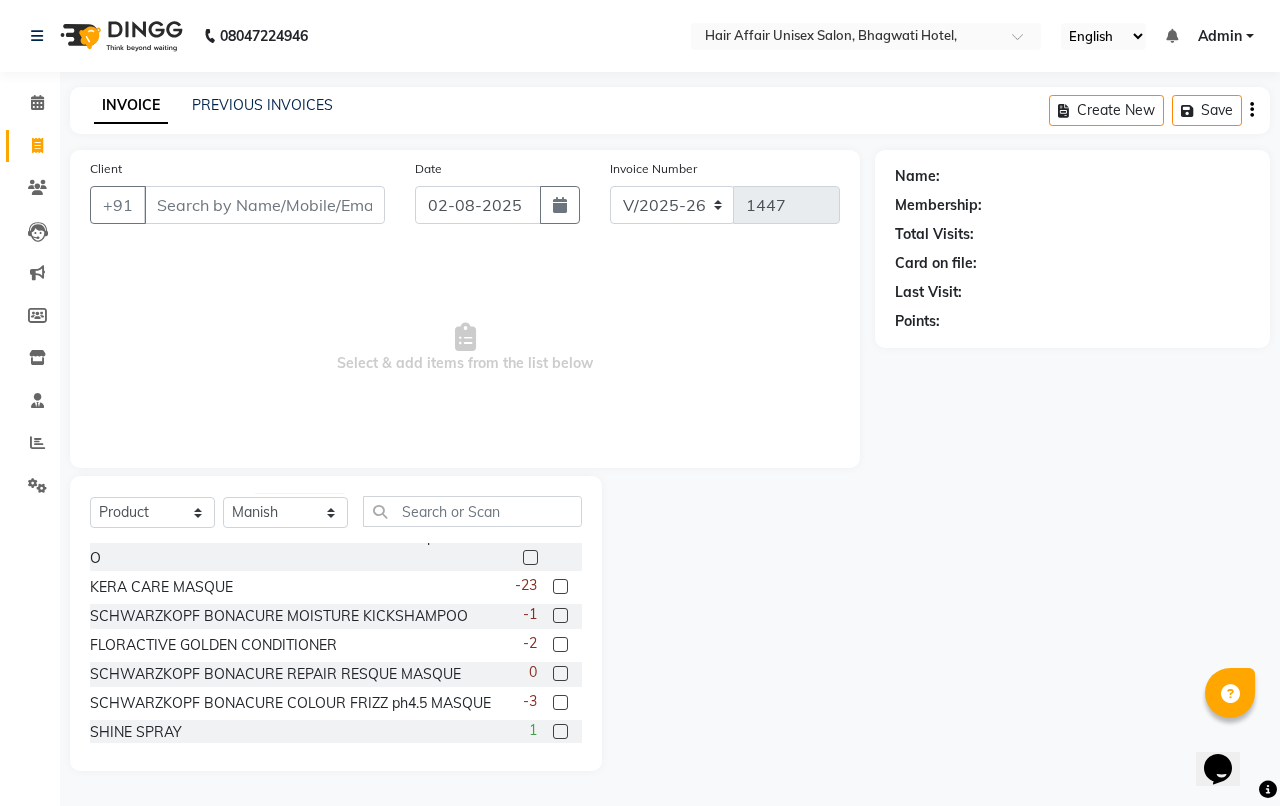 click on "KERA CARE MASQUE  -23" 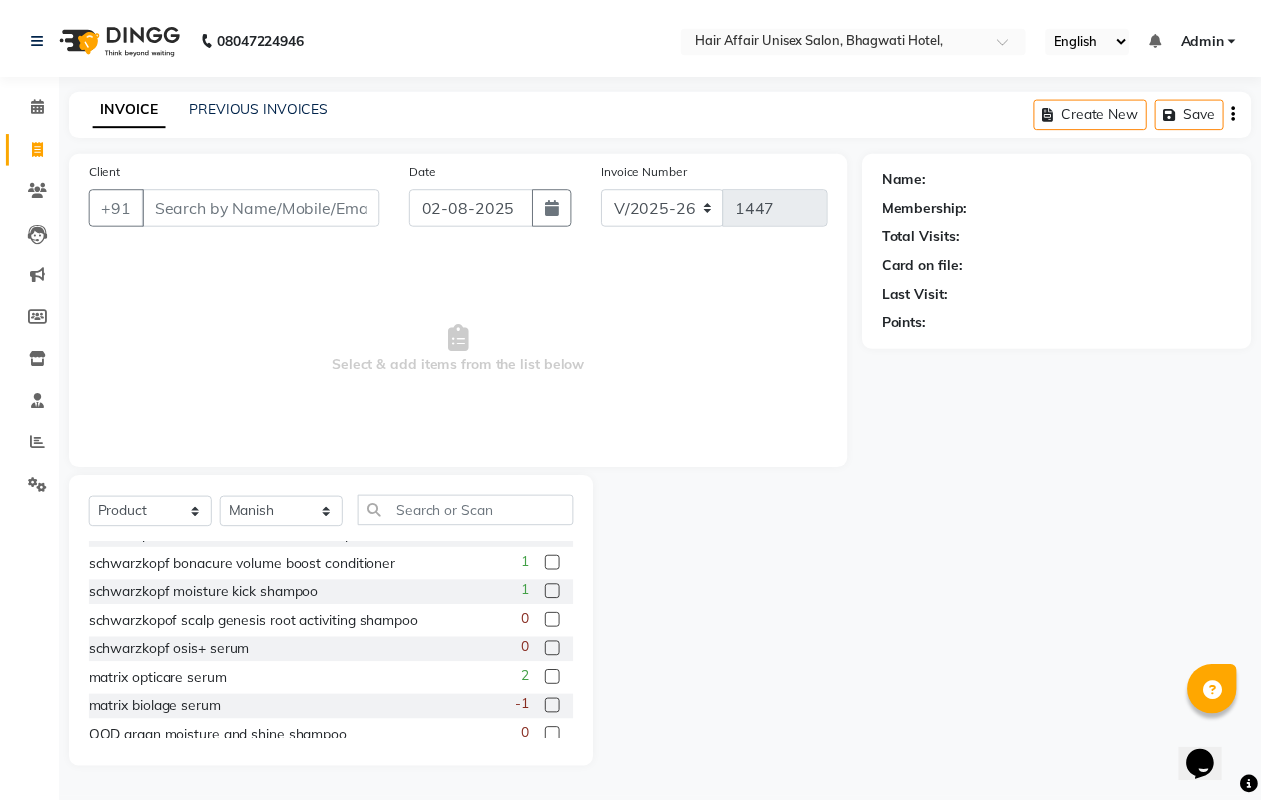 scroll, scrollTop: 1268, scrollLeft: 0, axis: vertical 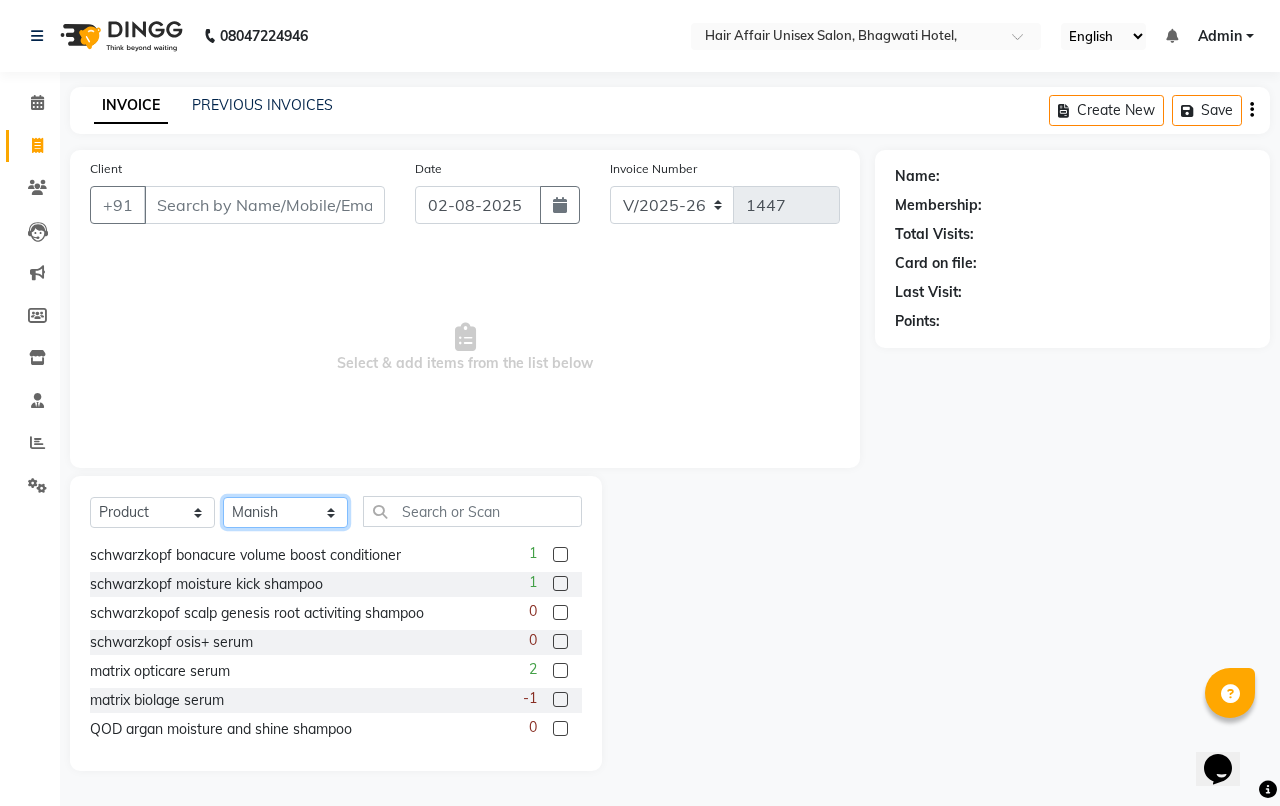 click on "Select Stylist Anand harpal kajal Kunal Manish Nikhil soni Vihan yogesh" 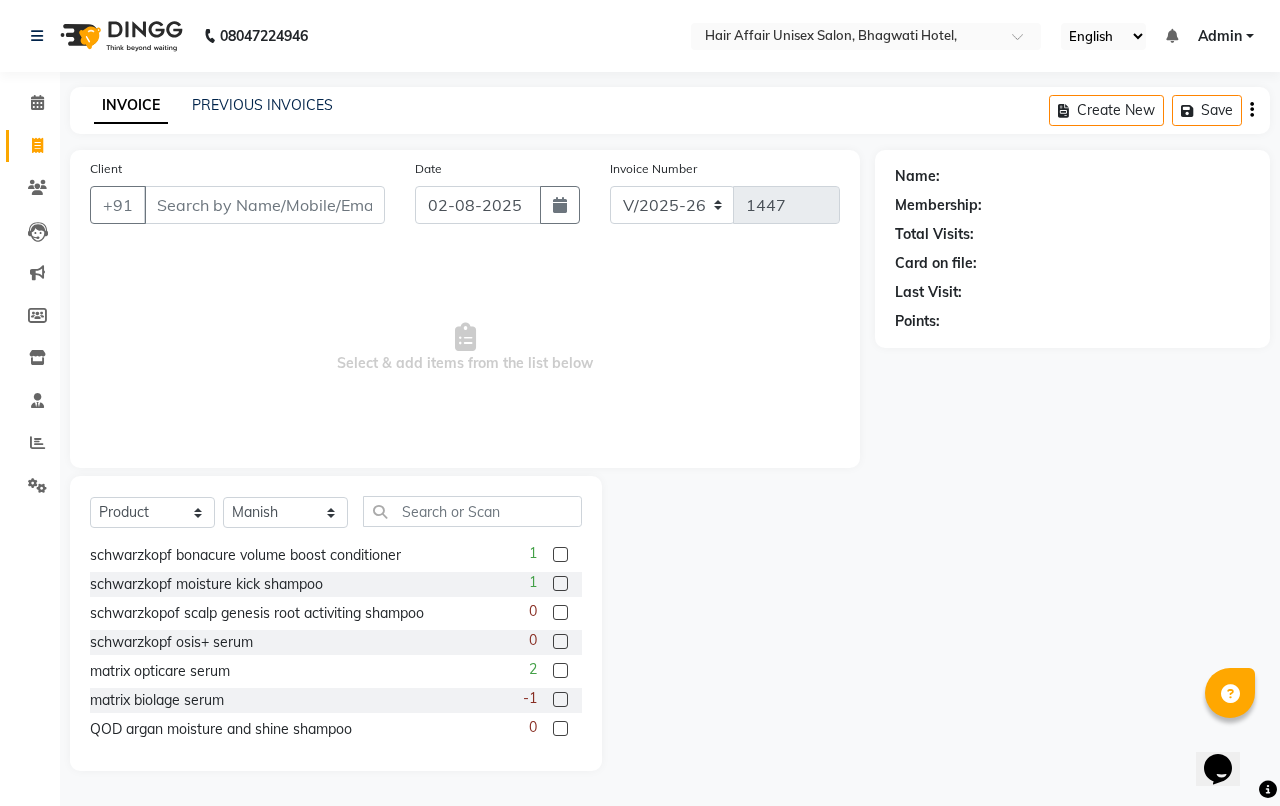 click on "Select & add items from the list below" at bounding box center (465, 348) 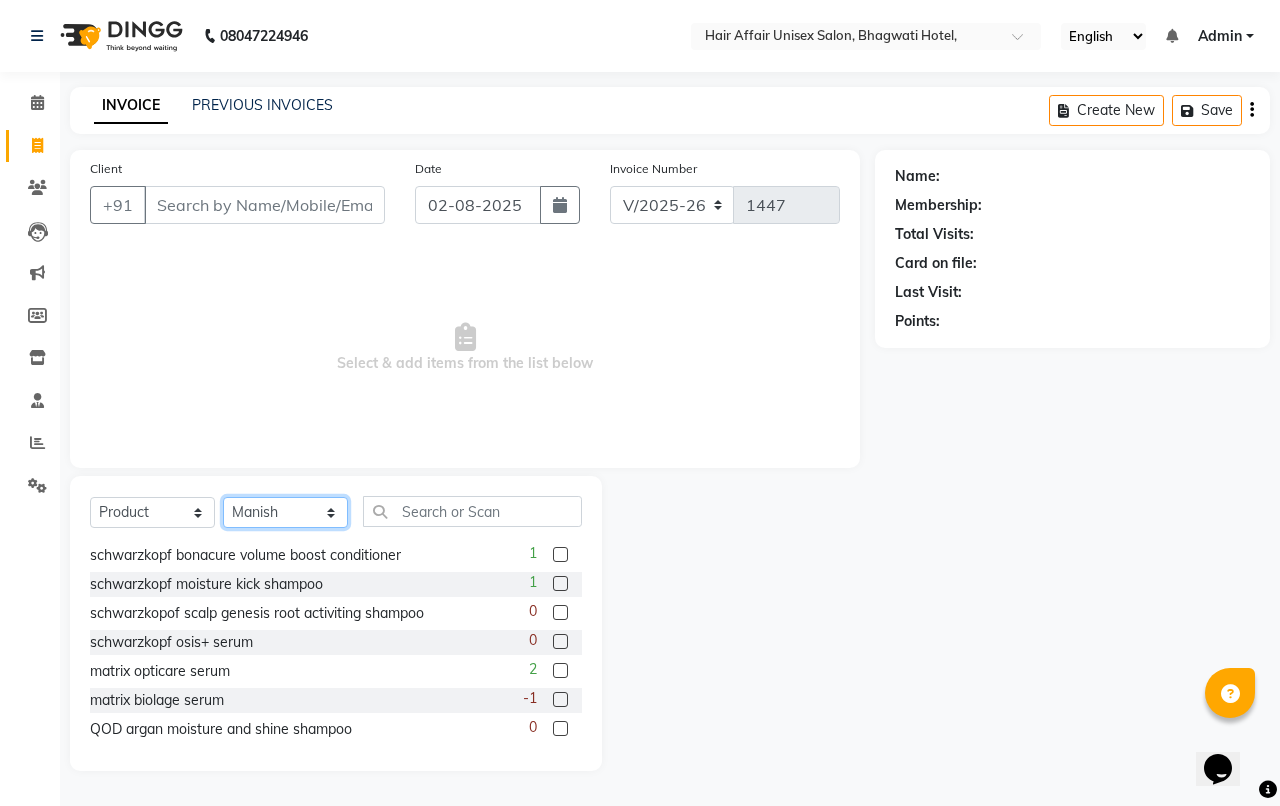 click on "Select Stylist Anand harpal kajal Kunal Manish Nikhil soni Vihan yogesh" 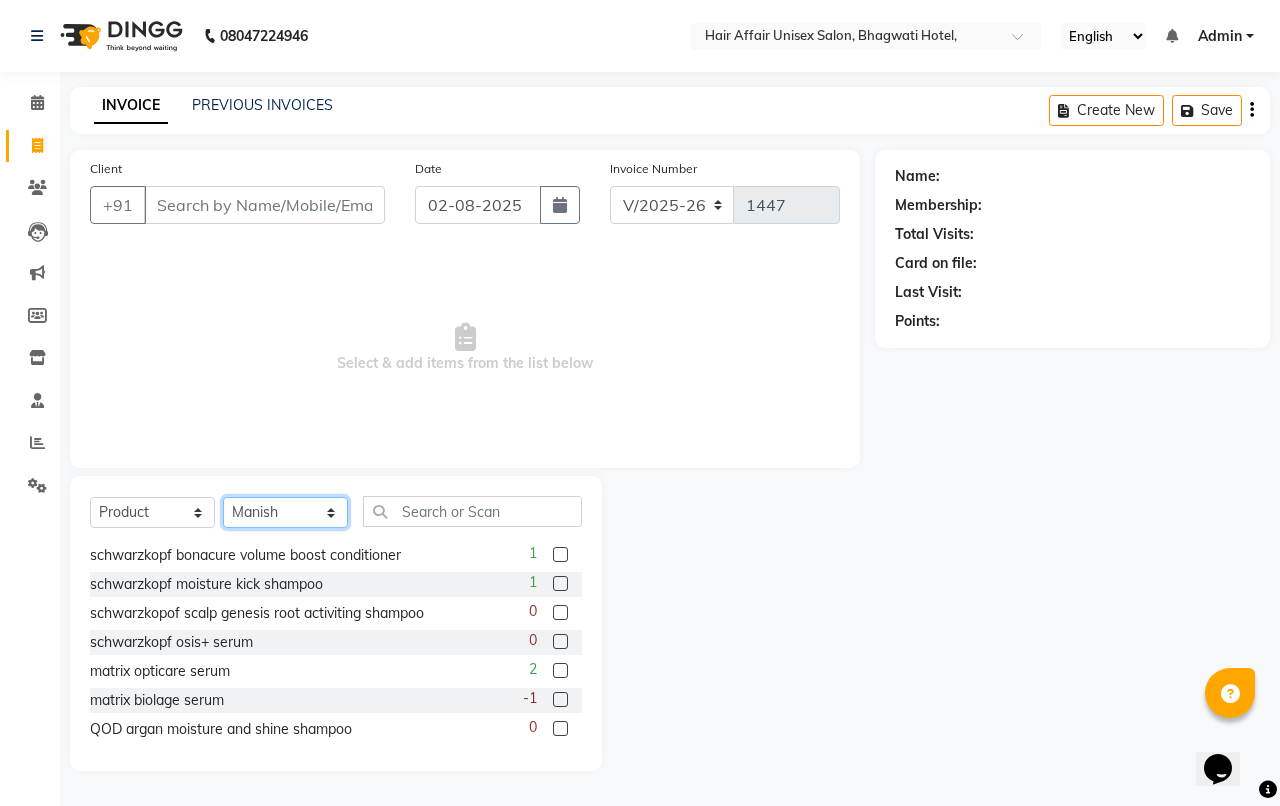 select on "45995" 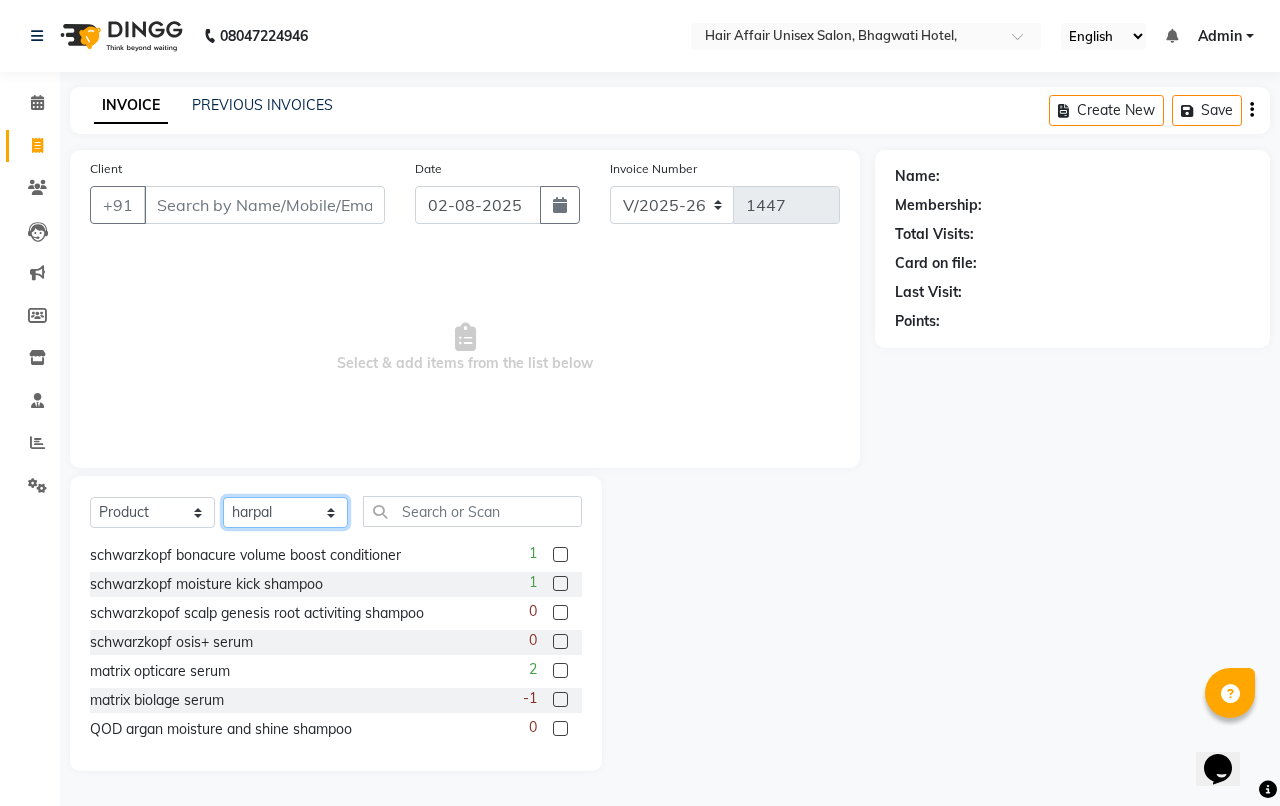 click on "Select Stylist Anand harpal kajal Kunal Manish Nikhil soni Vihan yogesh" 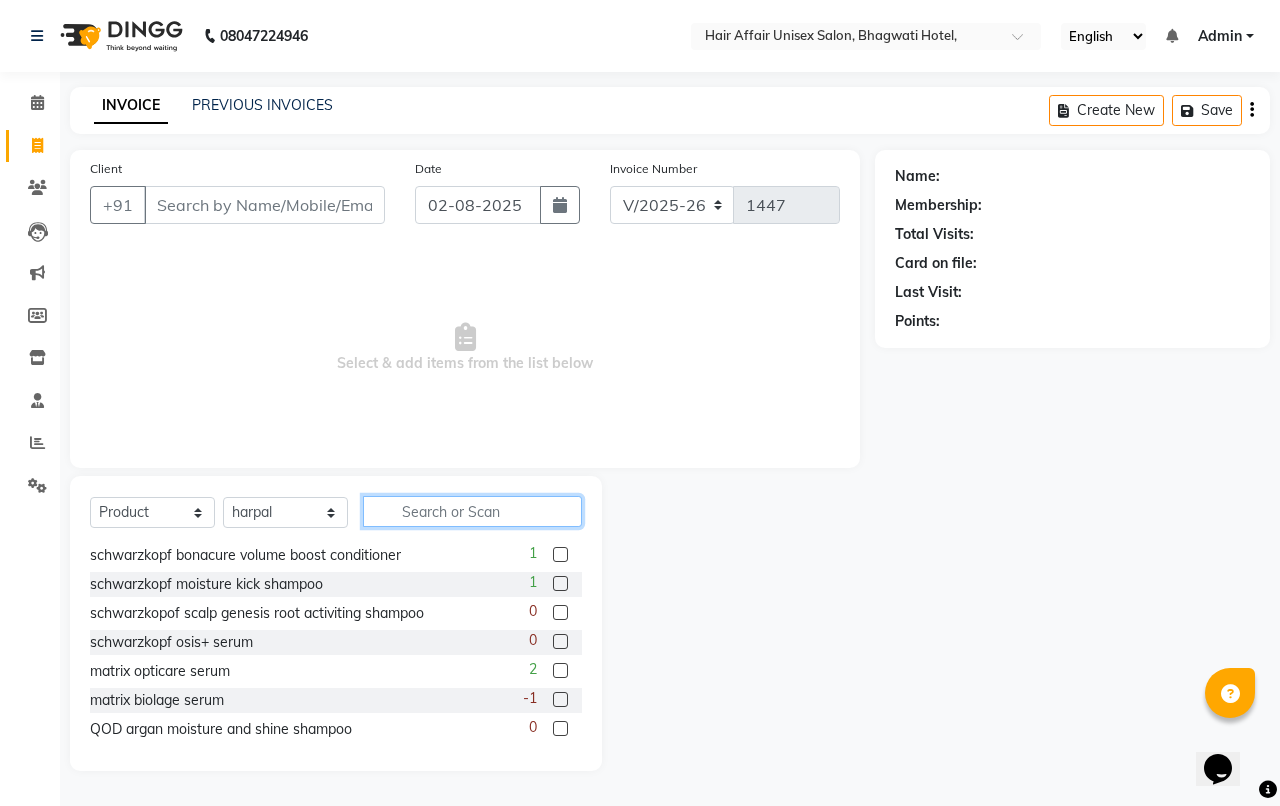 click 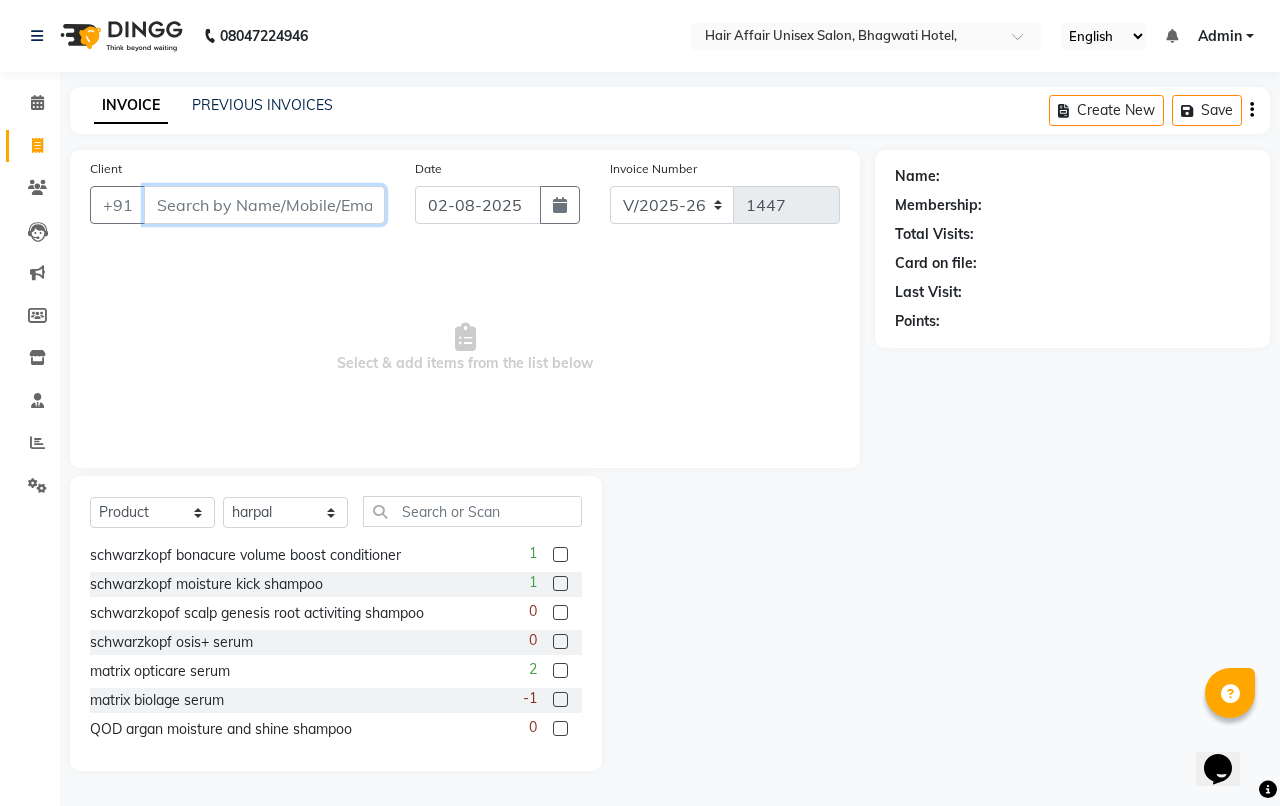 click on "Client" at bounding box center (264, 205) 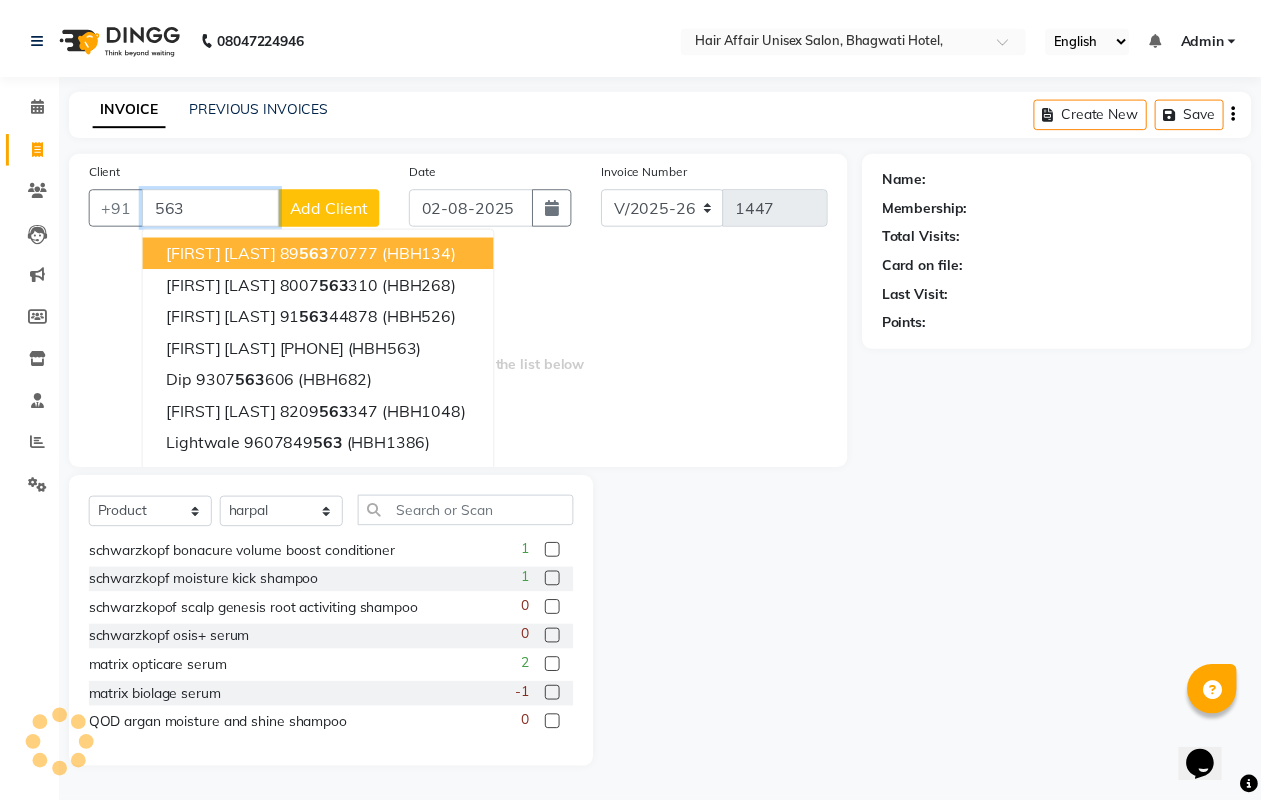 scroll, scrollTop: 1268, scrollLeft: 0, axis: vertical 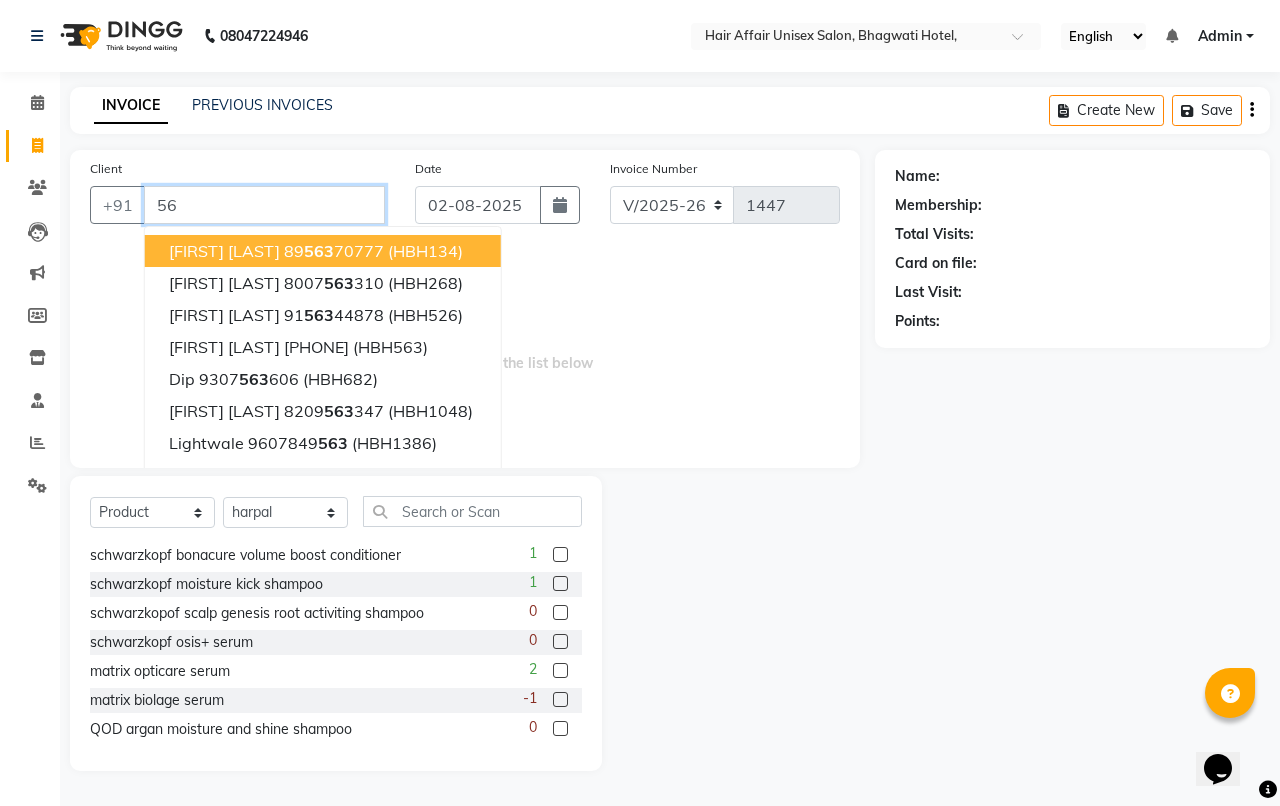 type on "5" 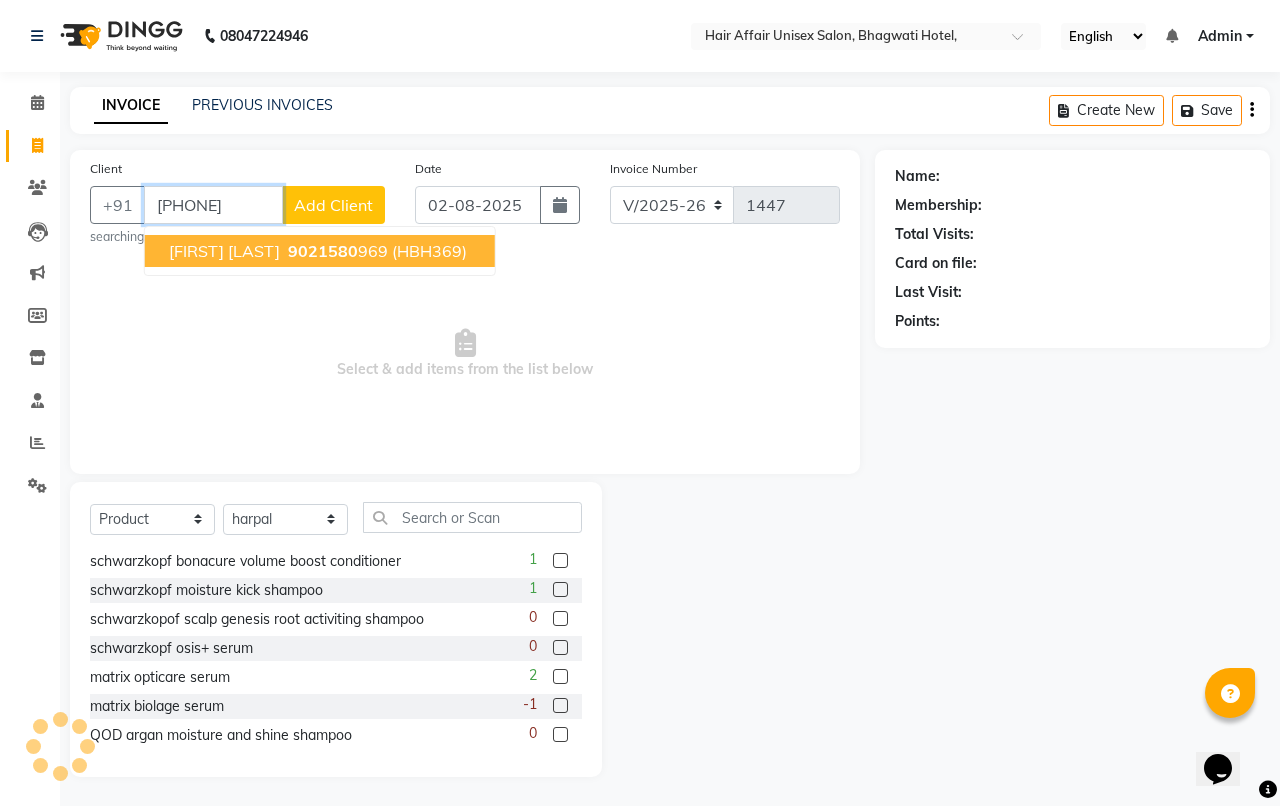 scroll, scrollTop: 1268, scrollLeft: 0, axis: vertical 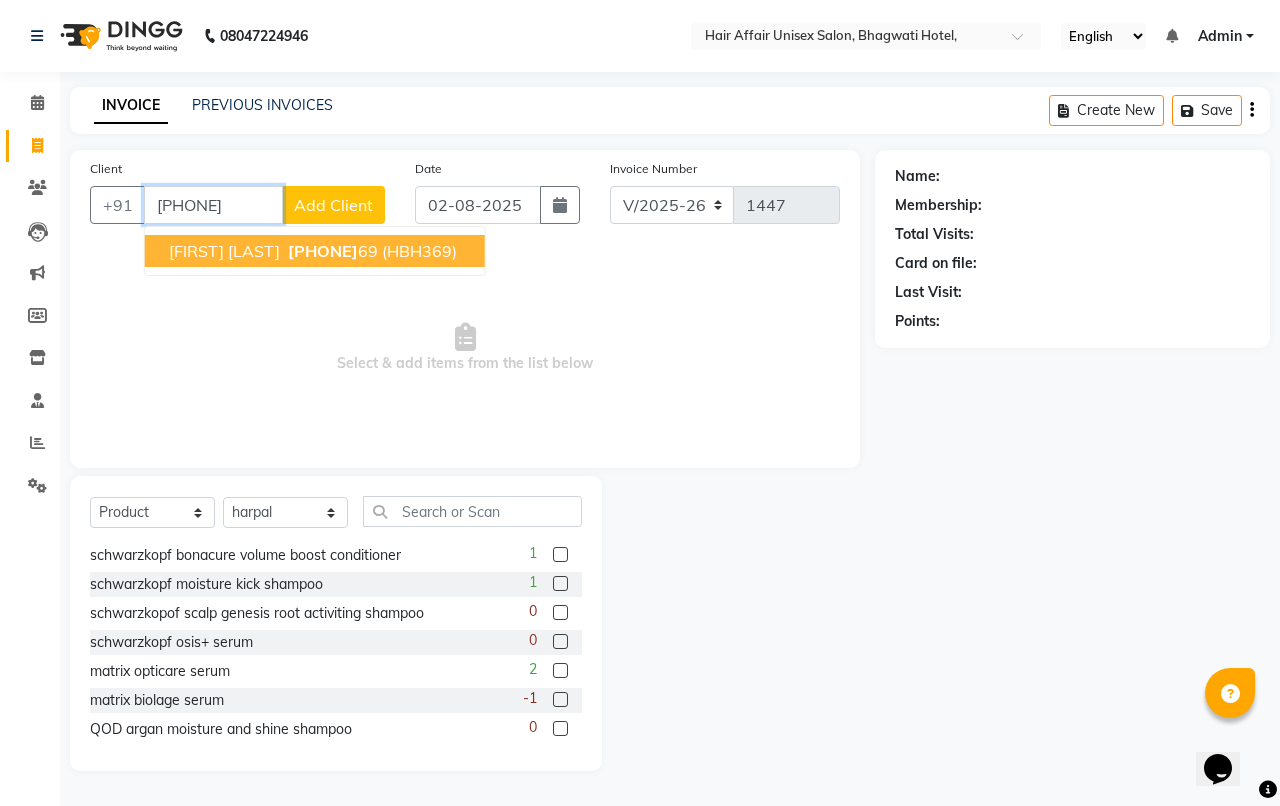 click on "[FIRST] [LAST] [PHONE]" at bounding box center (315, 251) 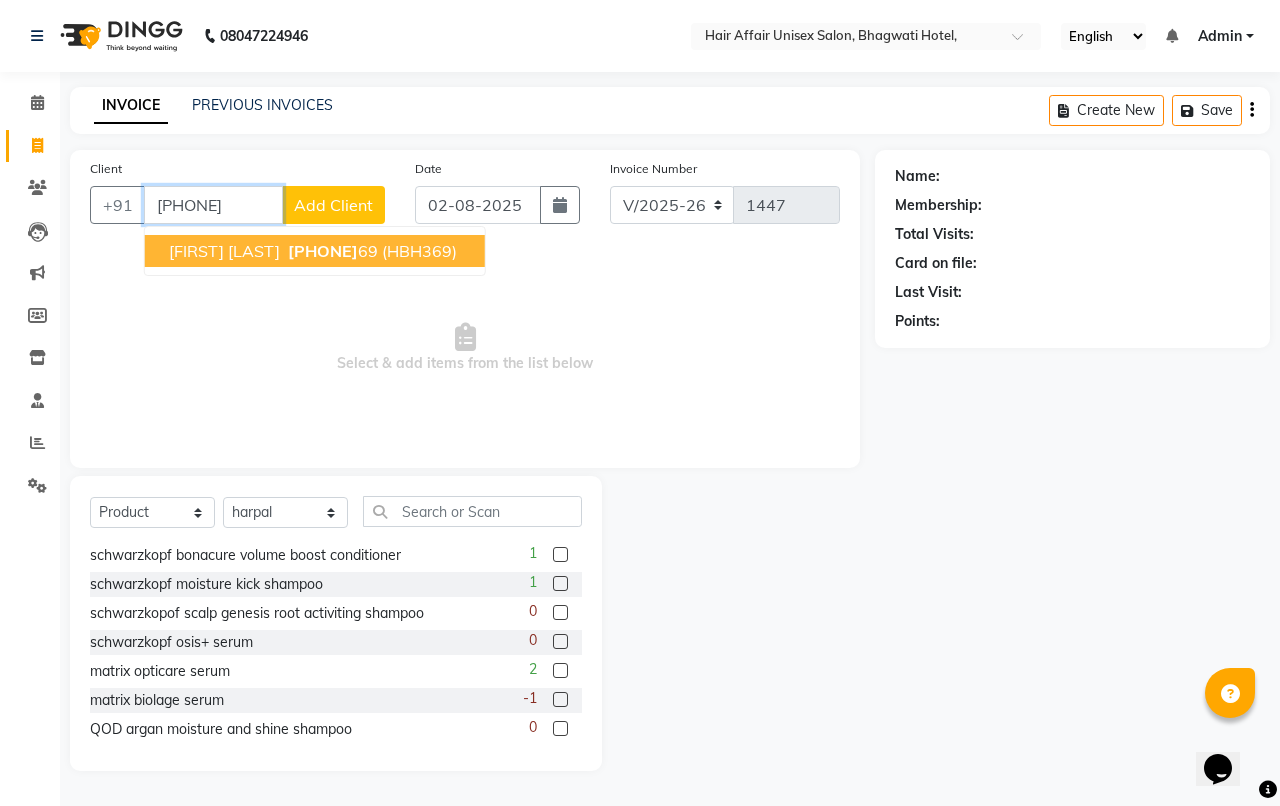 type on "[PHONE]" 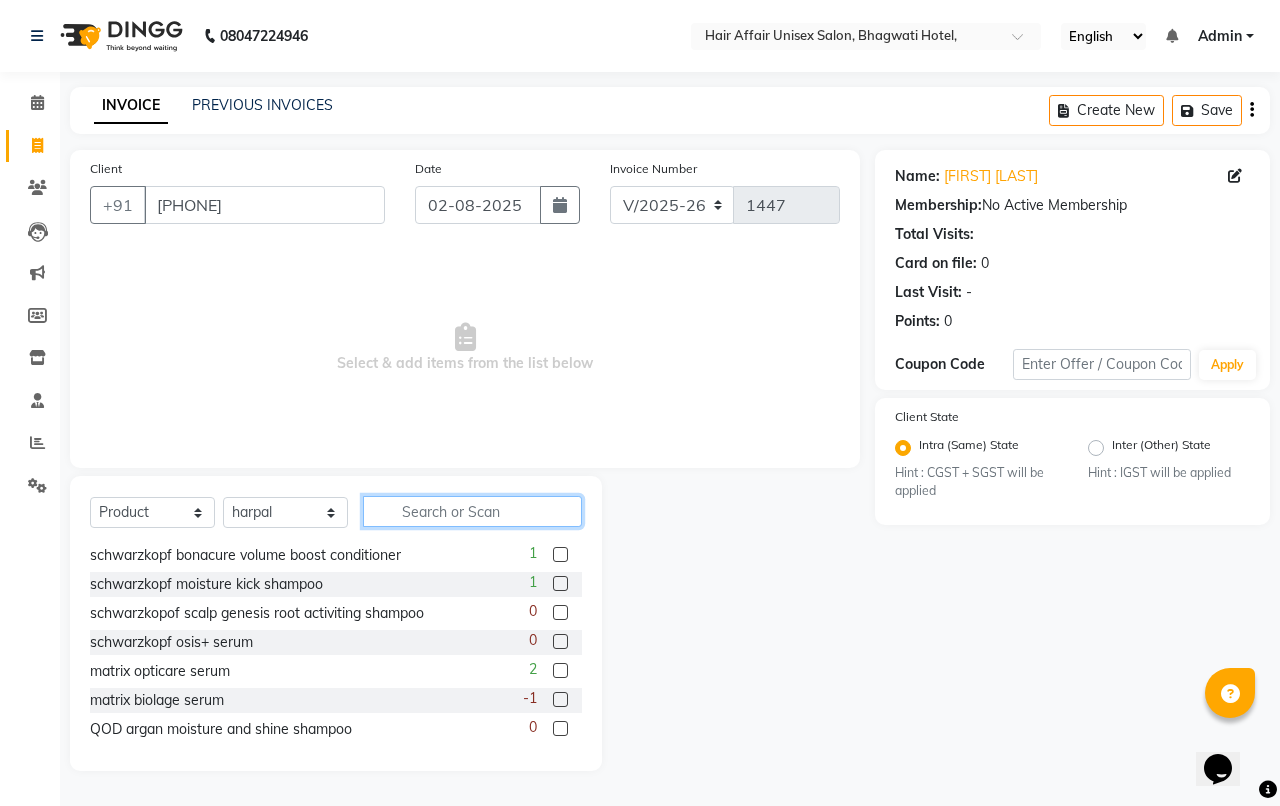 click 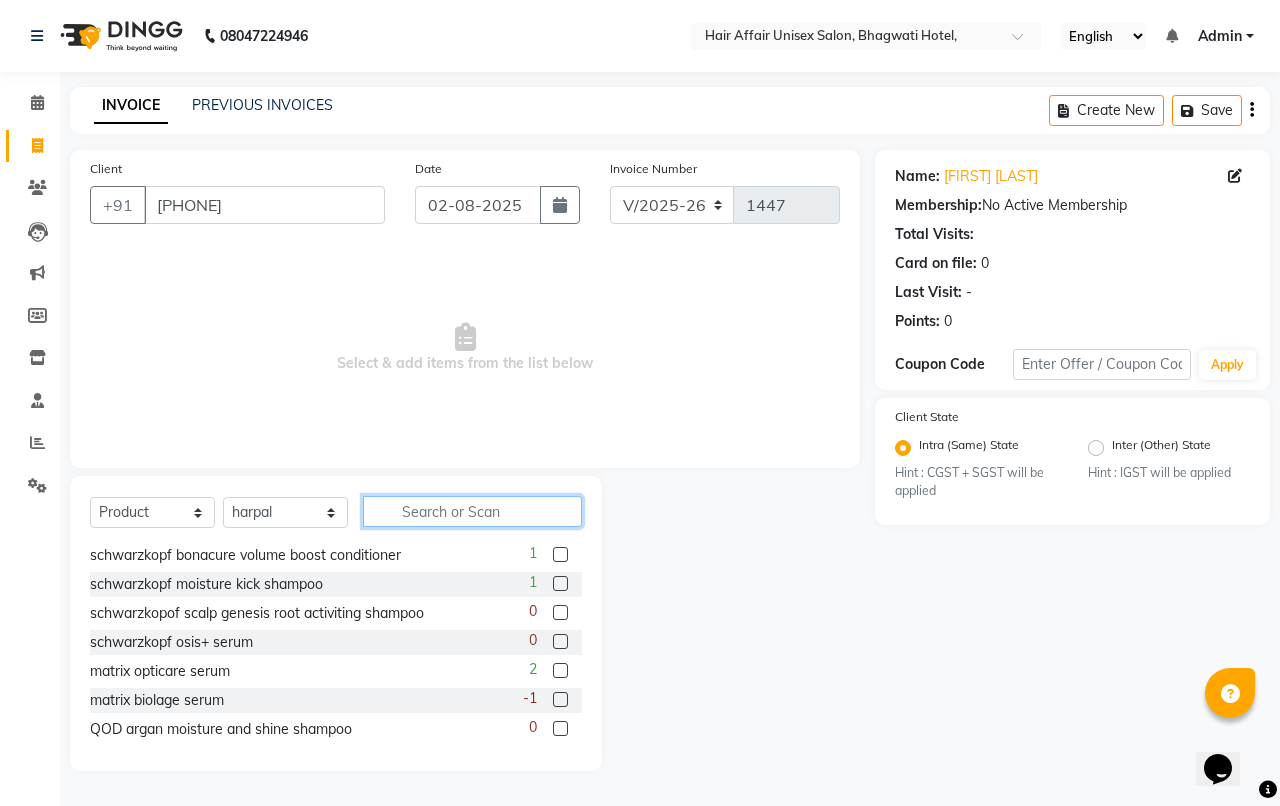 scroll, scrollTop: 643, scrollLeft: 0, axis: vertical 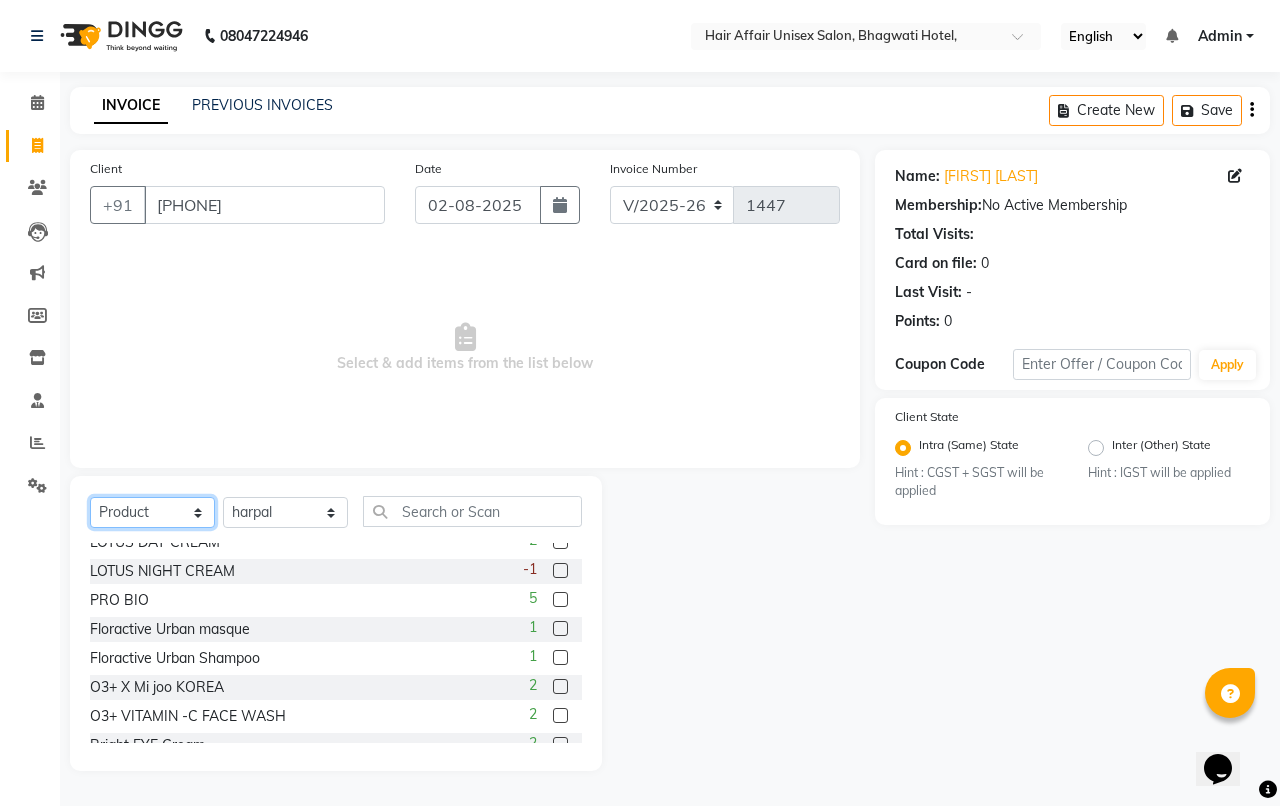 click on "Select  Service  Product  Membership  Package Voucher Prepaid Gift Card" 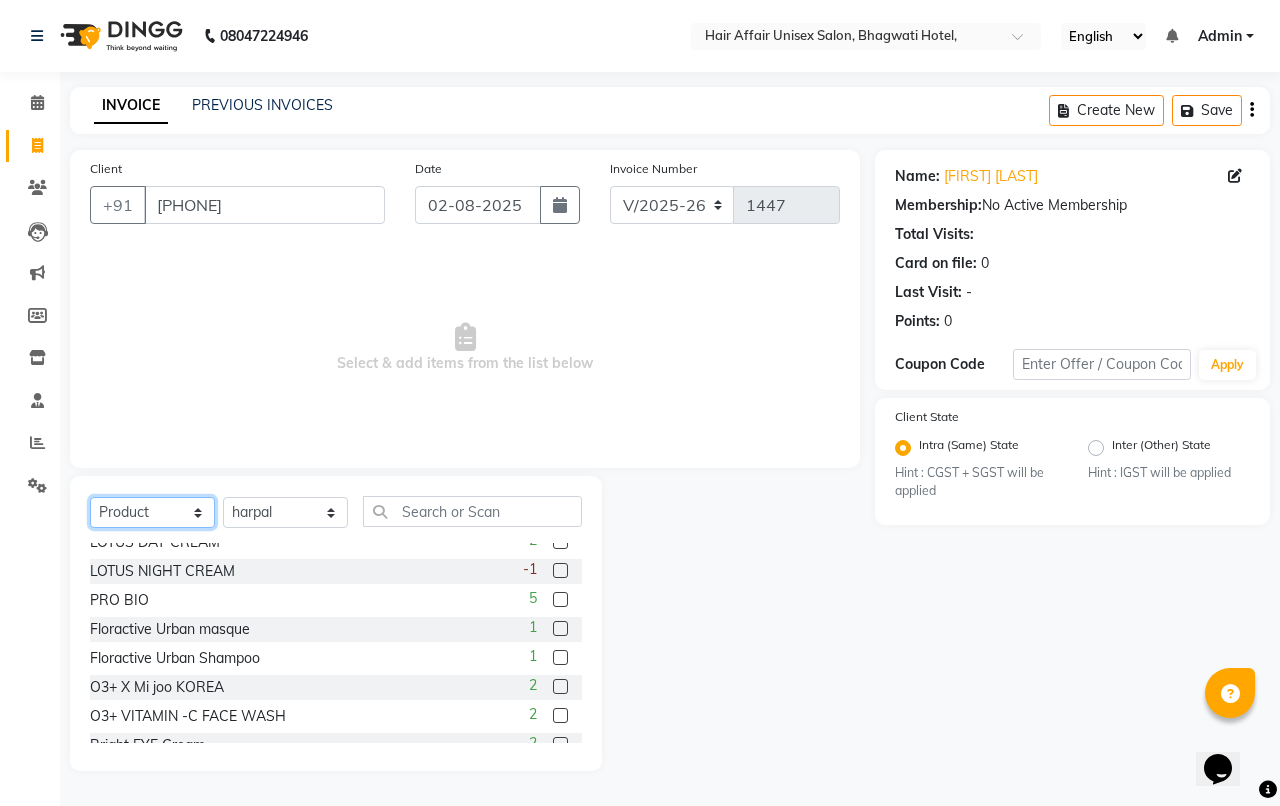 select on "service" 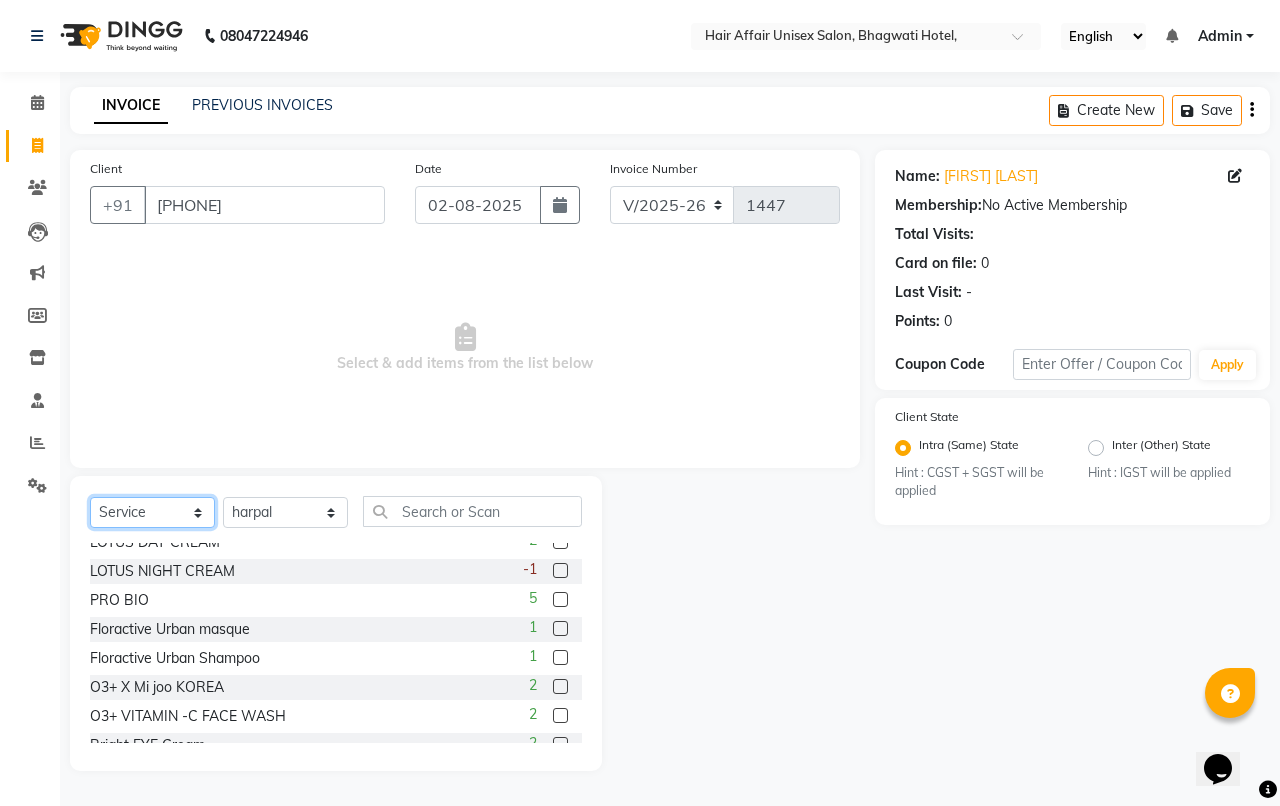 click on "Select  Service  Product  Membership  Package Voucher Prepaid Gift Card" 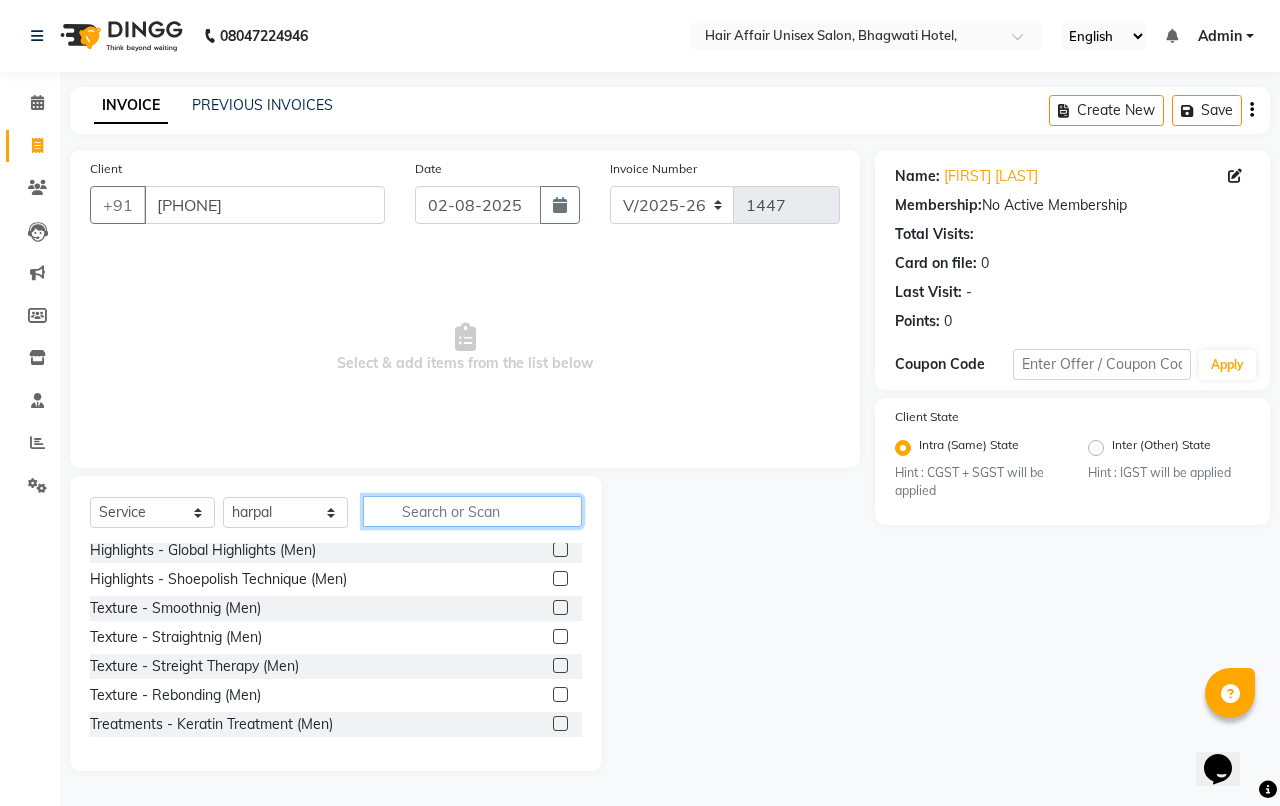 click 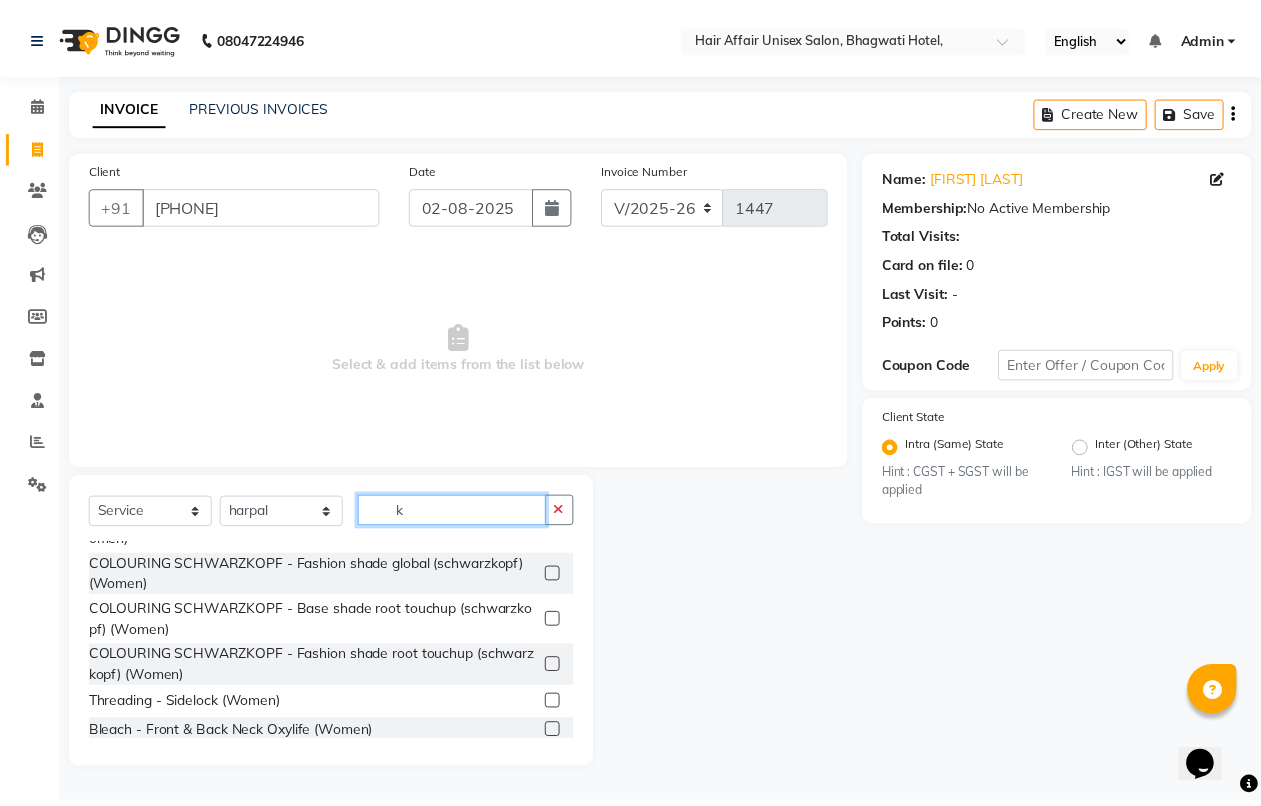 scroll, scrollTop: 0, scrollLeft: 0, axis: both 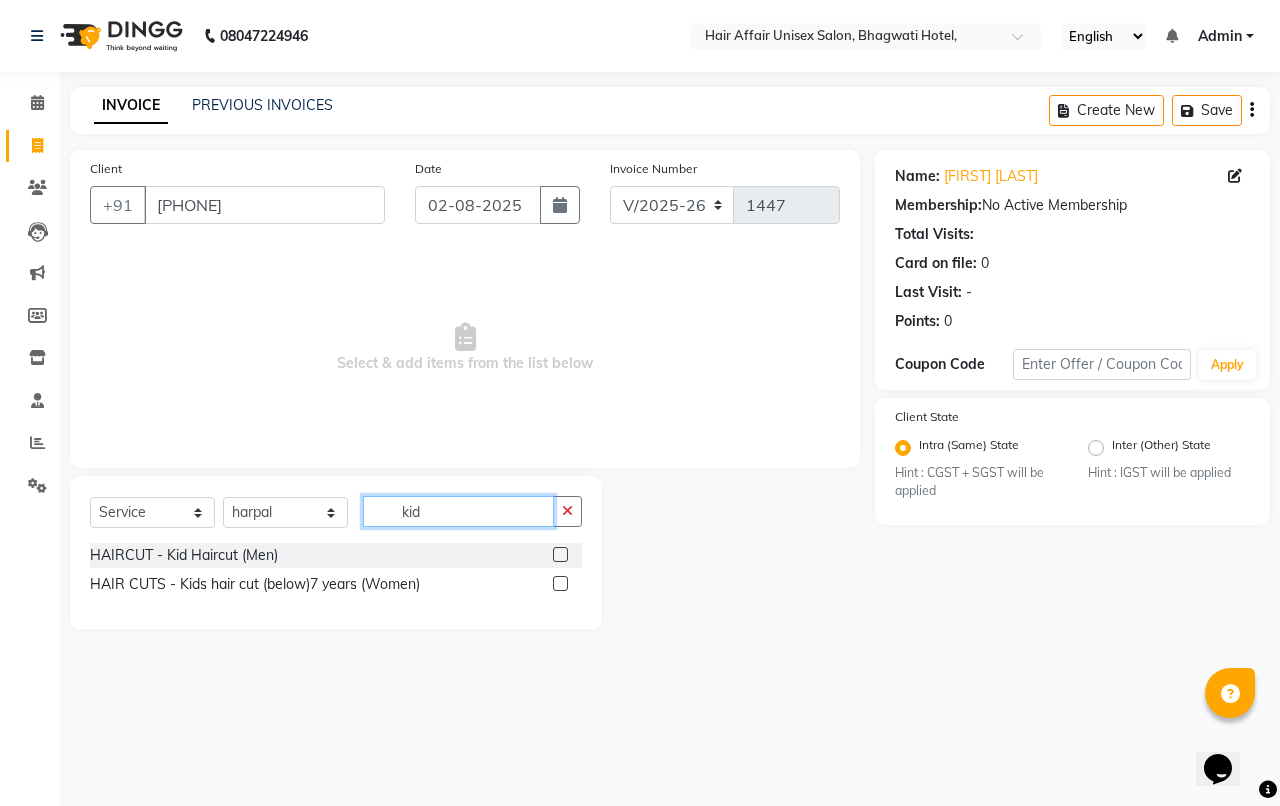 type on "kid" 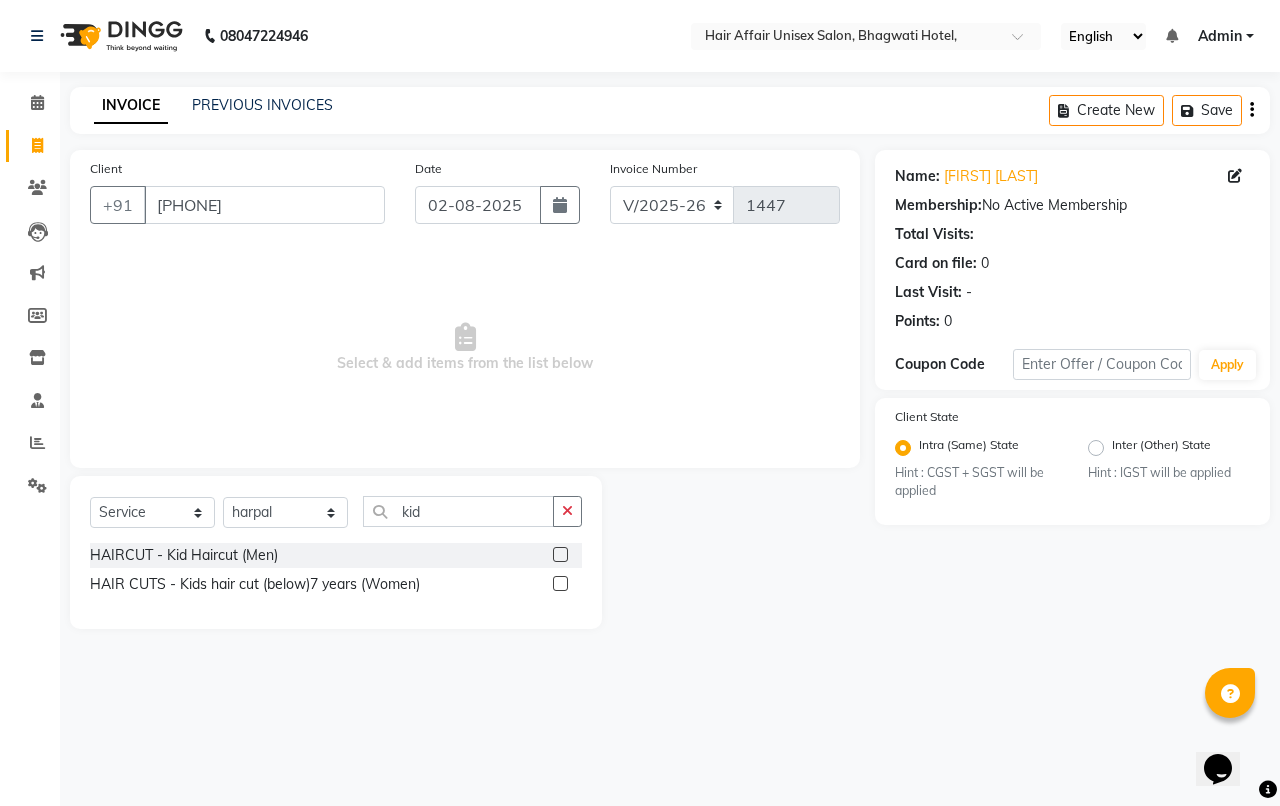 click 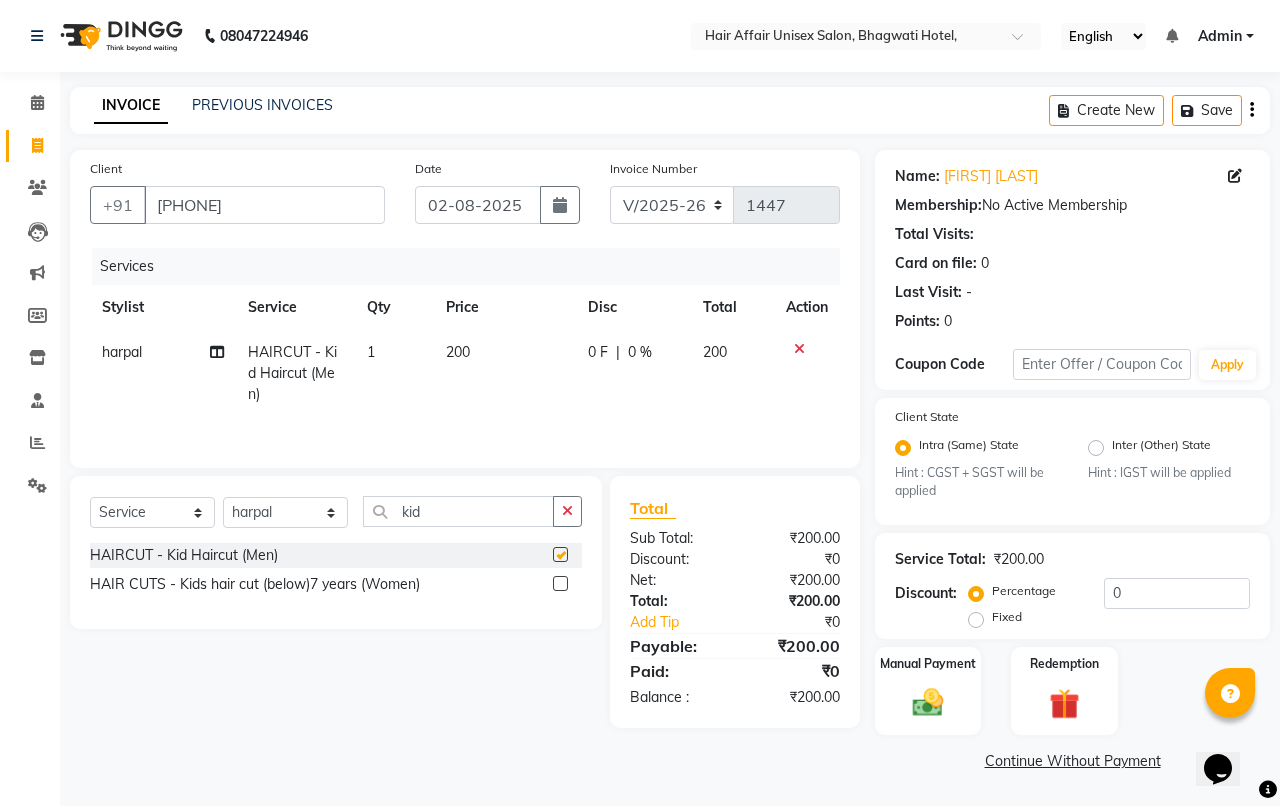 checkbox on "false" 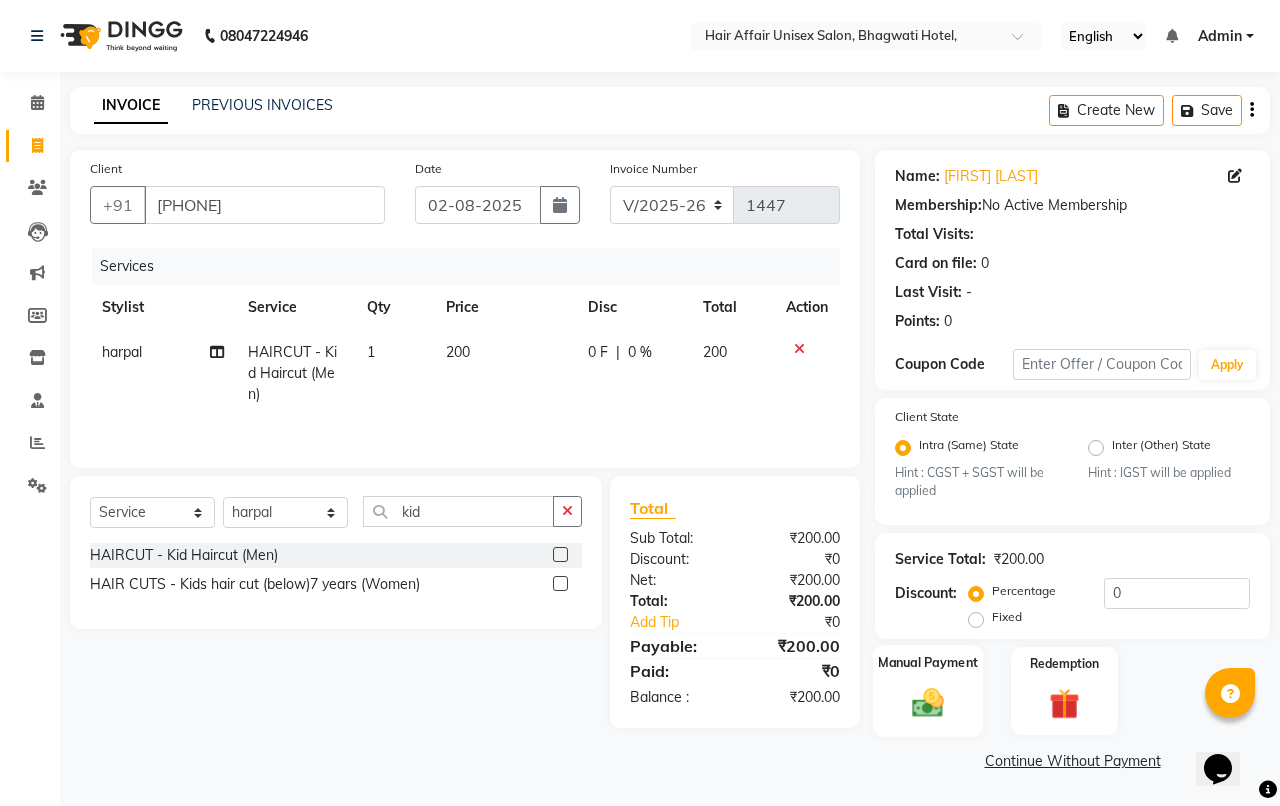 click on "Manual Payment" 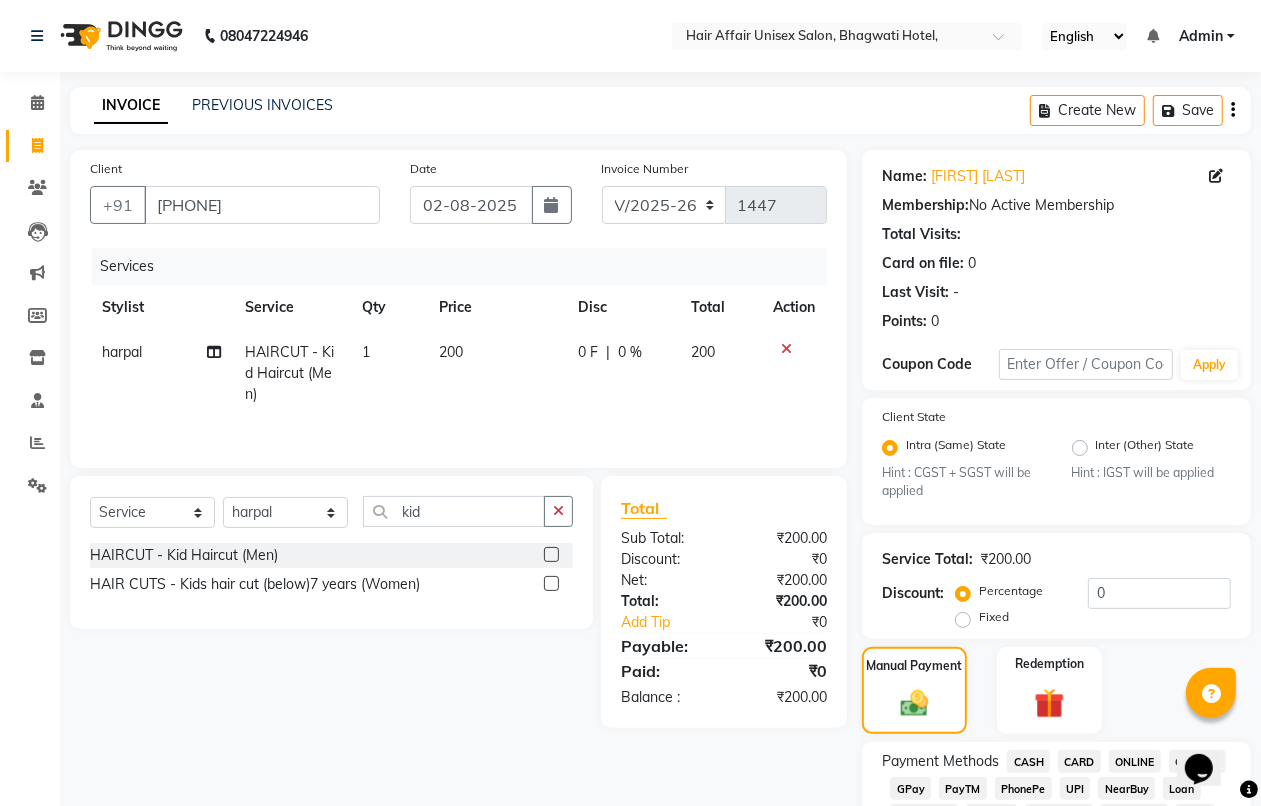 click on "CASH" 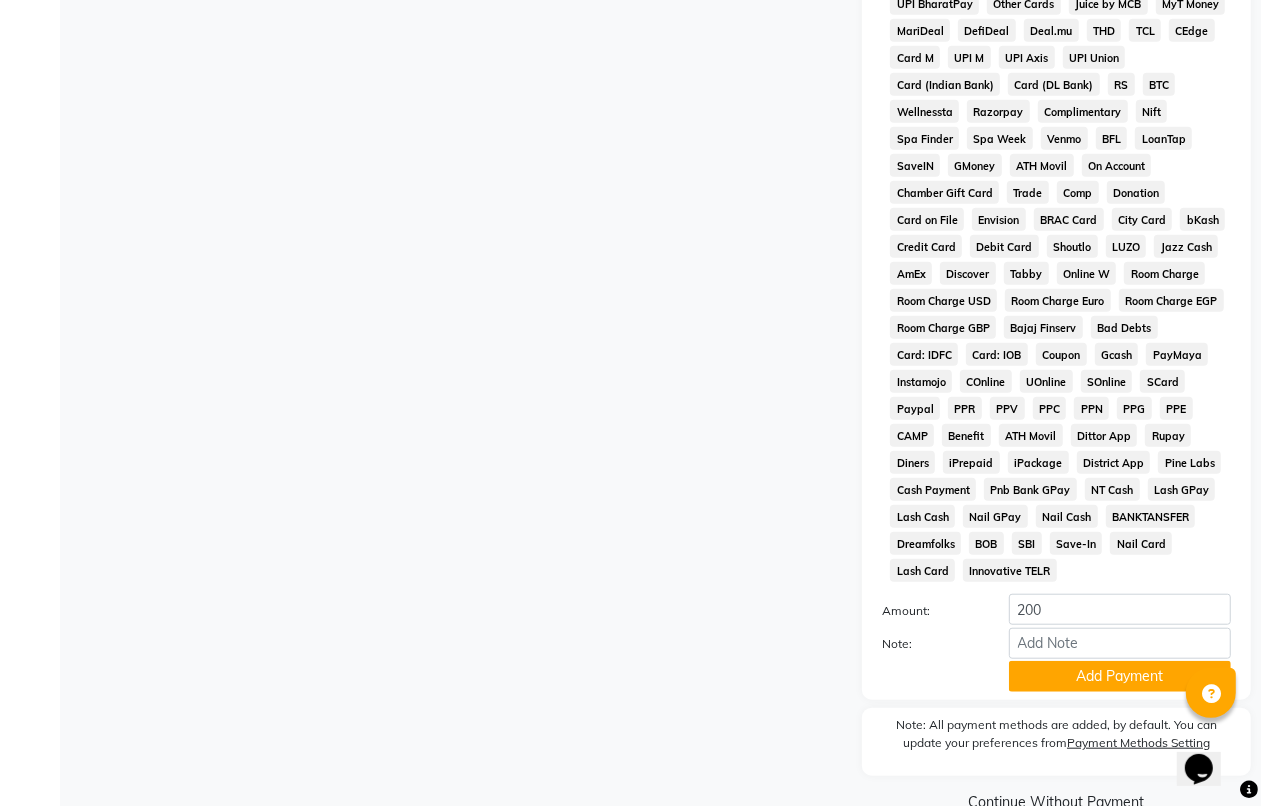 scroll, scrollTop: 875, scrollLeft: 0, axis: vertical 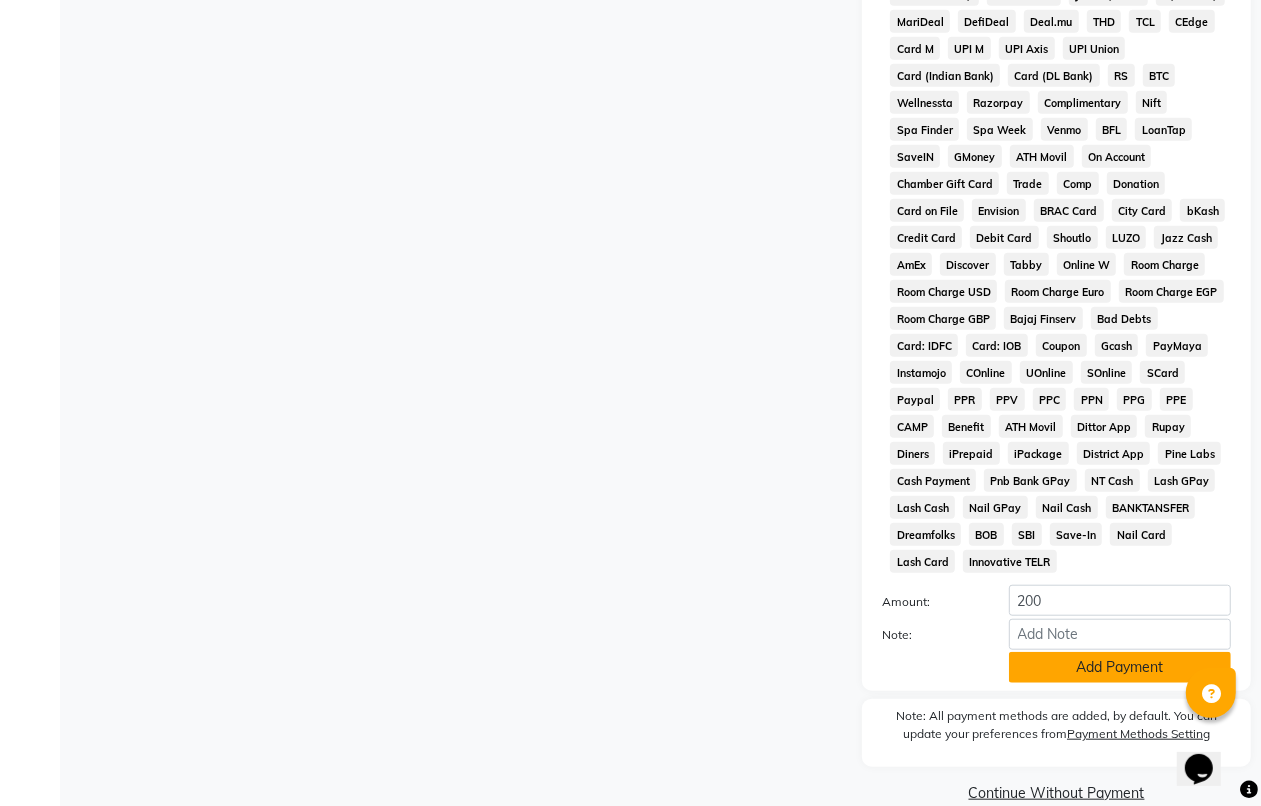 click on "Add Payment" 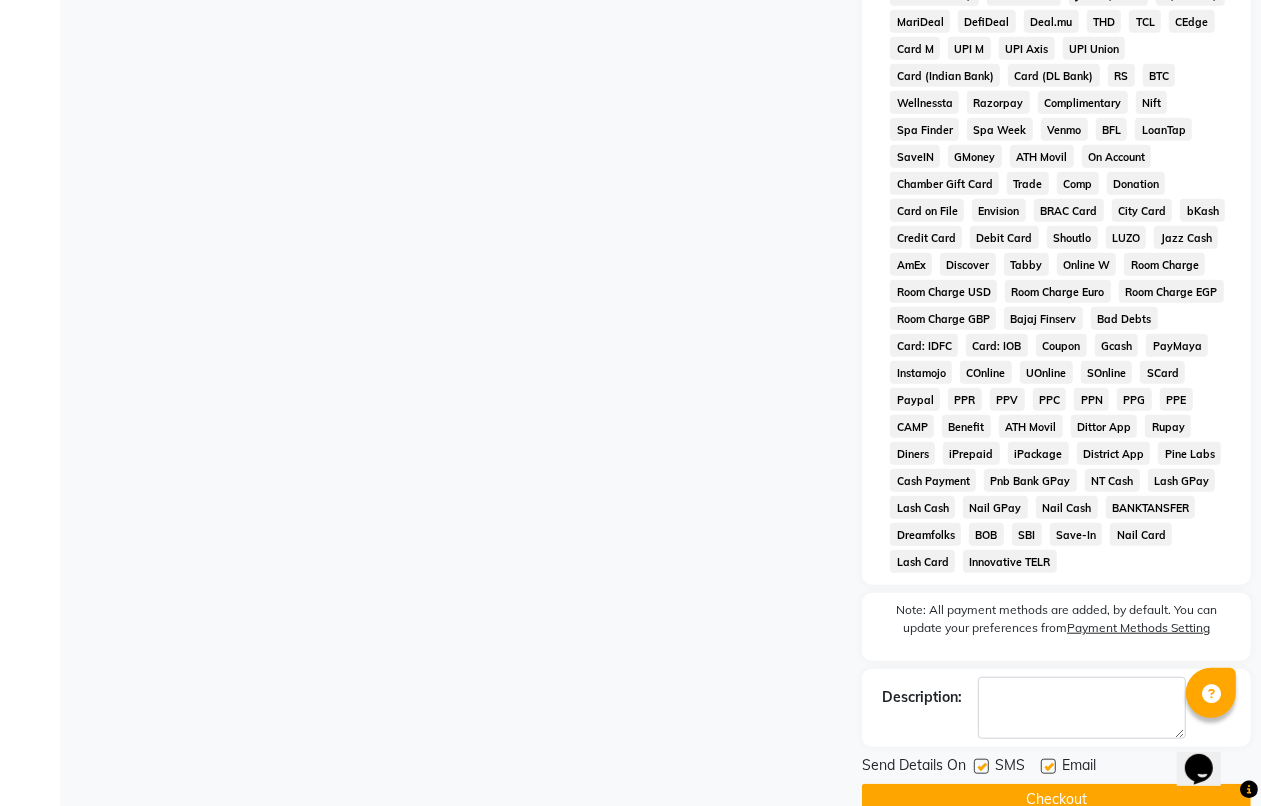 scroll, scrollTop: 912, scrollLeft: 0, axis: vertical 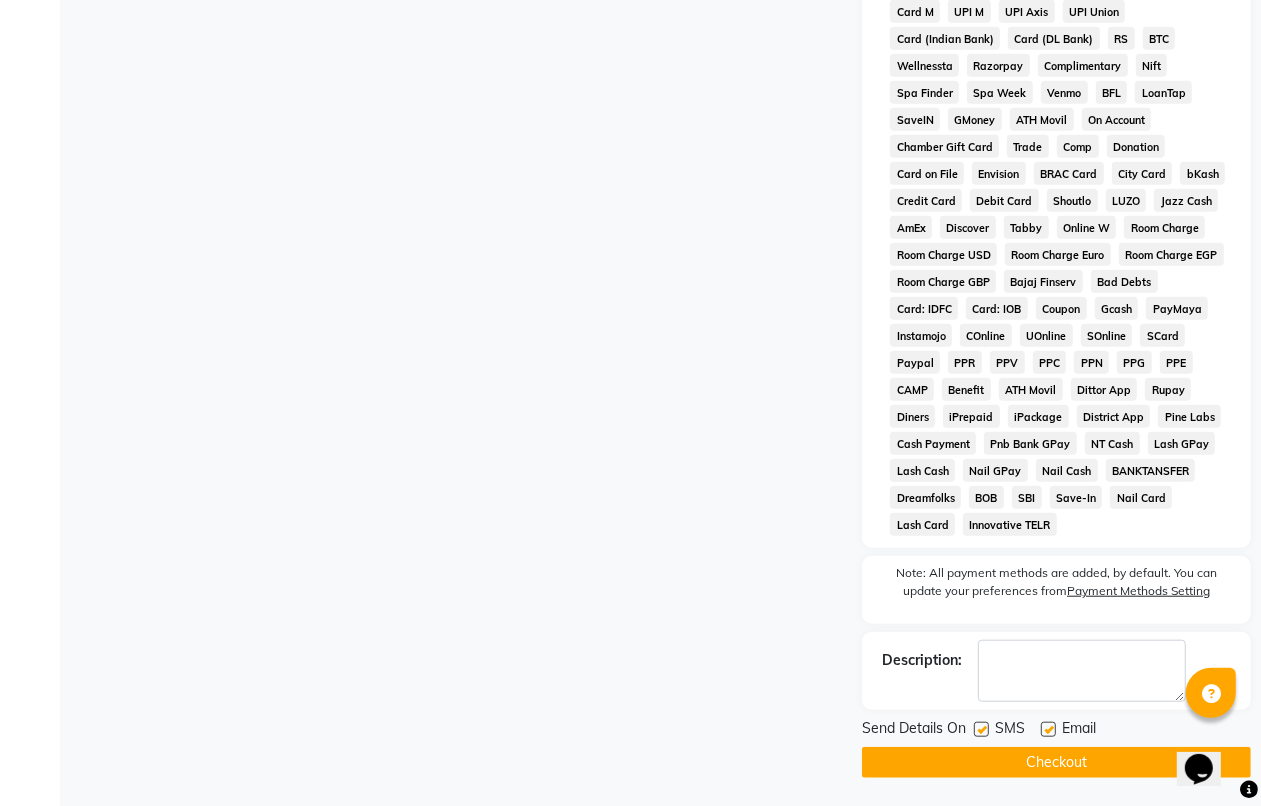 click on "Checkout" 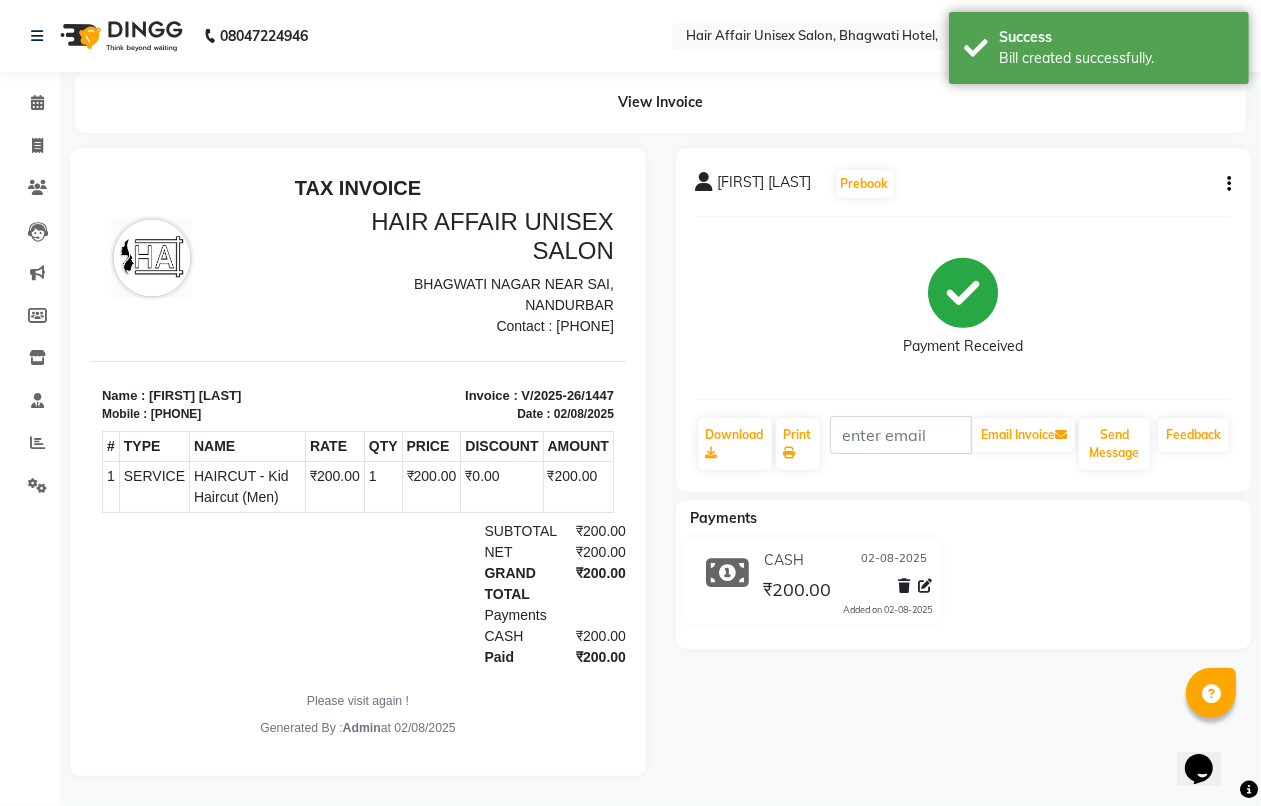 scroll, scrollTop: 0, scrollLeft: 0, axis: both 